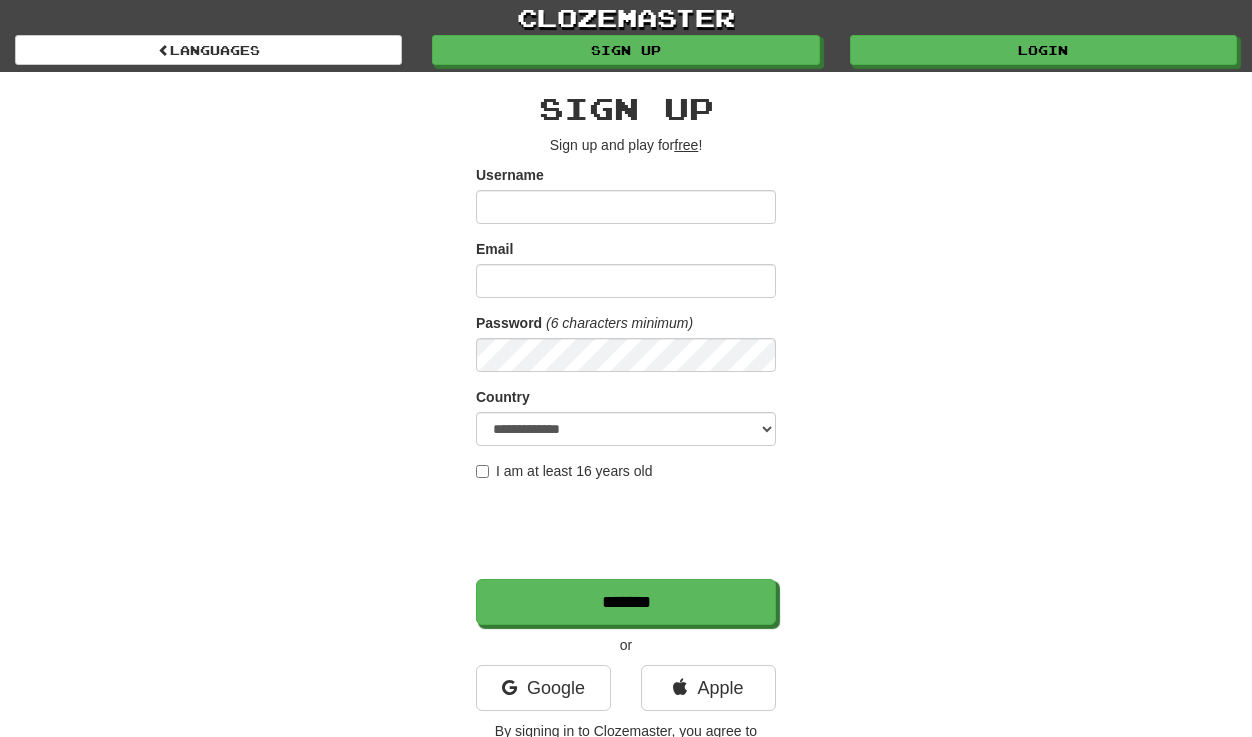 scroll, scrollTop: 0, scrollLeft: 0, axis: both 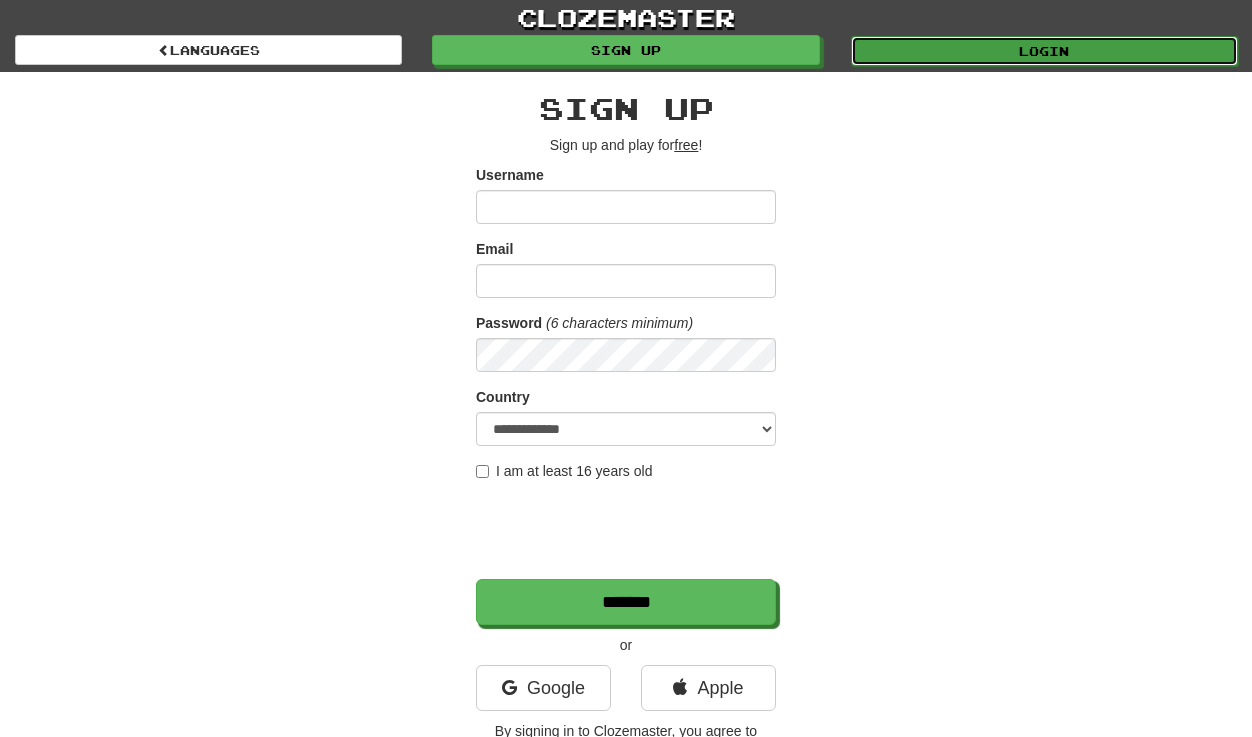 click on "Login" at bounding box center (1044, 51) 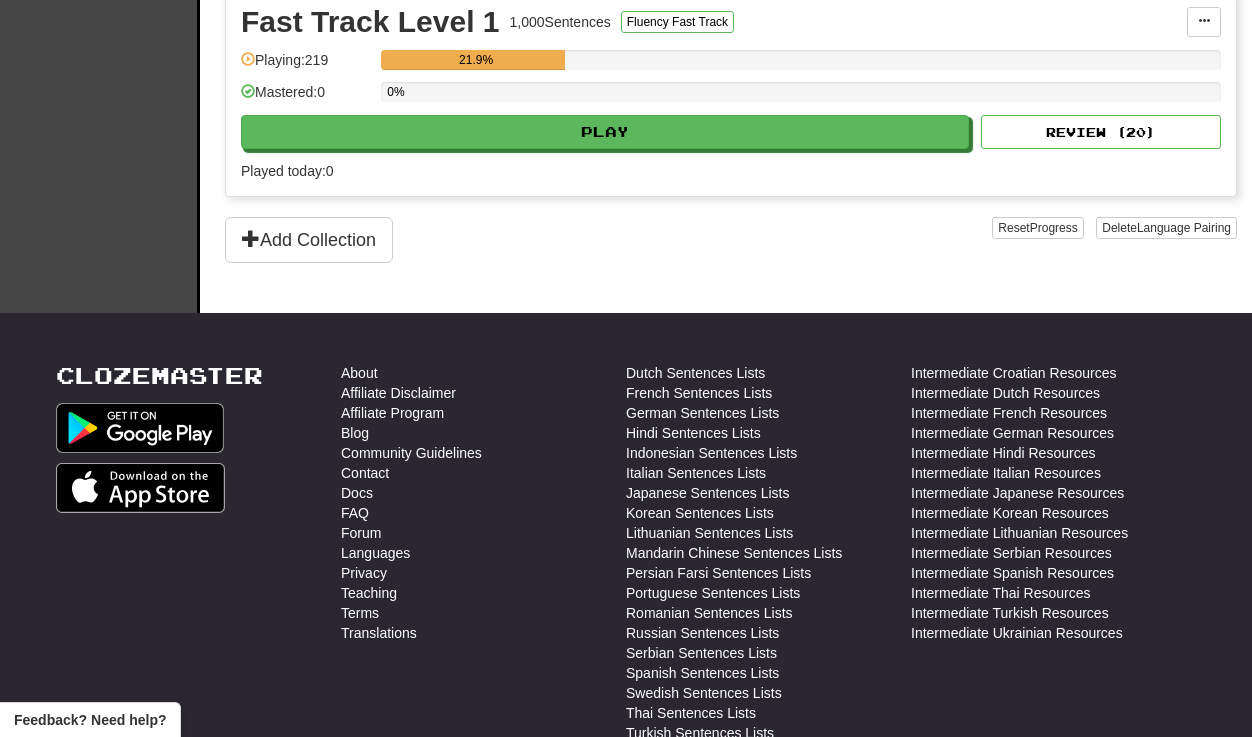 scroll, scrollTop: 485, scrollLeft: 0, axis: vertical 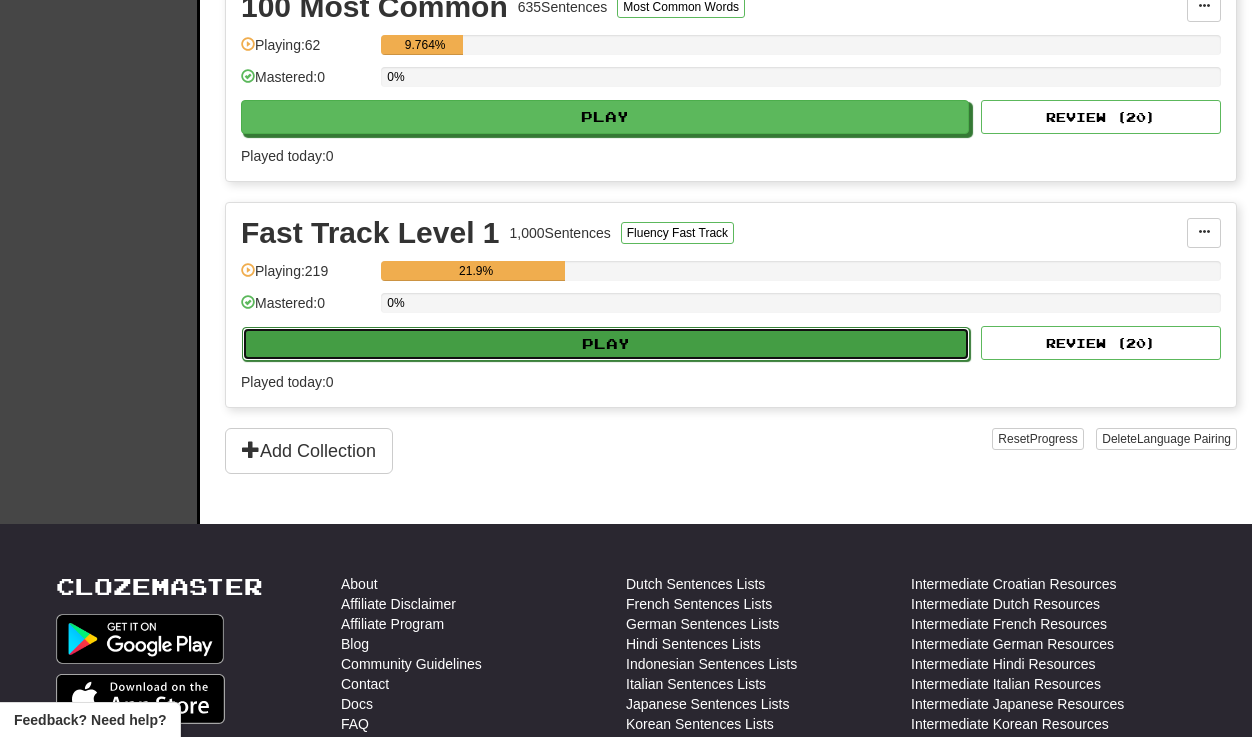click on "Play" at bounding box center [606, 344] 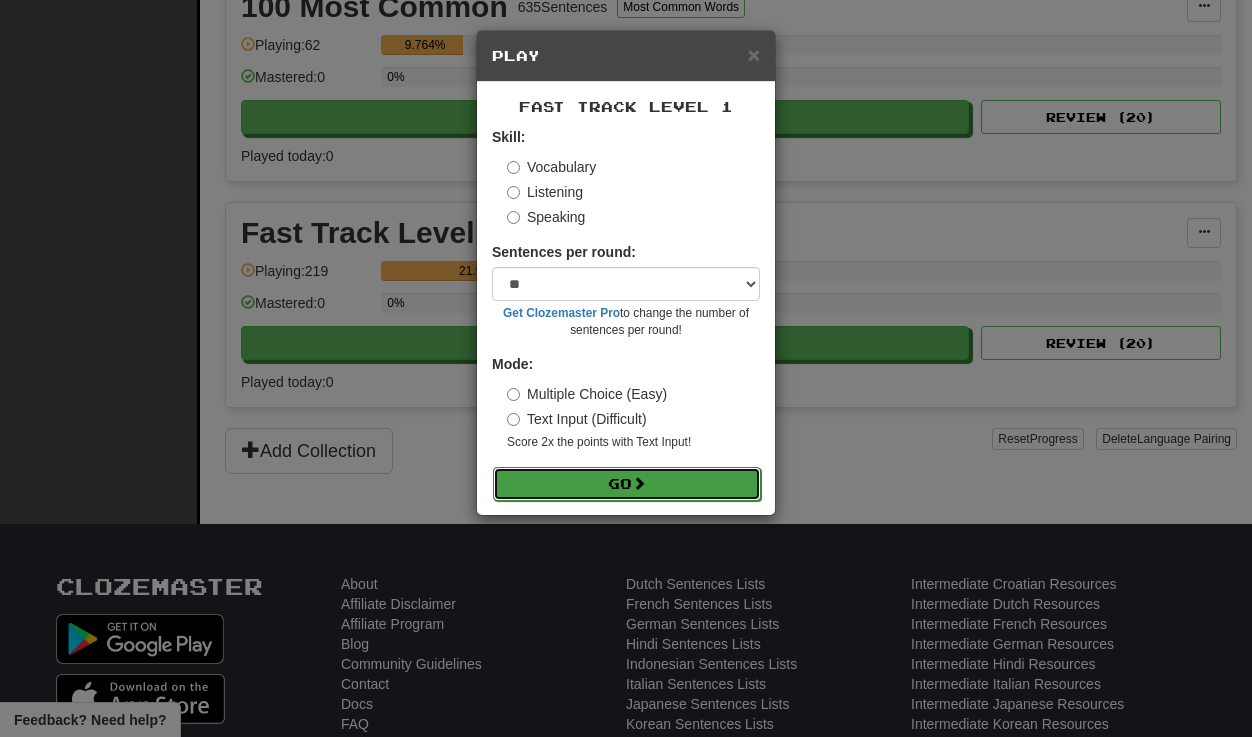 click on "Go" at bounding box center (627, 484) 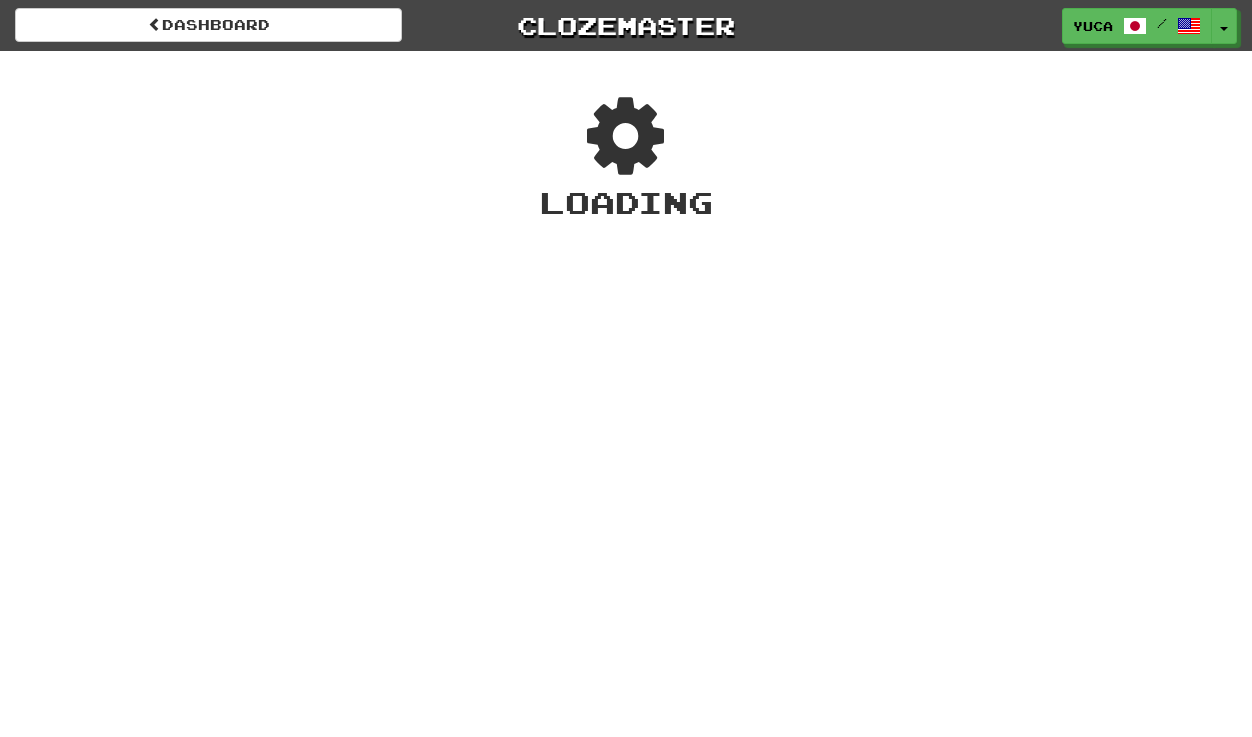 scroll, scrollTop: 0, scrollLeft: 0, axis: both 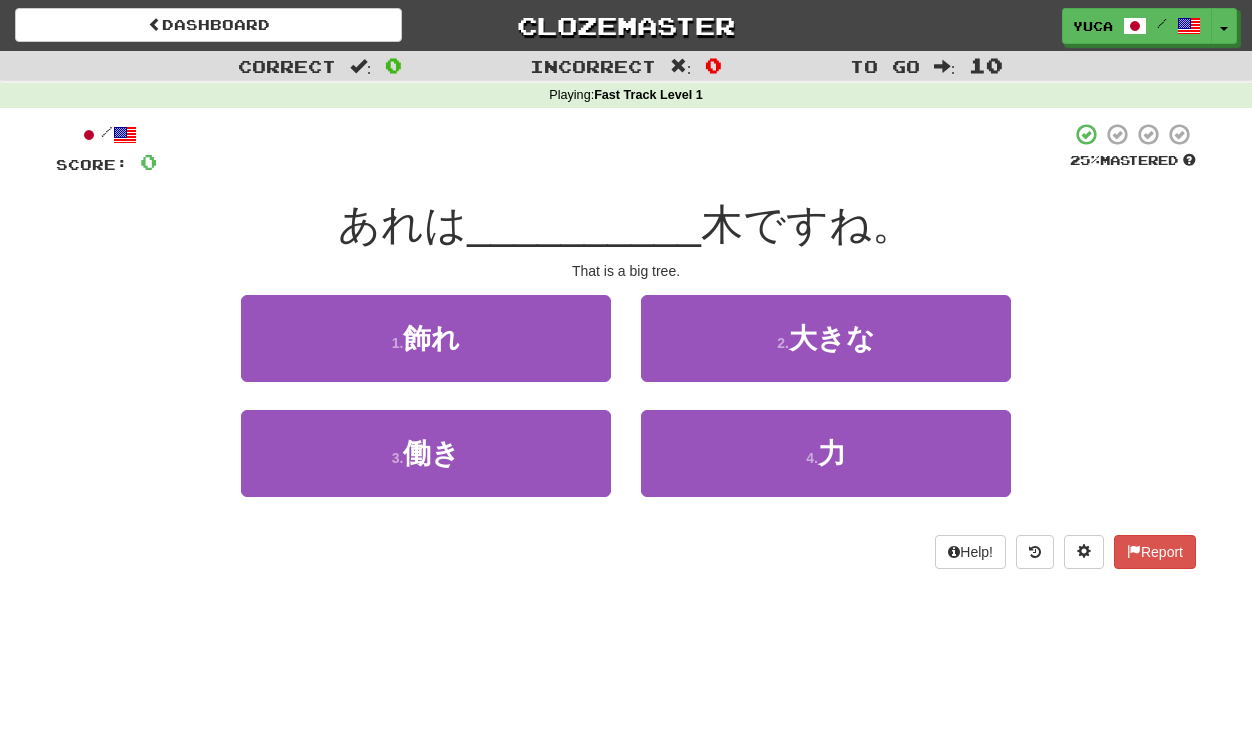 click at bounding box center [613, 149] 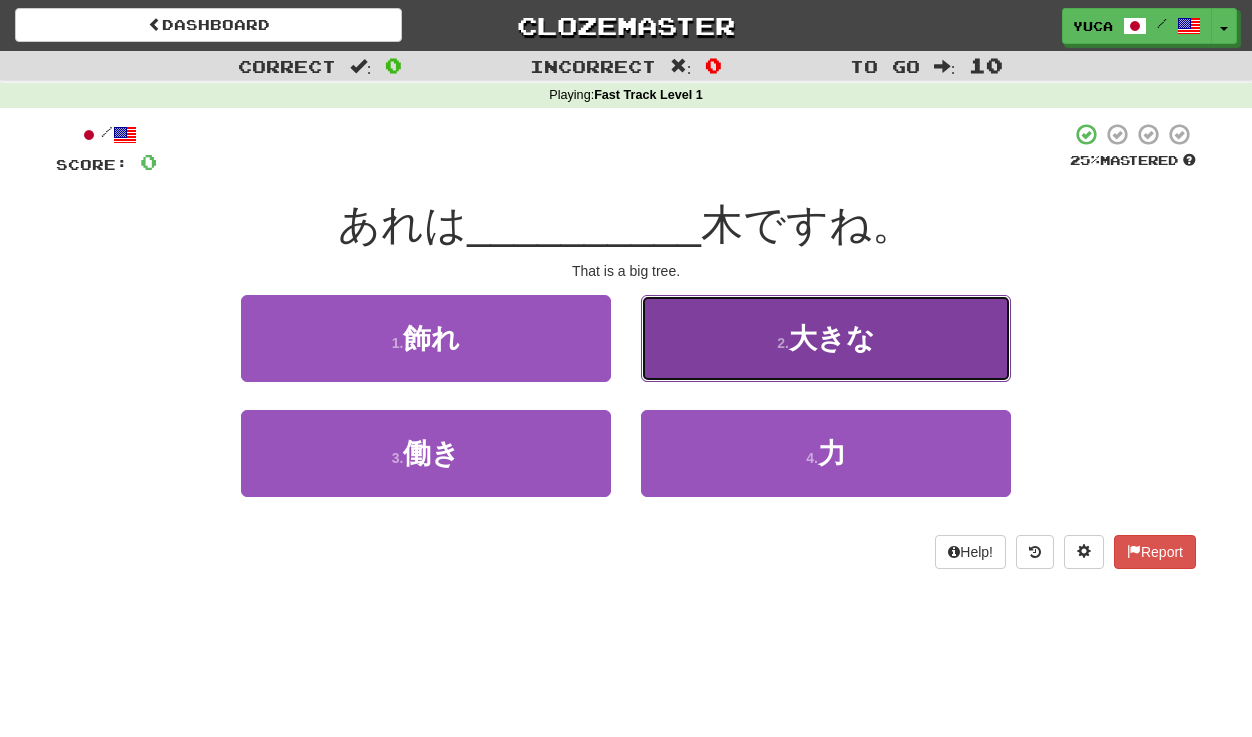 click on "大きな" at bounding box center (832, 338) 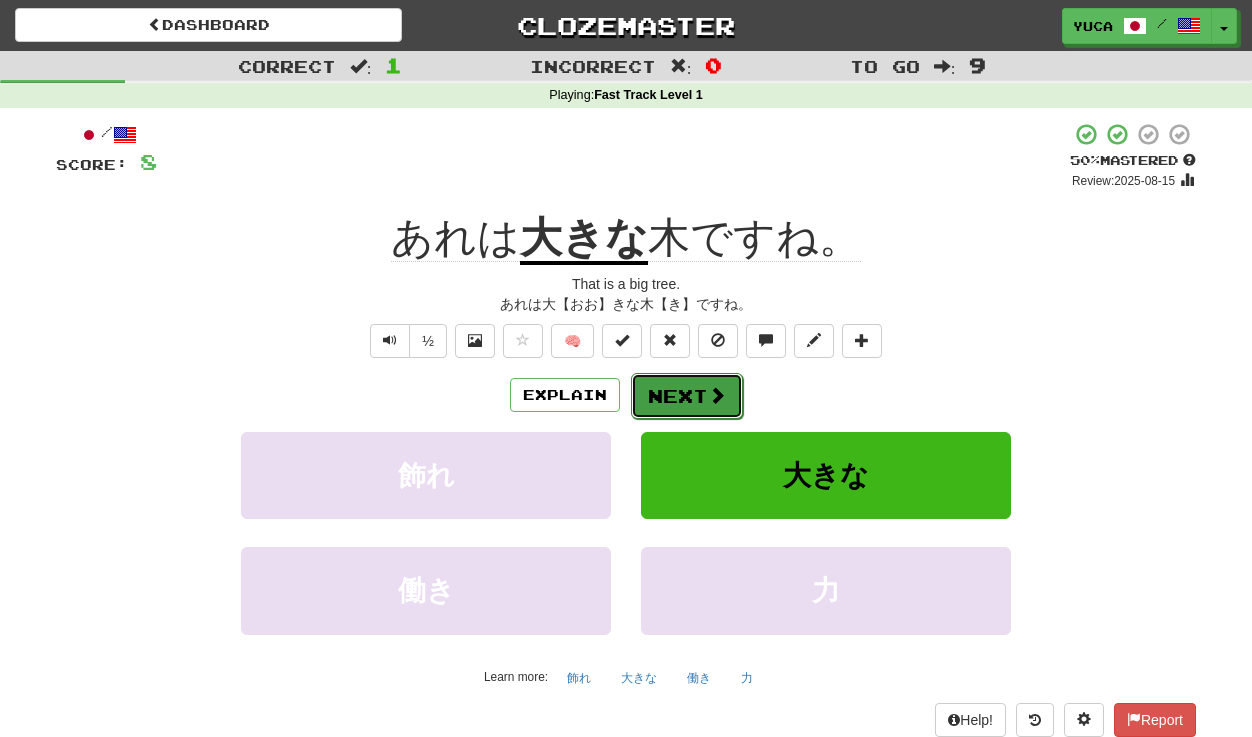 click on "Next" at bounding box center [687, 396] 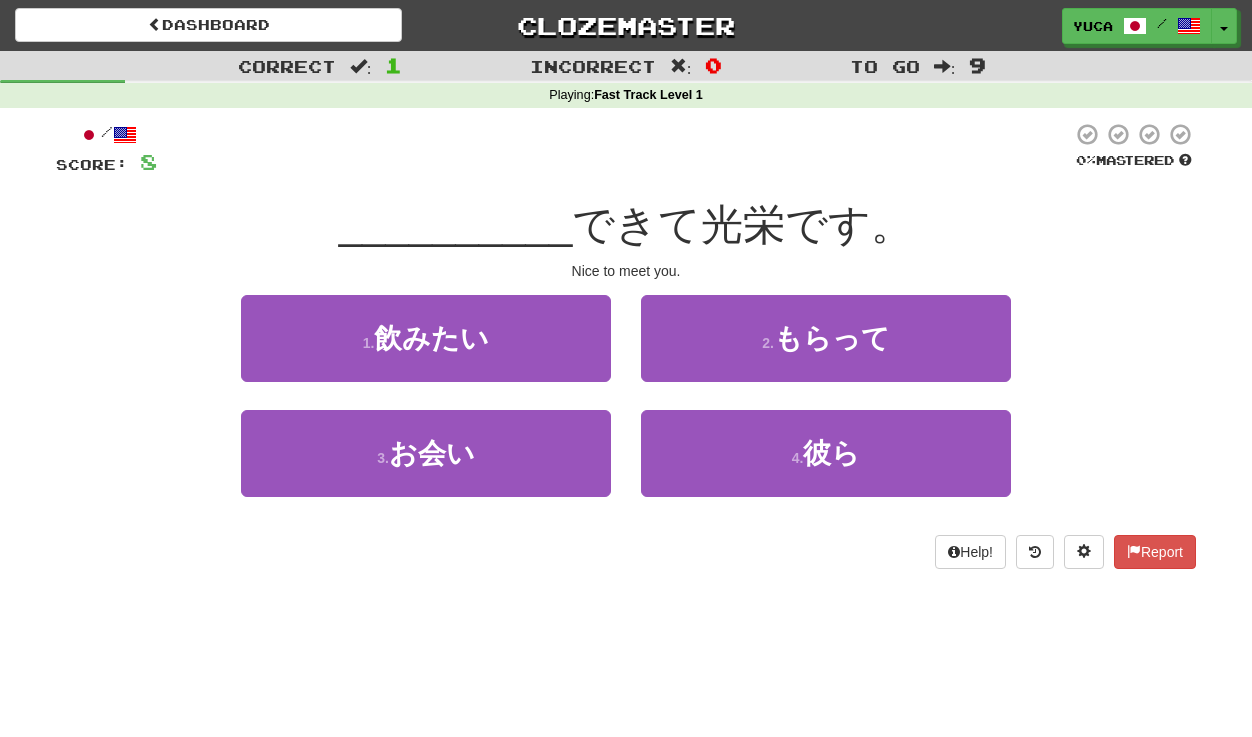 click on "__________ できて光栄です。" at bounding box center (626, 225) 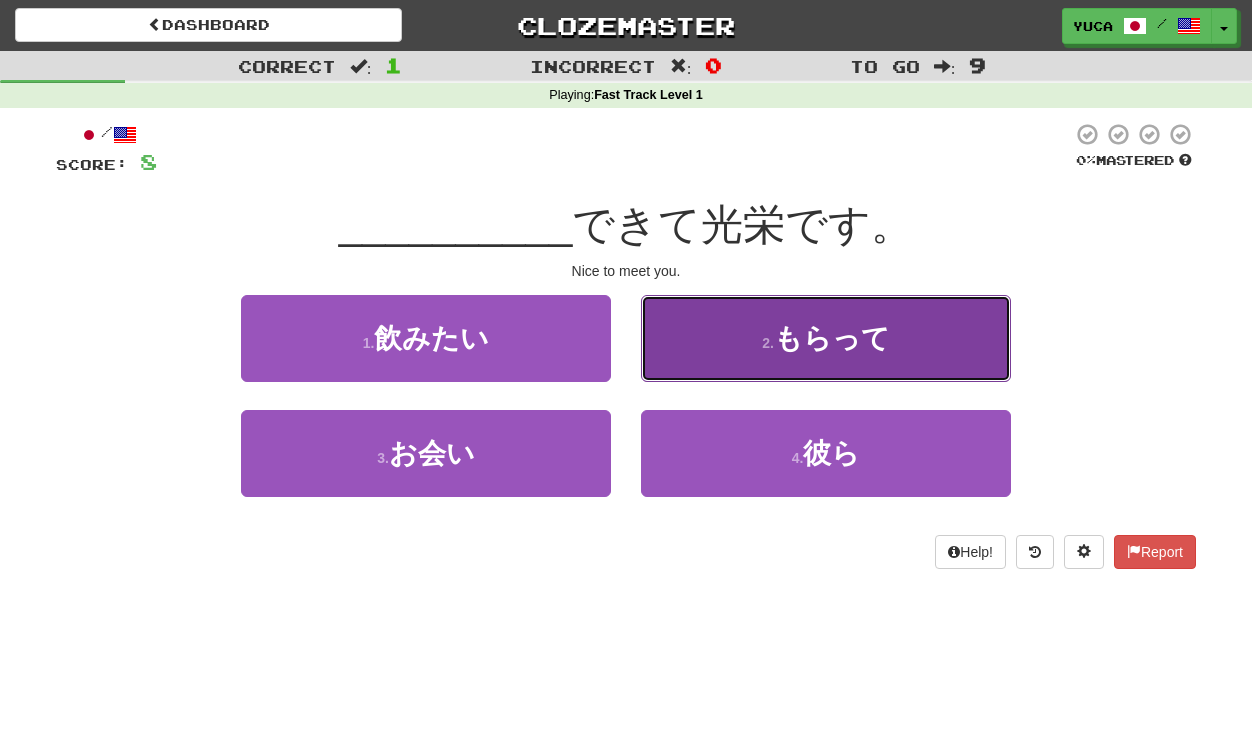 click on "2 ." at bounding box center (768, 343) 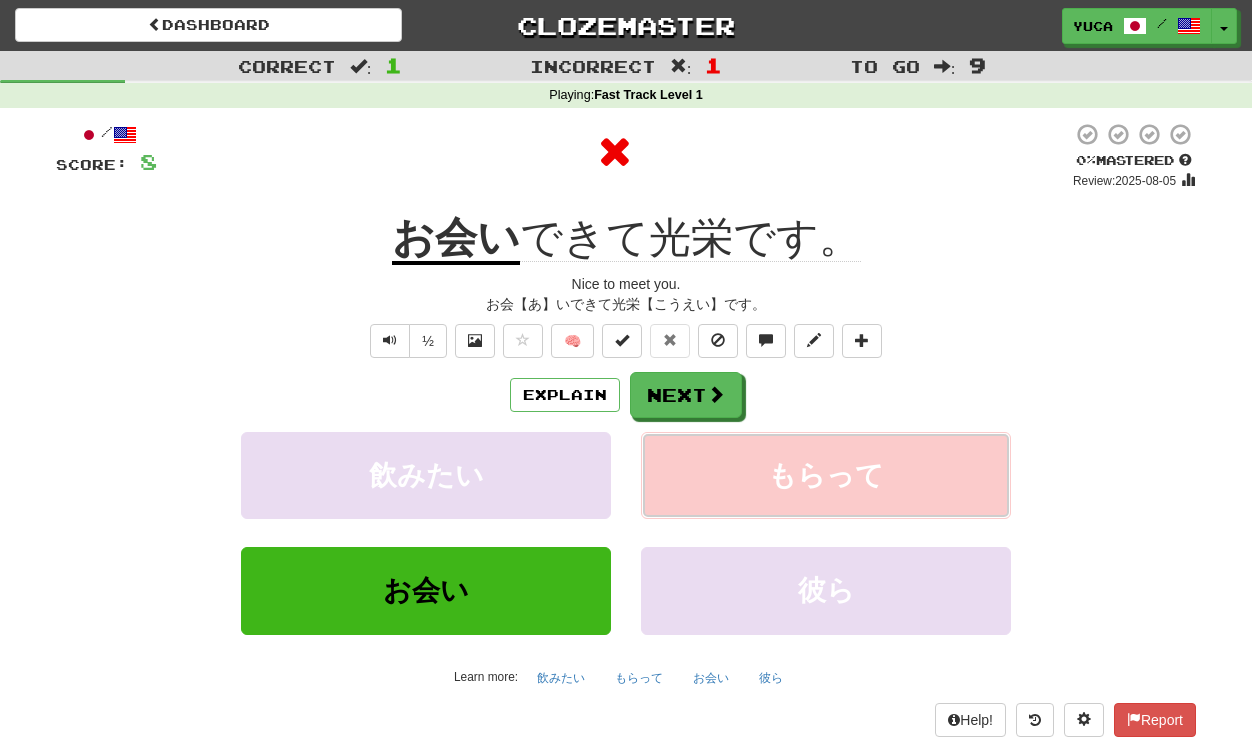 type 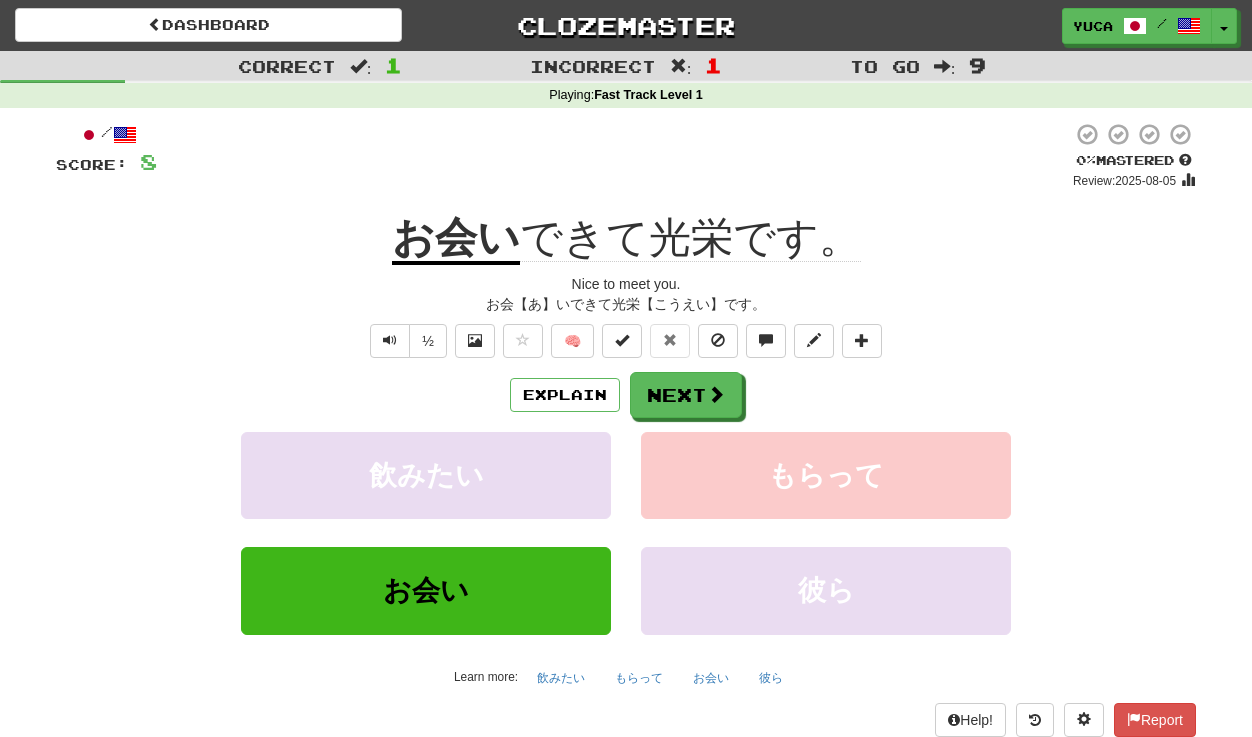 click on "お会【あ】いできて光栄【こうえい】です。" at bounding box center (626, 304) 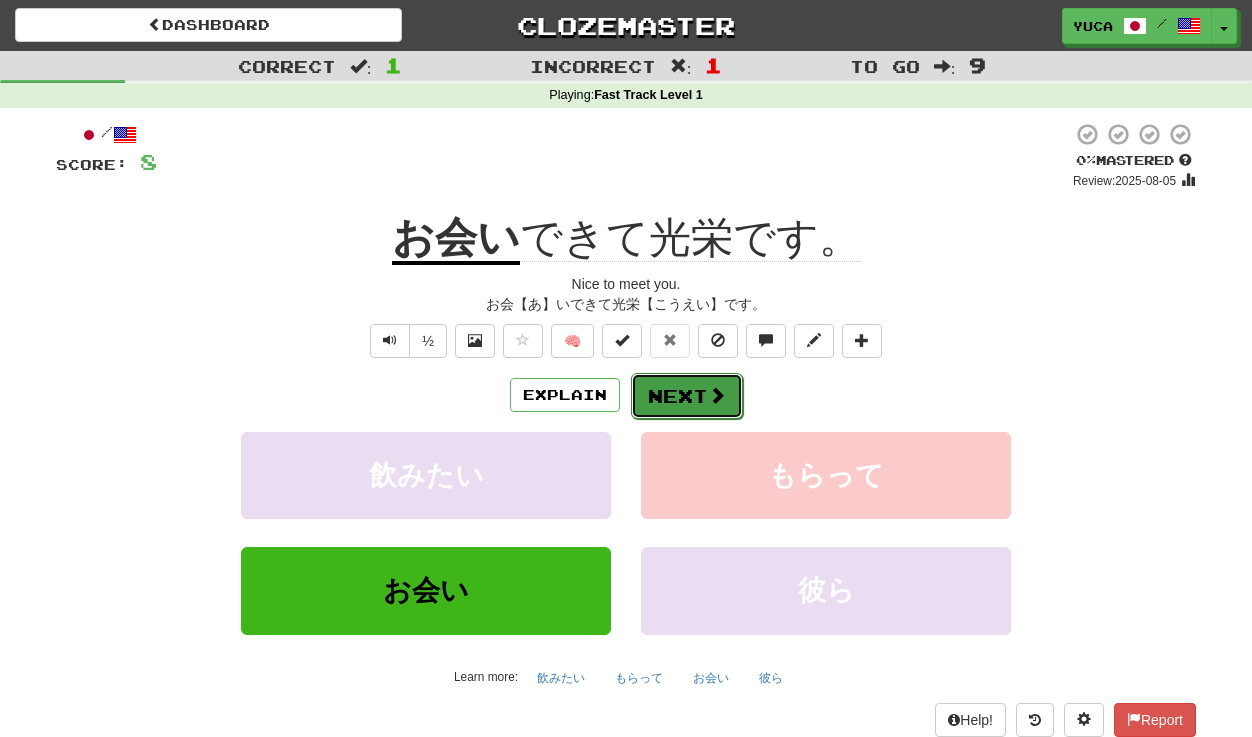 click on "Next" at bounding box center [687, 396] 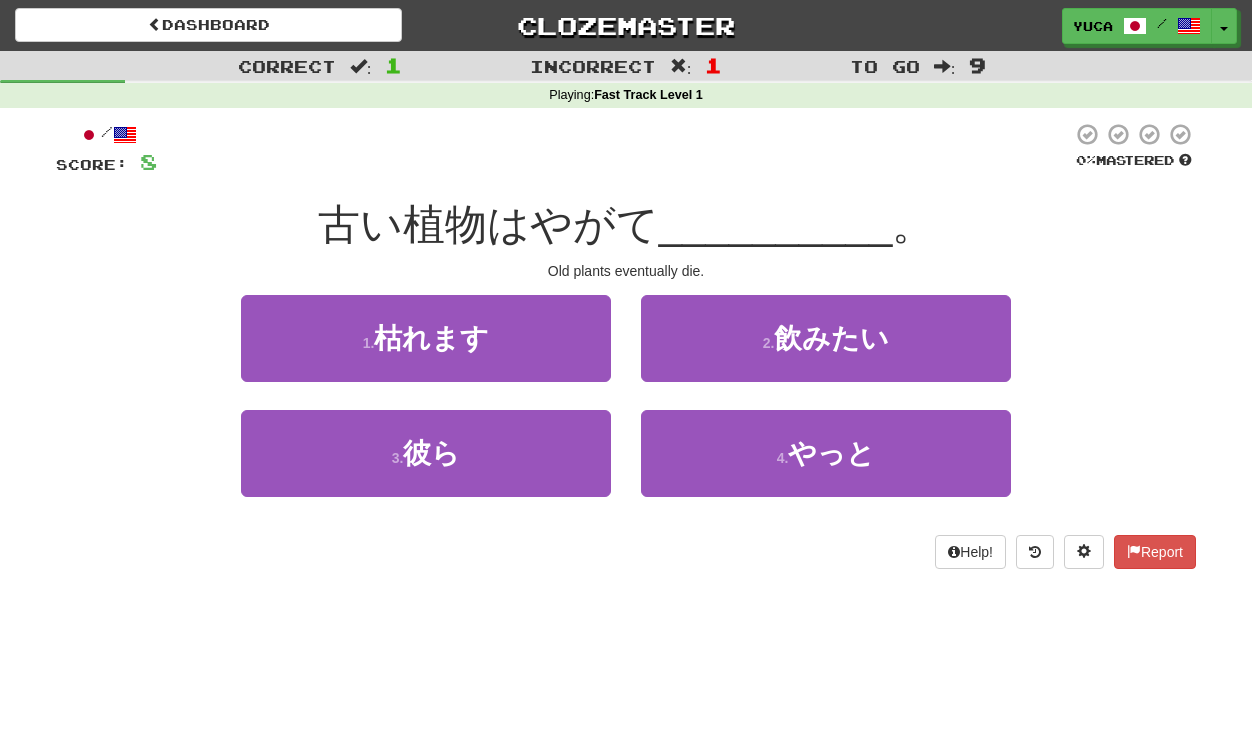 click at bounding box center [614, 149] 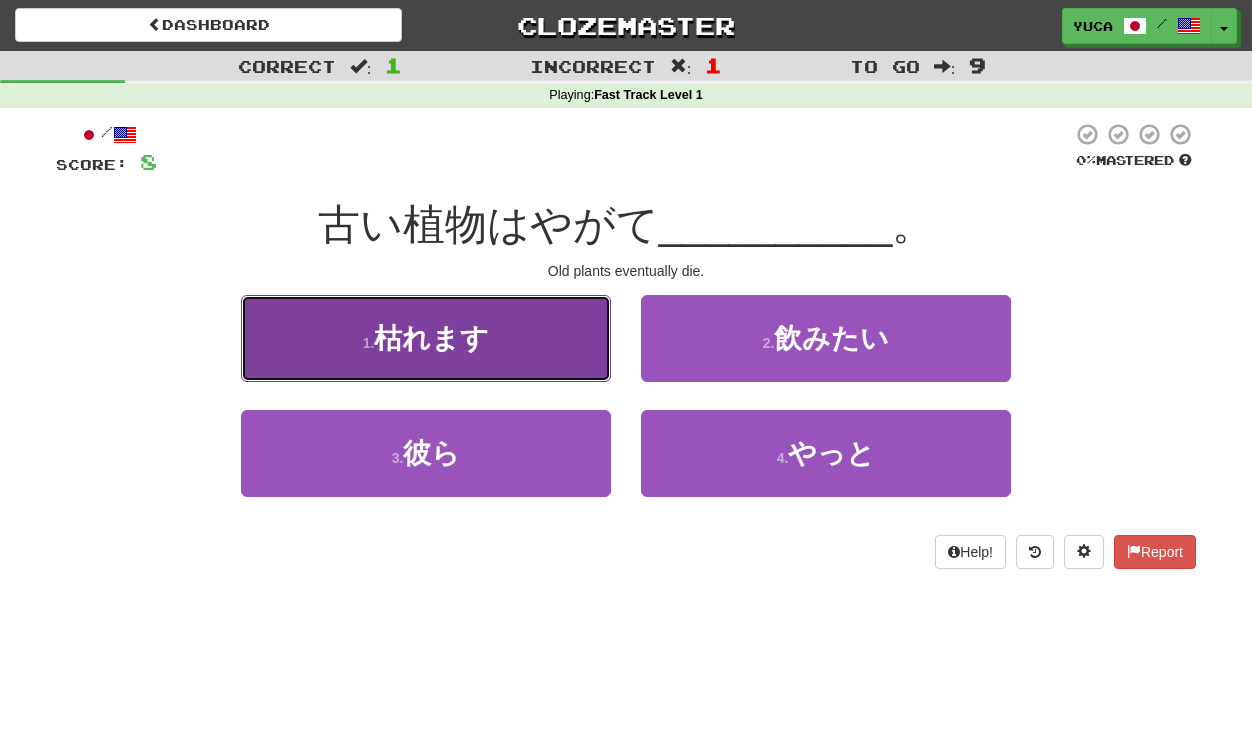 click on "1 .  枯れます" at bounding box center (426, 338) 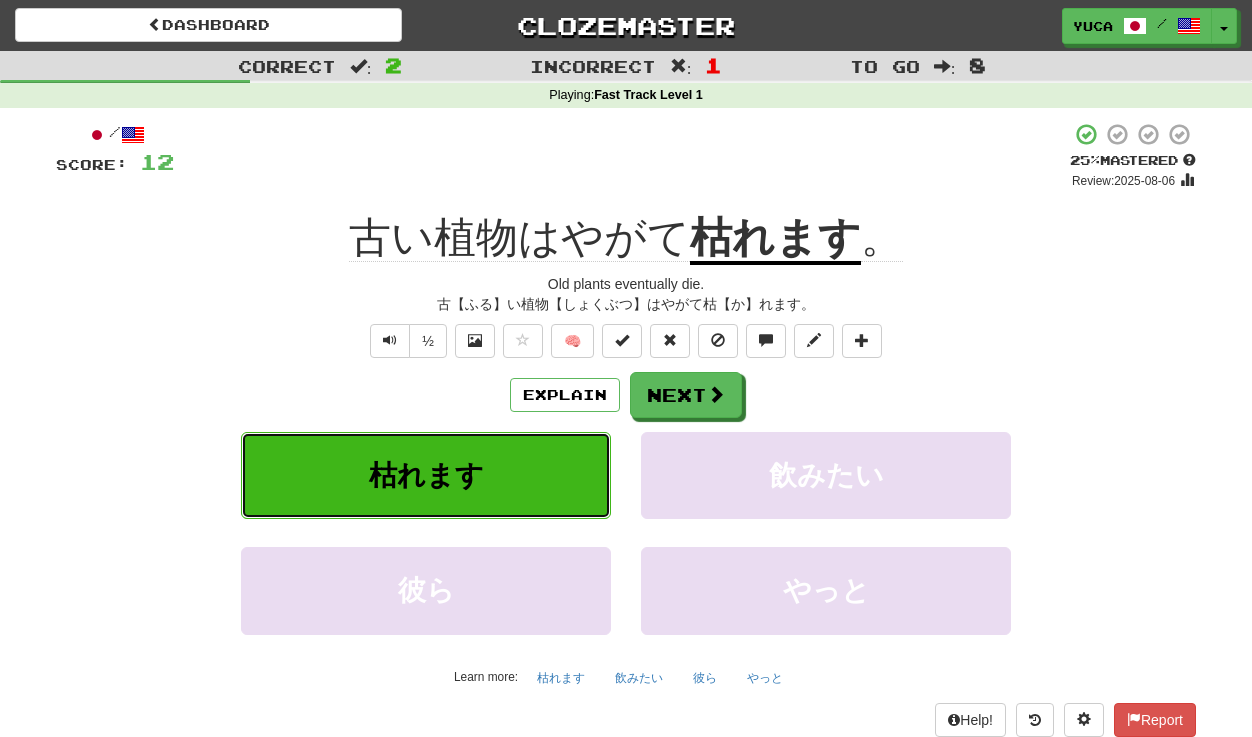 type 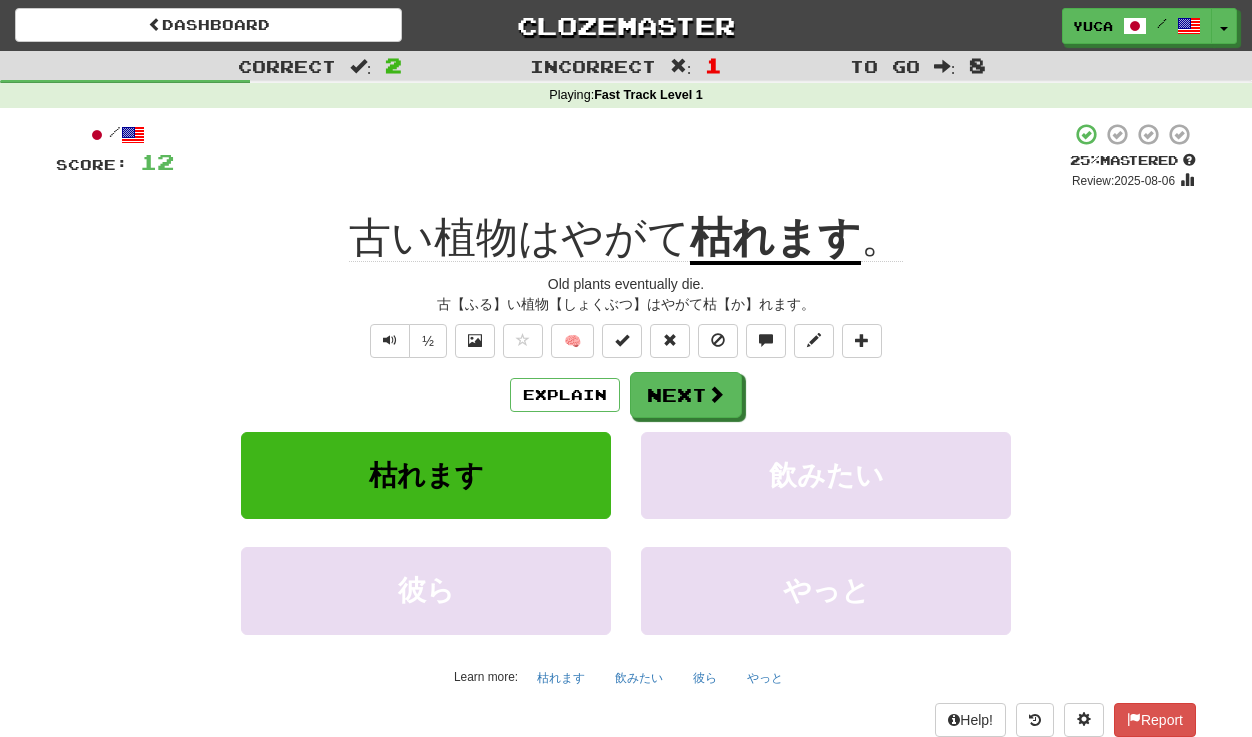 click on "+ 4" at bounding box center [622, 156] 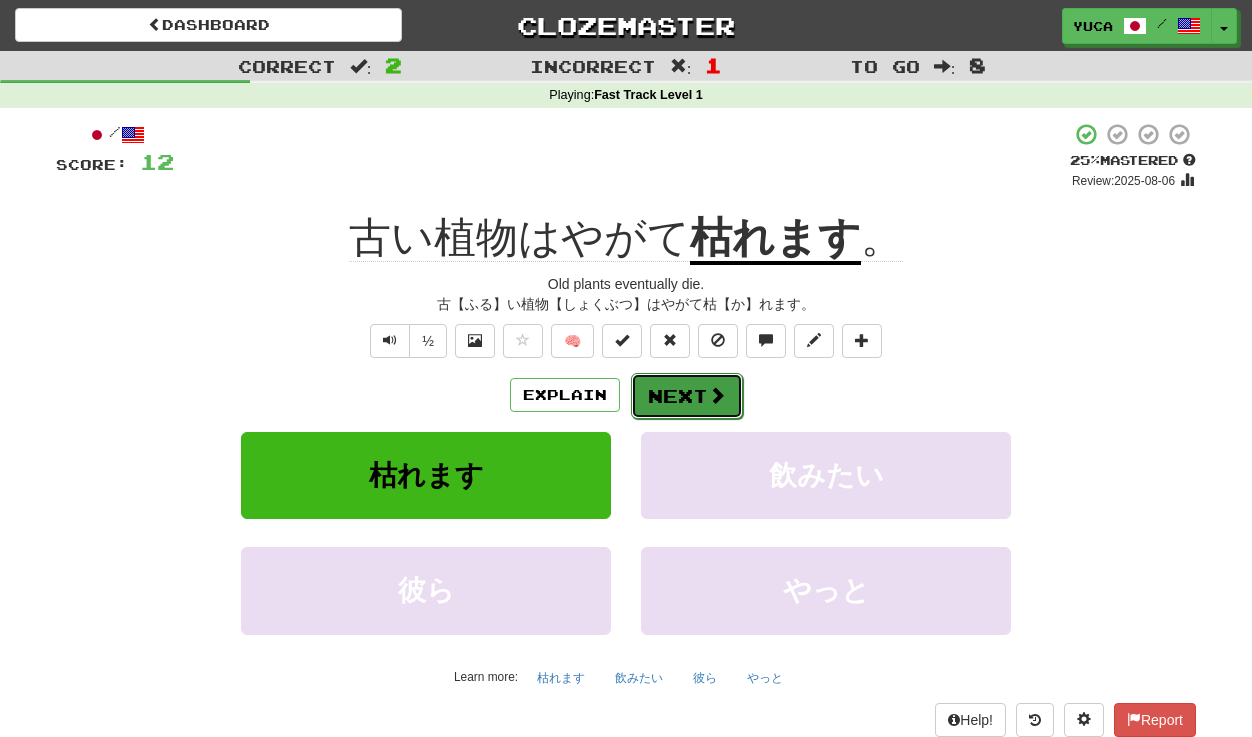 click on "Next" at bounding box center [687, 396] 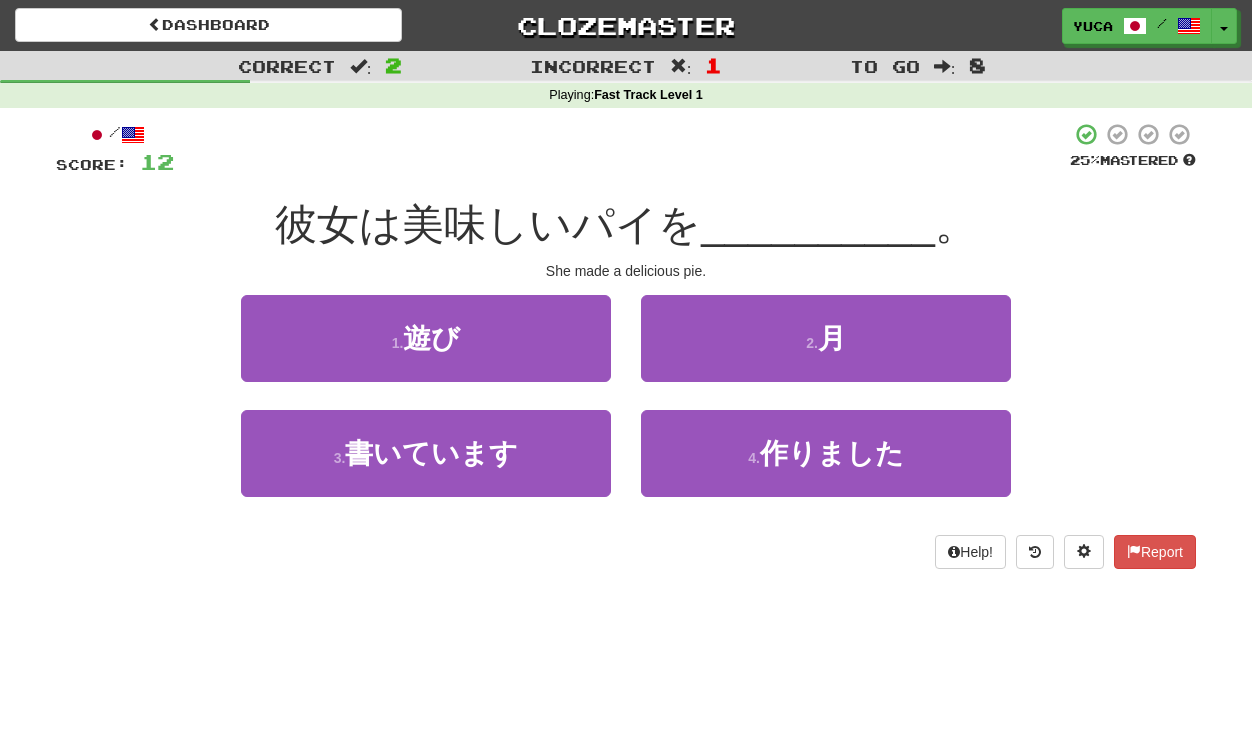 click on "彼女は美味しいパイを" at bounding box center (488, 224) 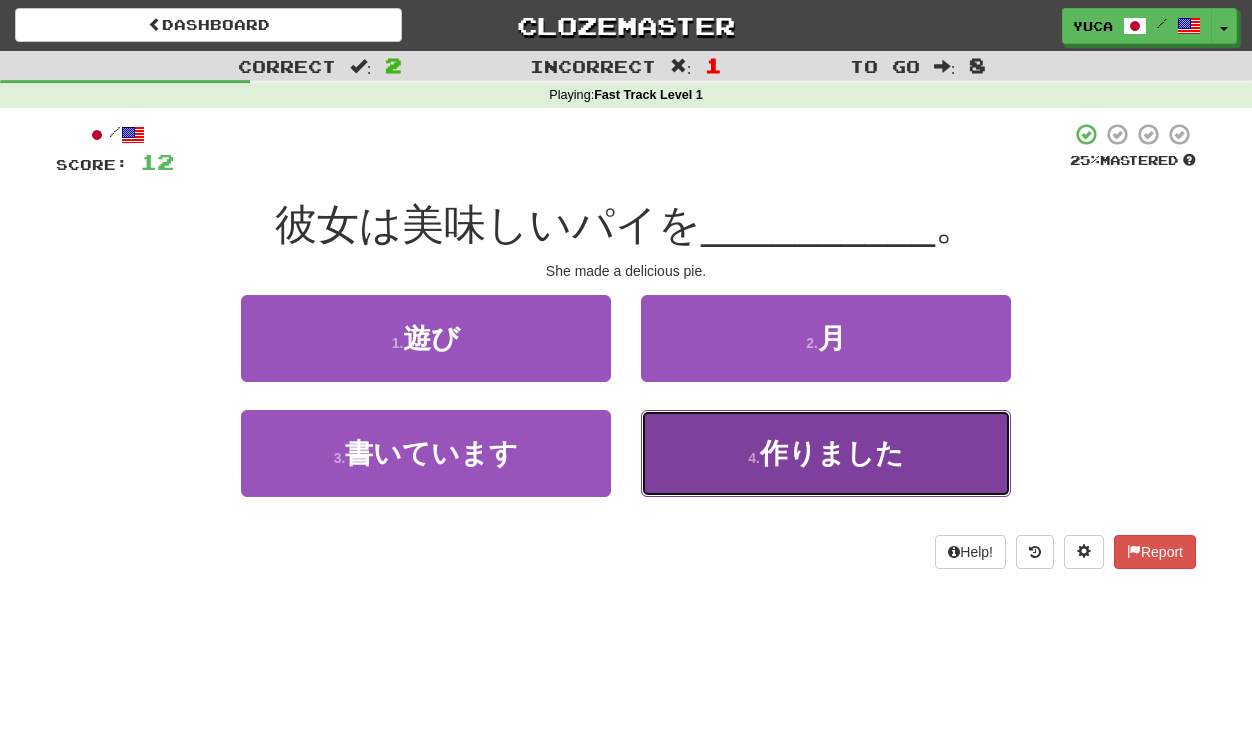 click on "作りました" at bounding box center [832, 453] 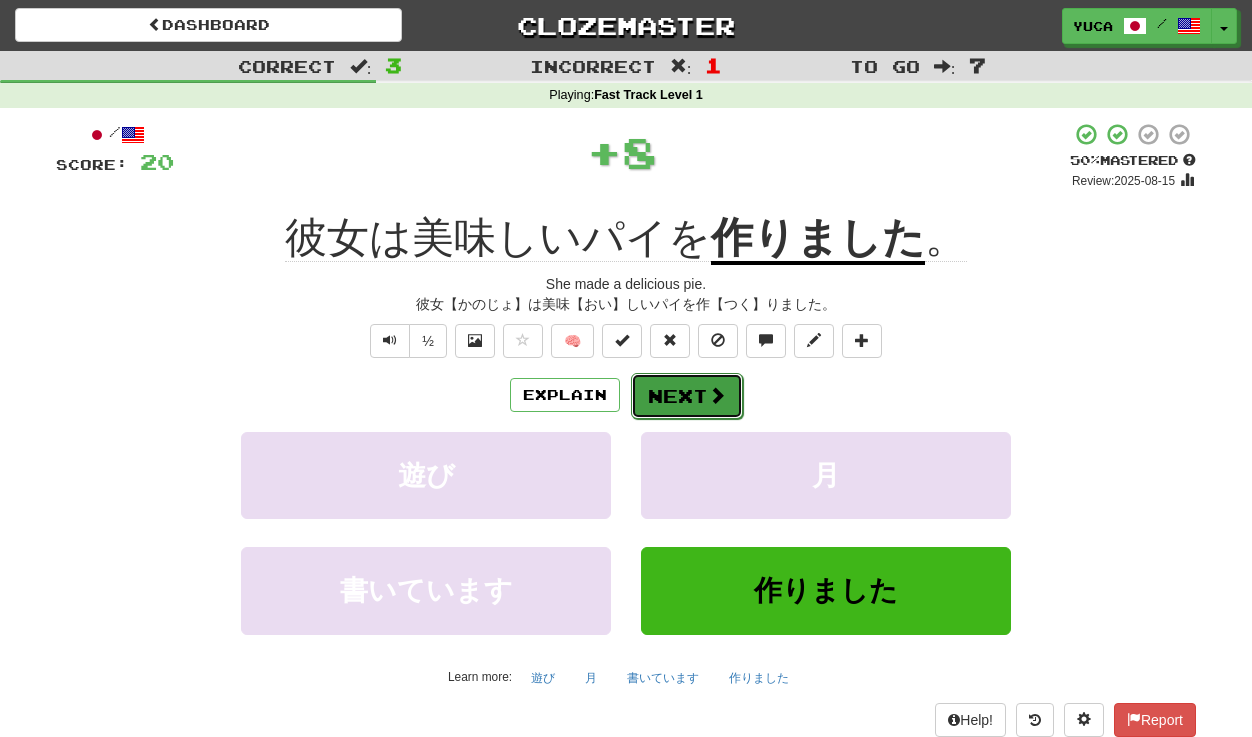 click on "Next" at bounding box center (687, 396) 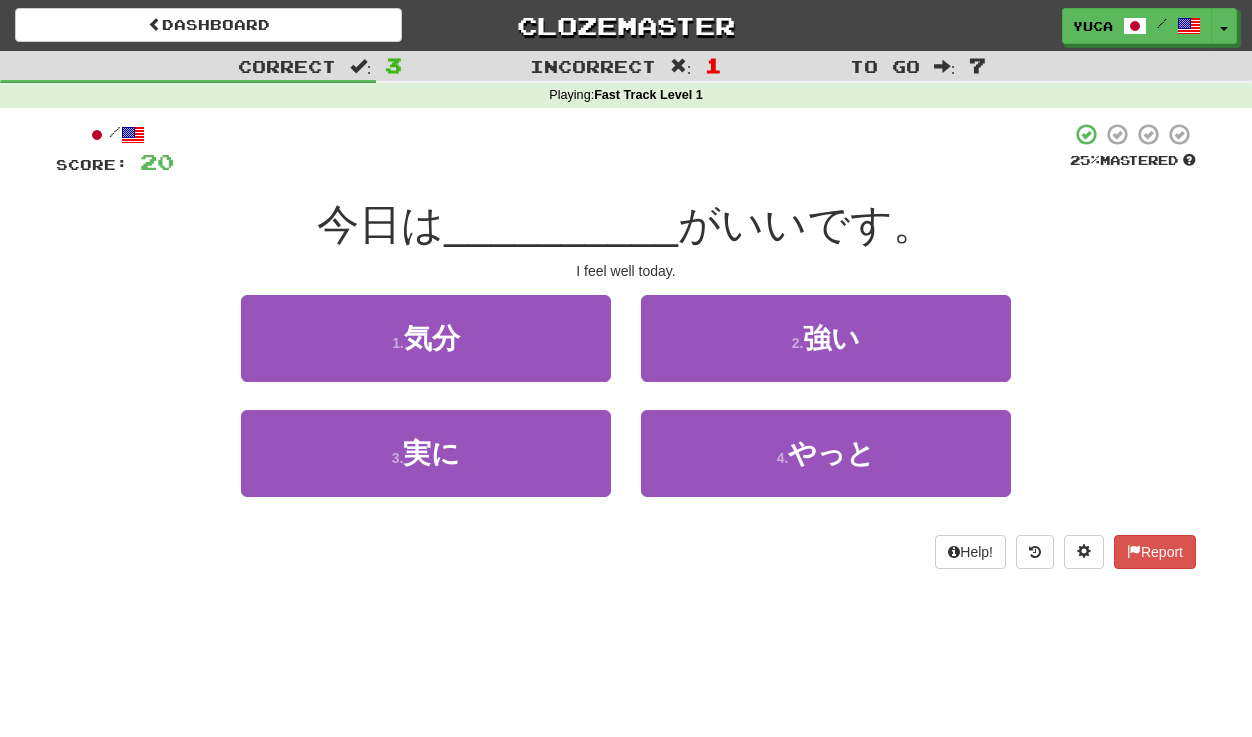 click on "/  Score:   20 25 %  Mastered 今日は __________ がいいです。 I feel well today. 1 .  気分 2 .  強い 3 .  実に 4 .  やっと  Help!  Report" at bounding box center [626, 345] 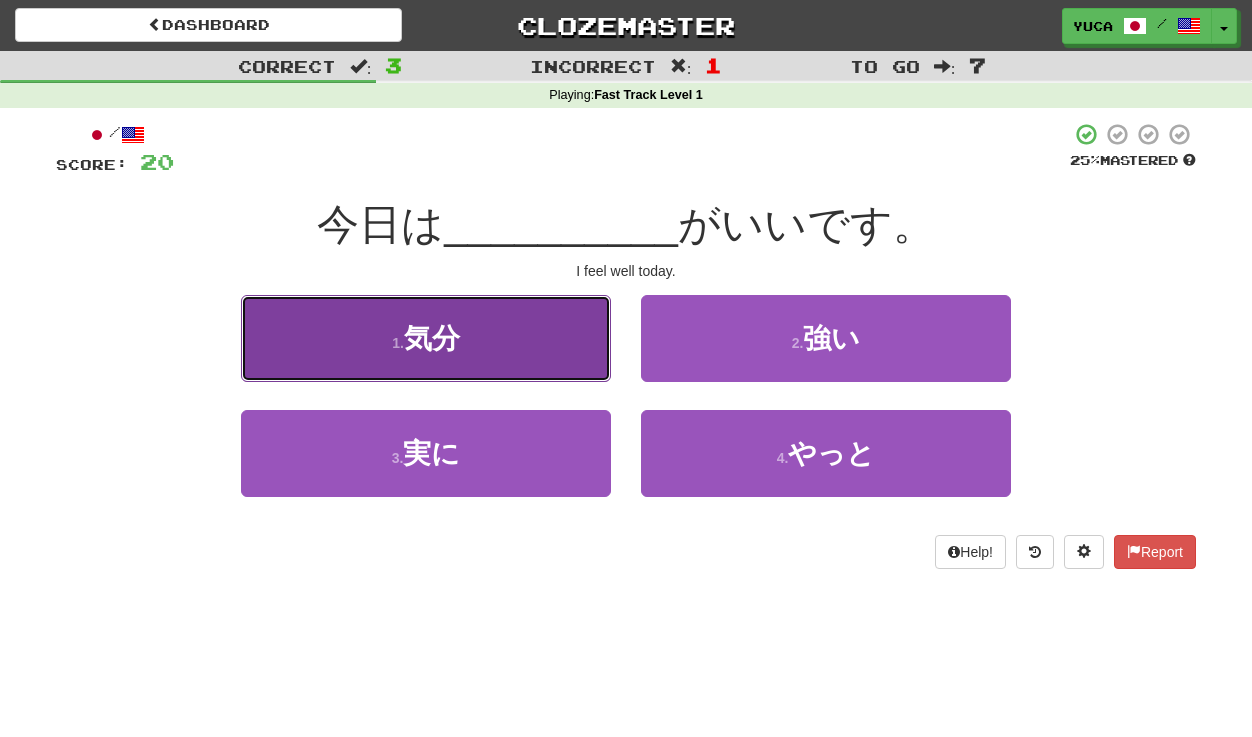 click on "気分" at bounding box center (432, 338) 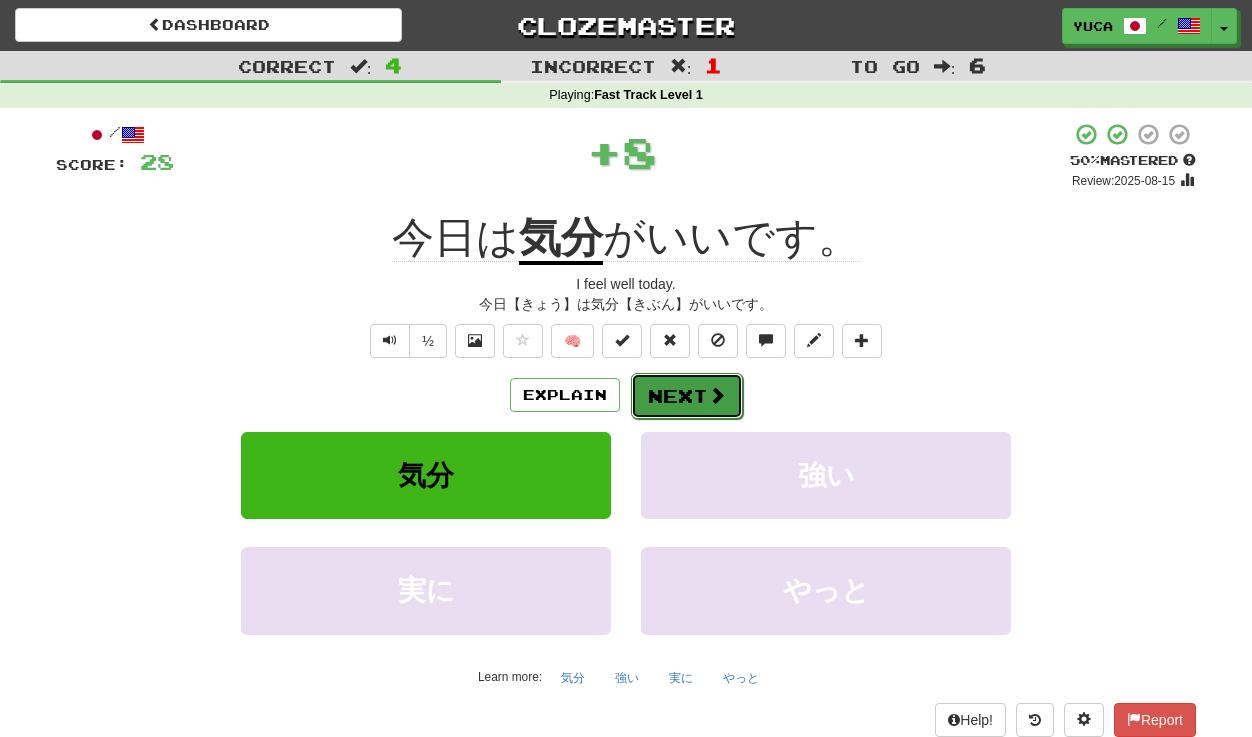 click on "Next" at bounding box center [687, 396] 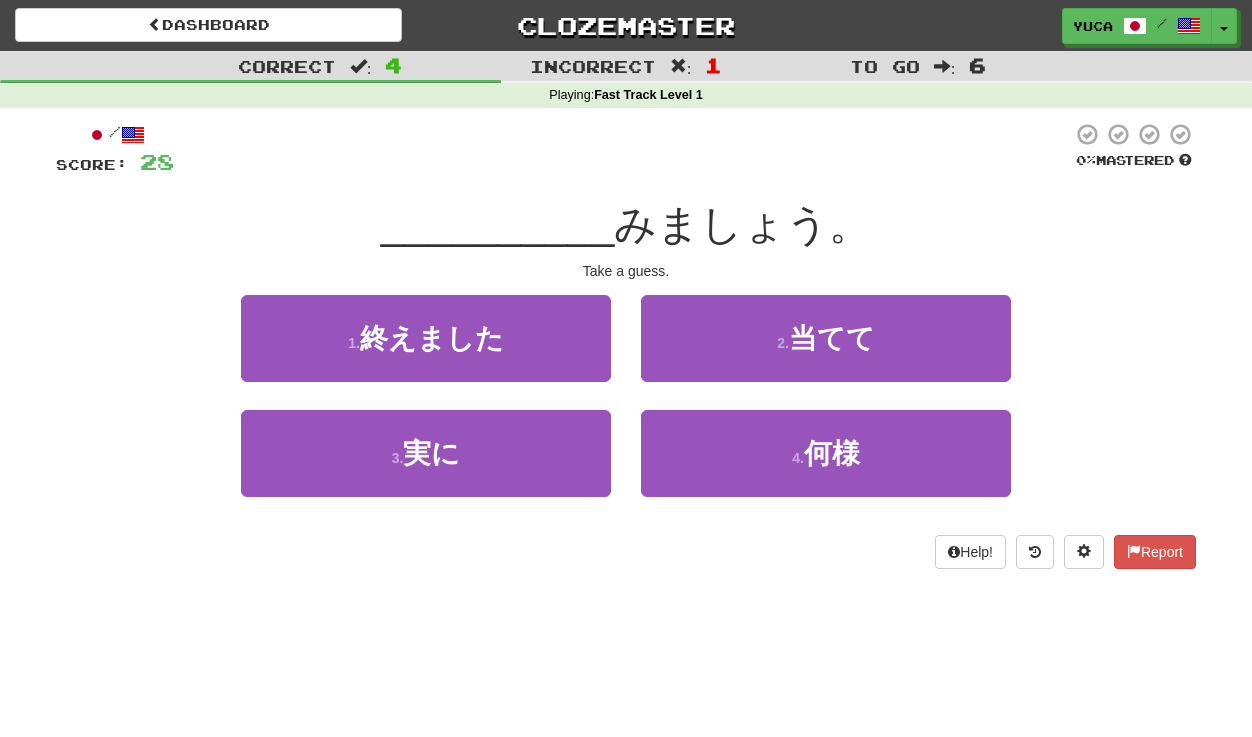 click on "/  Score:   28 0 %  Mastered __________ みましょう。 Take a guess. 1 .  終えました 2 .  当てて 3 .  実に 4 .  何様  Help!  Report" at bounding box center (626, 352) 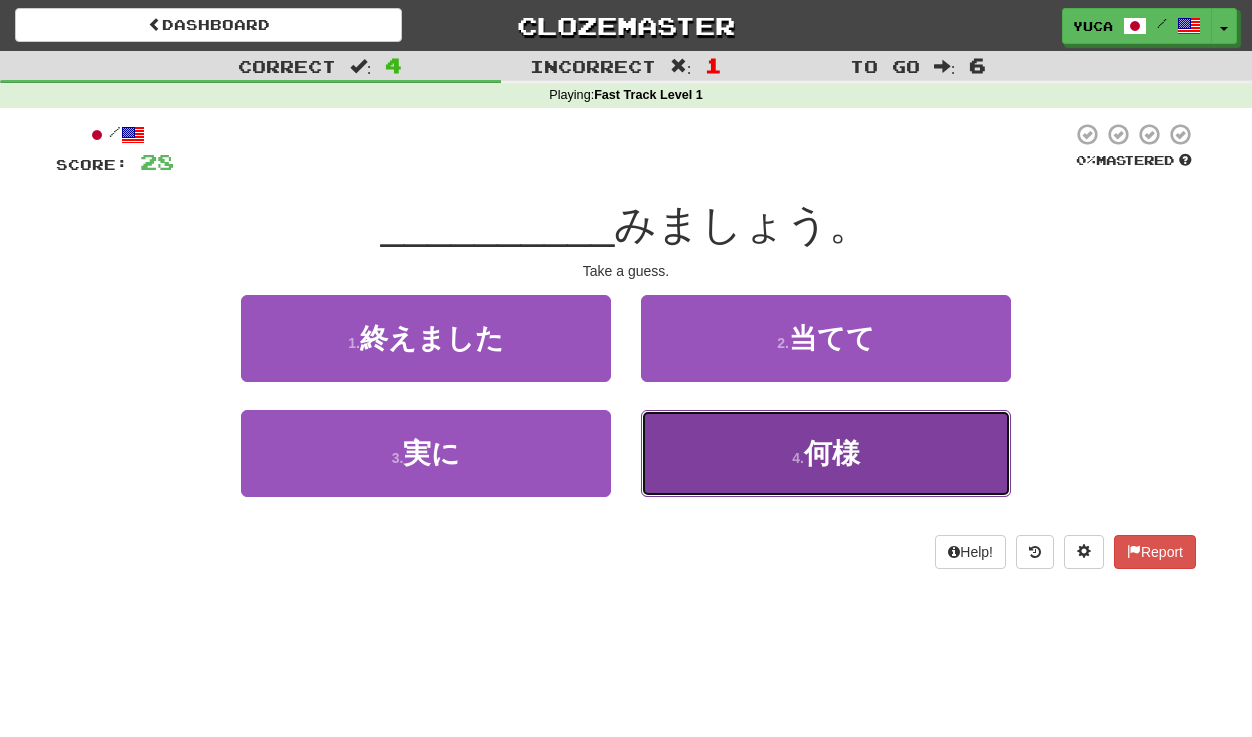 click on "4 .  何様" at bounding box center [826, 453] 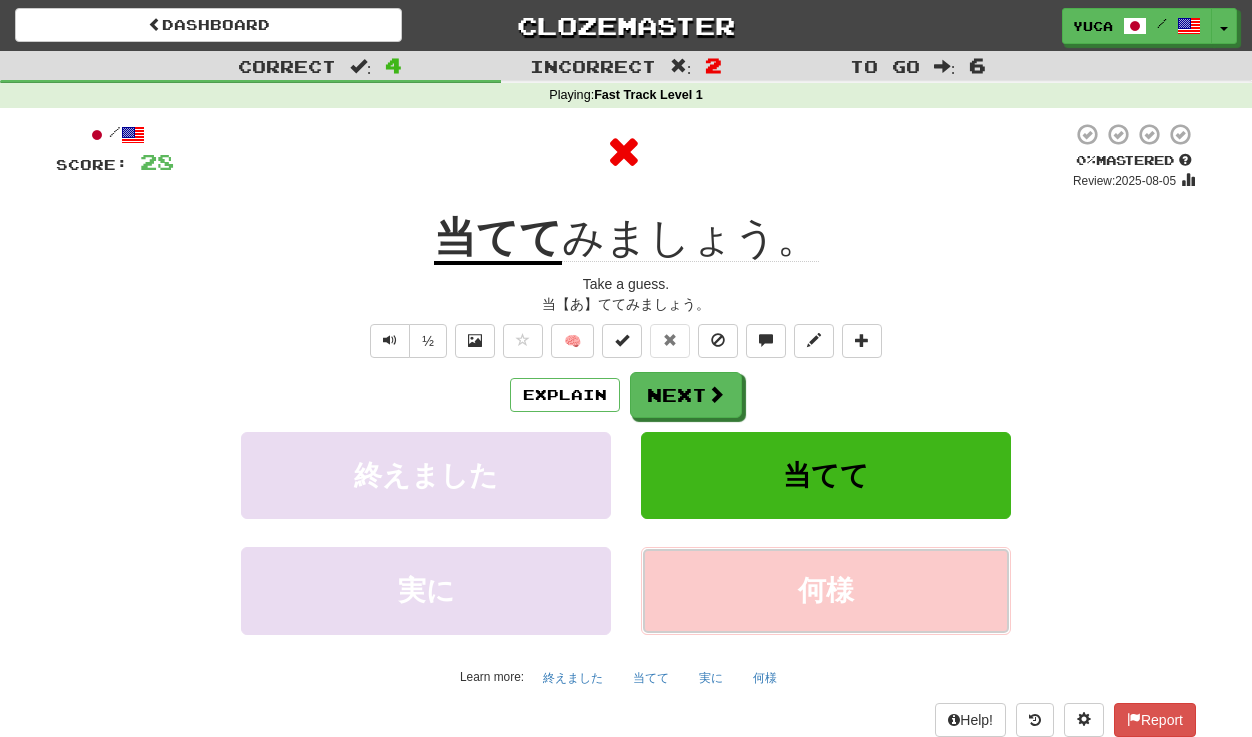 type 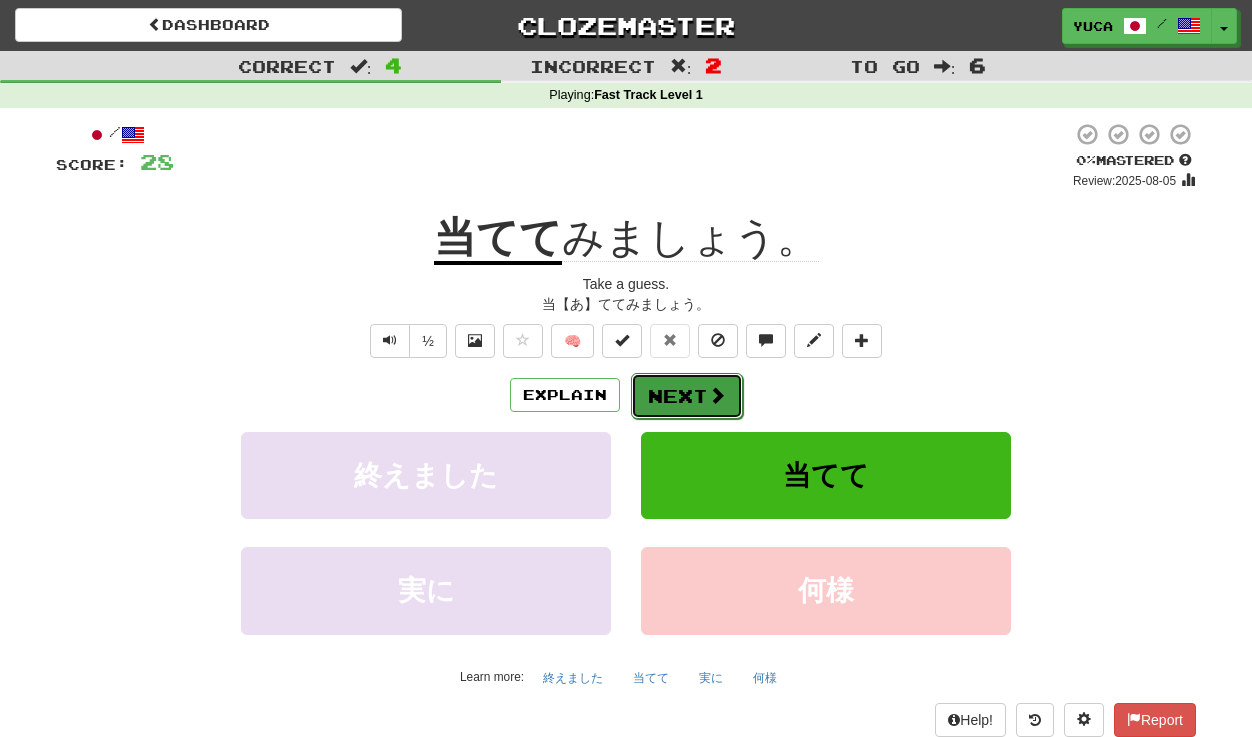click on "Next" at bounding box center (687, 396) 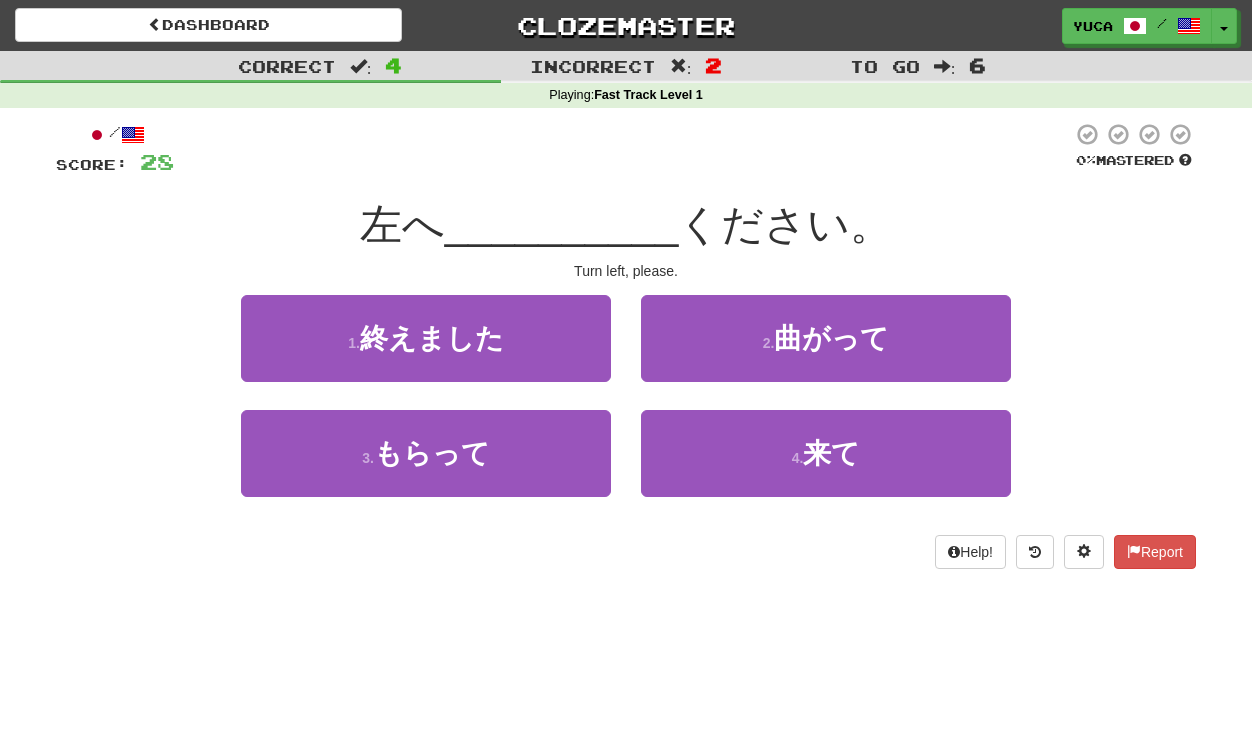 click on "/  Score:   28 0 %  Mastered 左へ __________ ください。 Turn left, please. 1 .  終えました 2 .  曲がって 3 .  もらって 4 .  来て  Help!  Report" at bounding box center (626, 345) 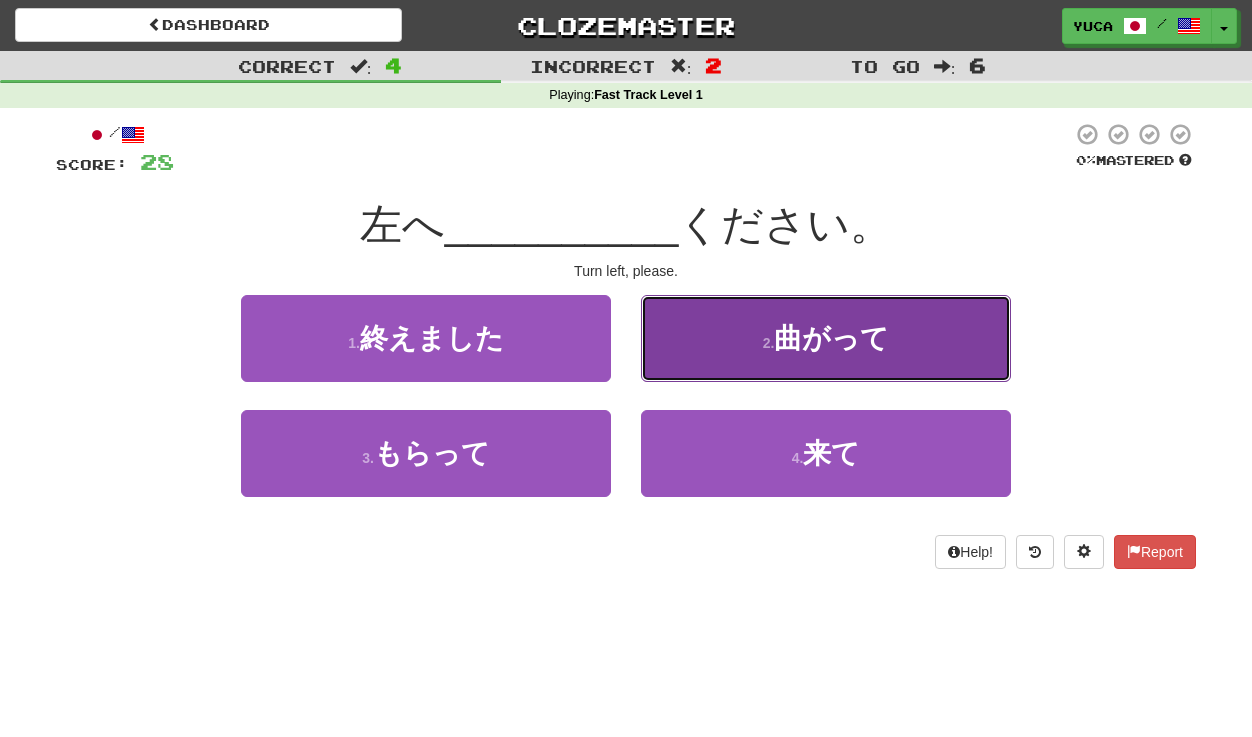click on "曲がって" at bounding box center (831, 338) 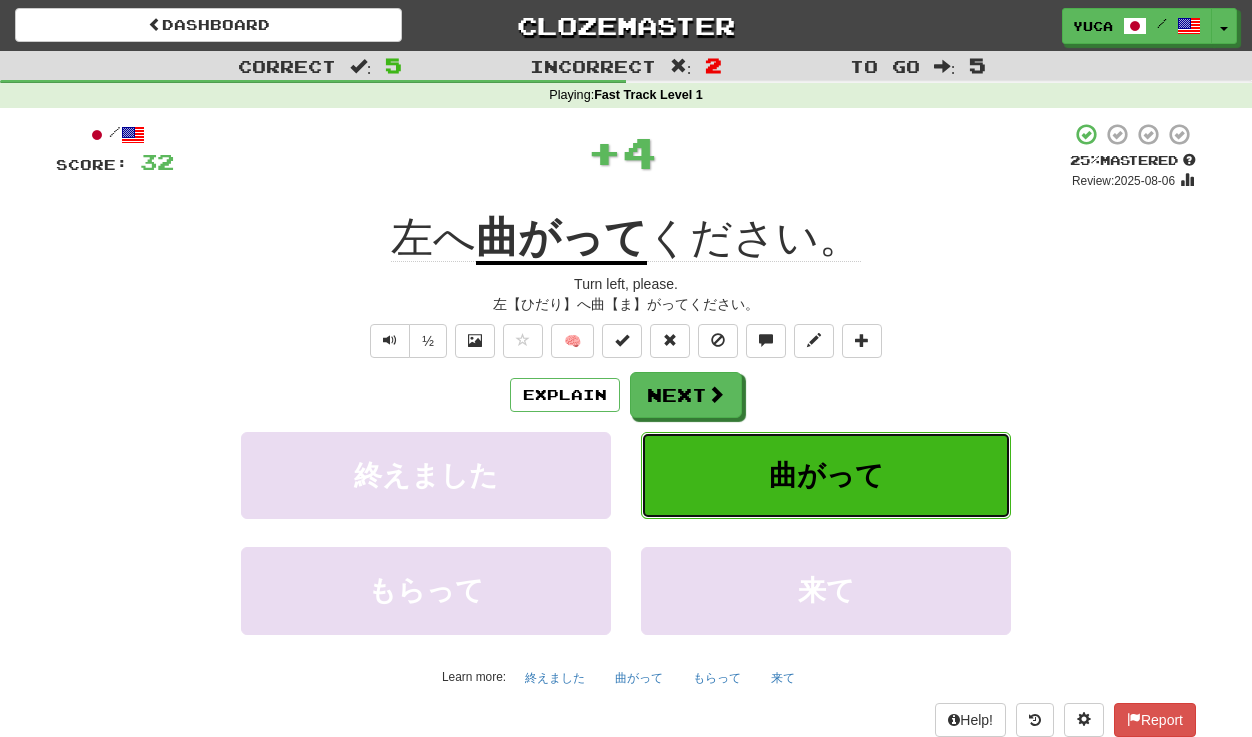 type 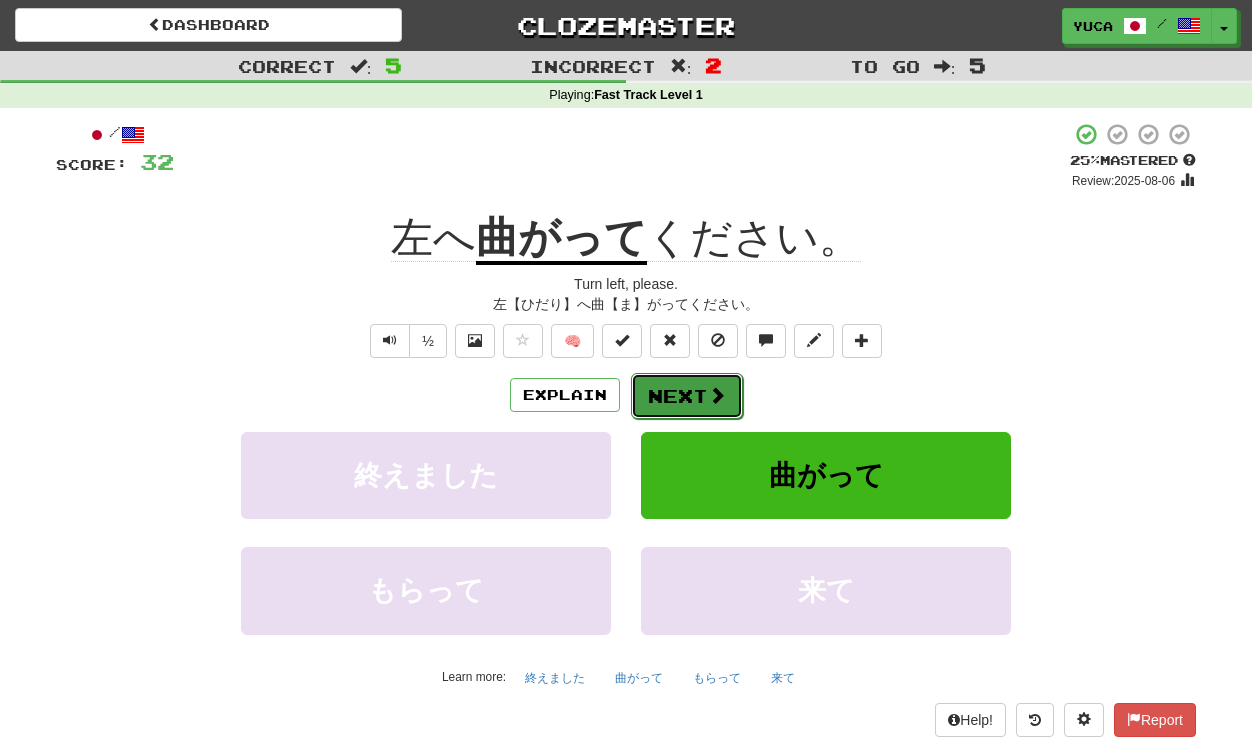 click on "Next" at bounding box center (687, 396) 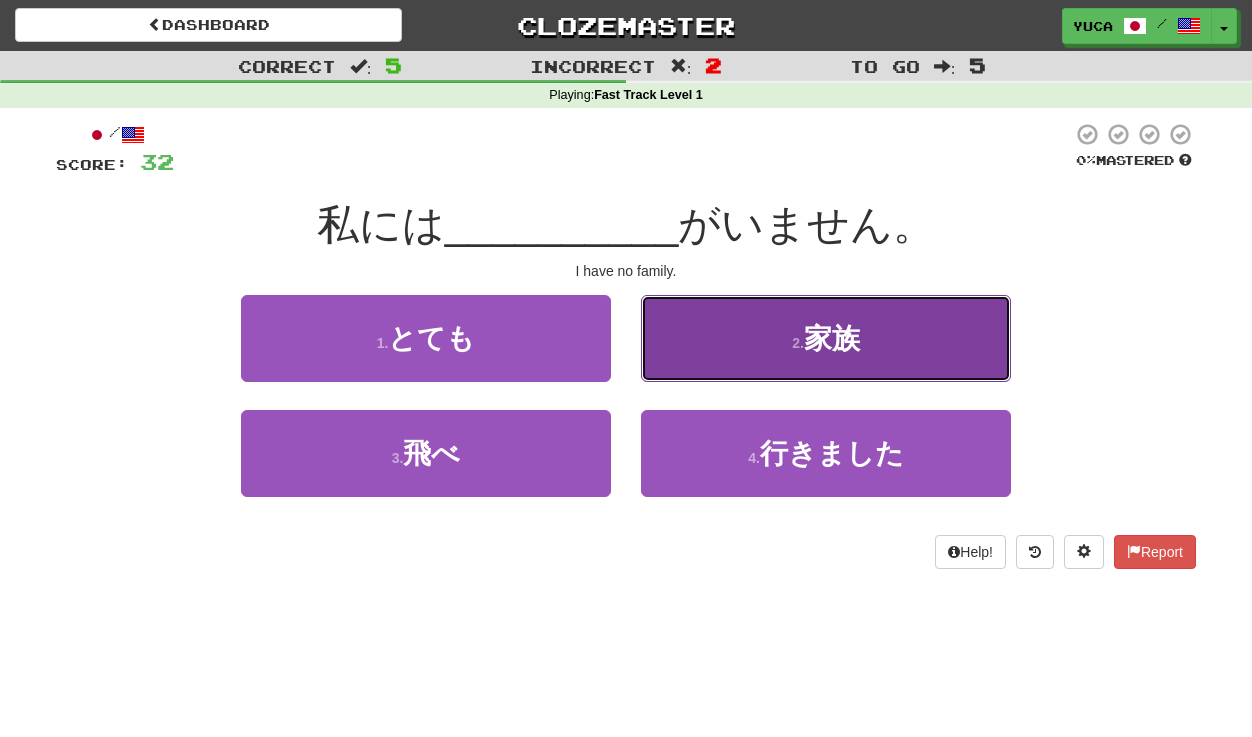 click on "家族" at bounding box center [832, 338] 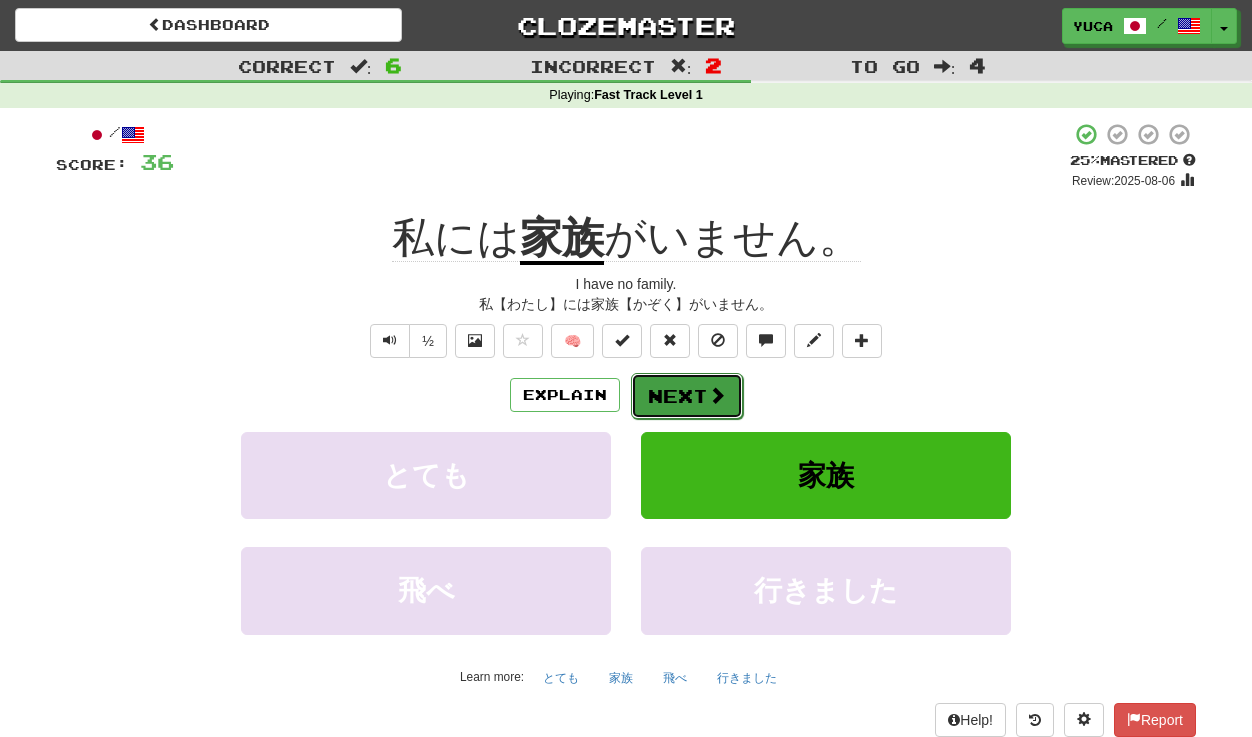 click on "Next" at bounding box center (687, 396) 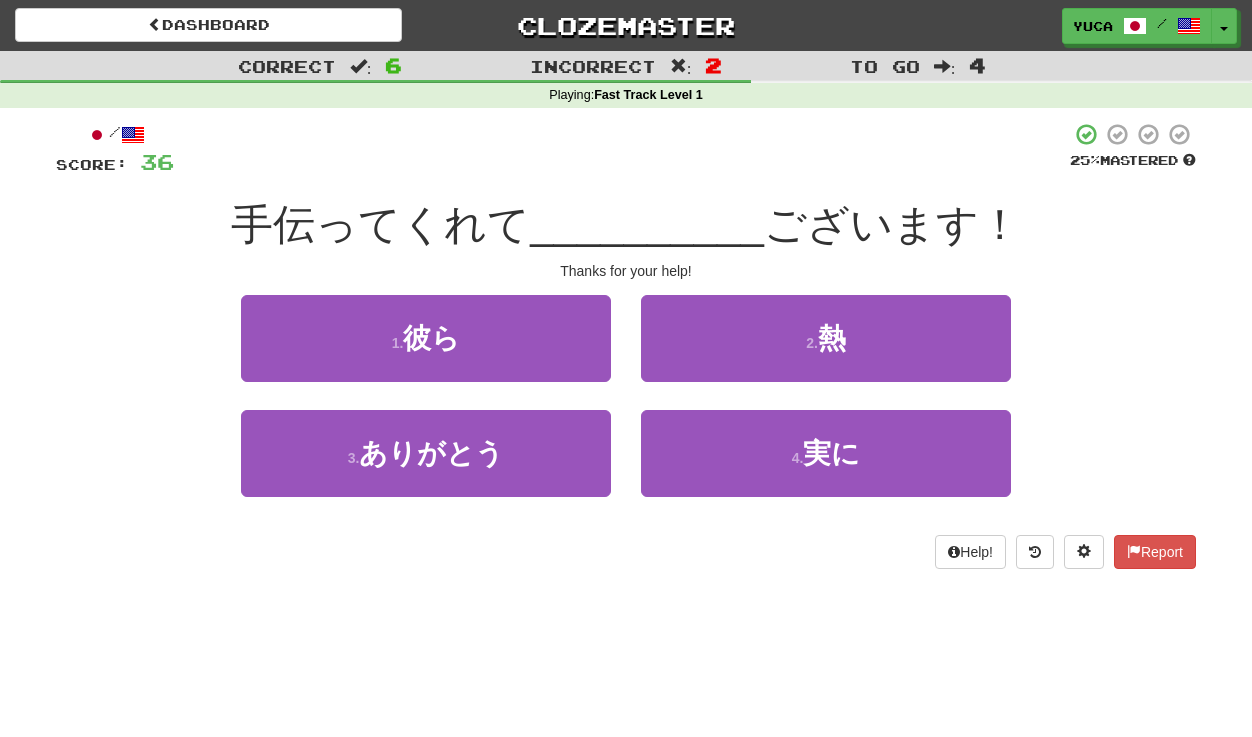 click at bounding box center (622, 149) 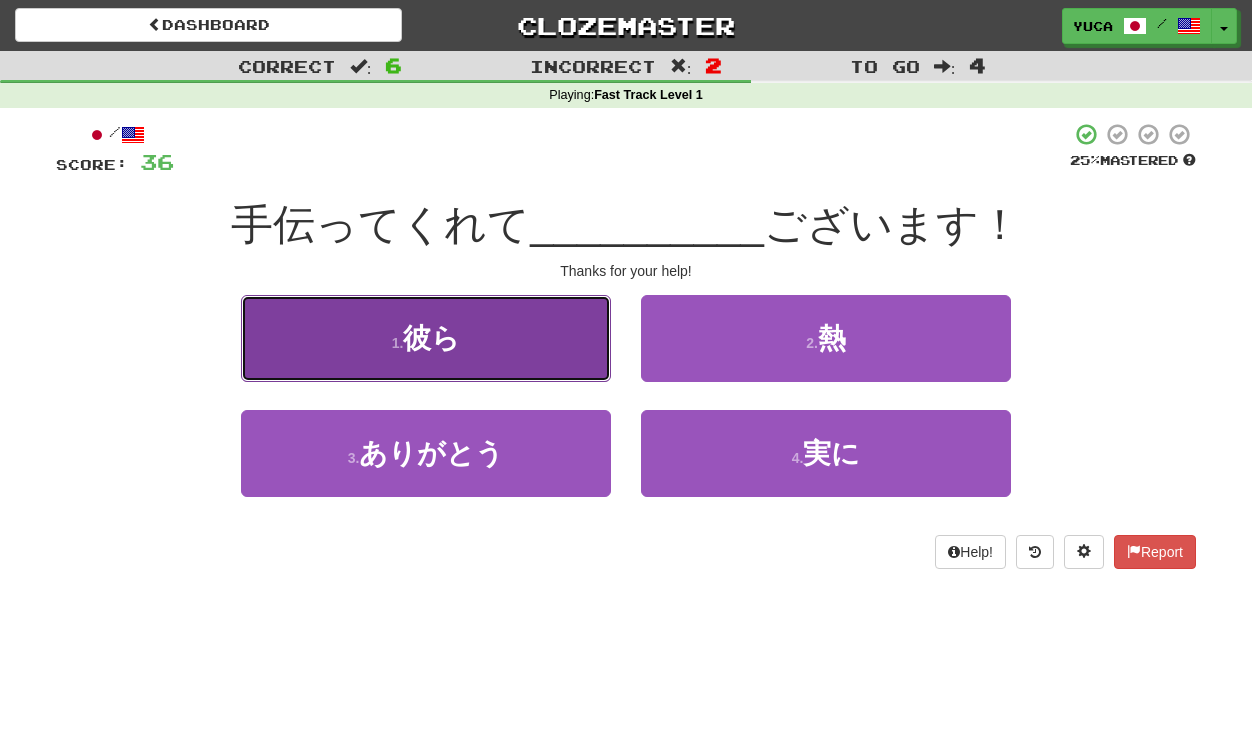 click on "彼ら" at bounding box center (431, 338) 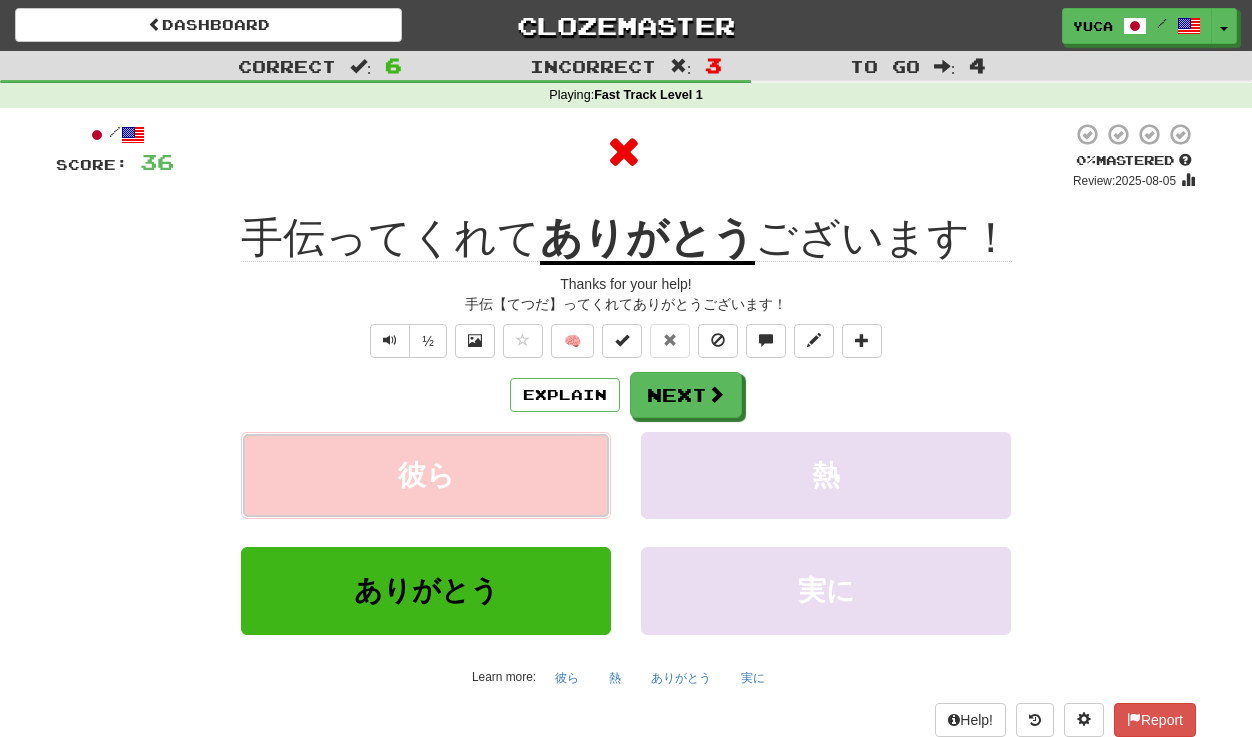 type 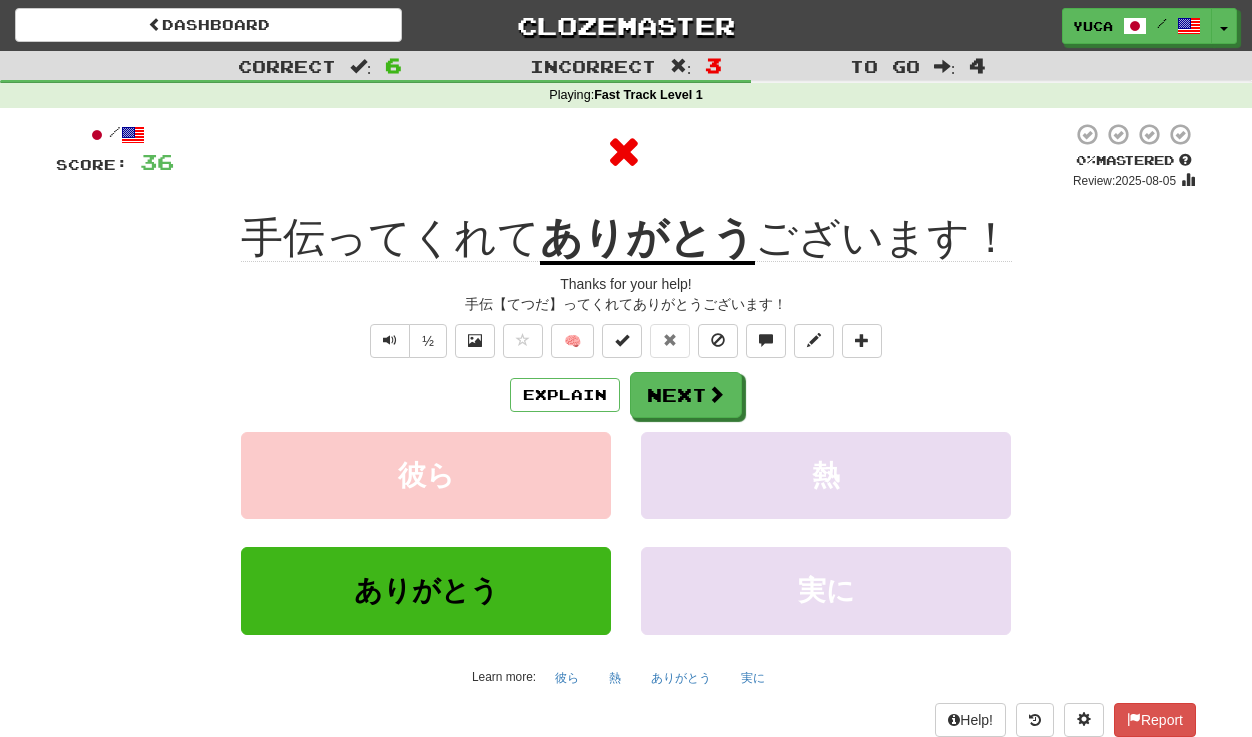 click at bounding box center [623, 152] 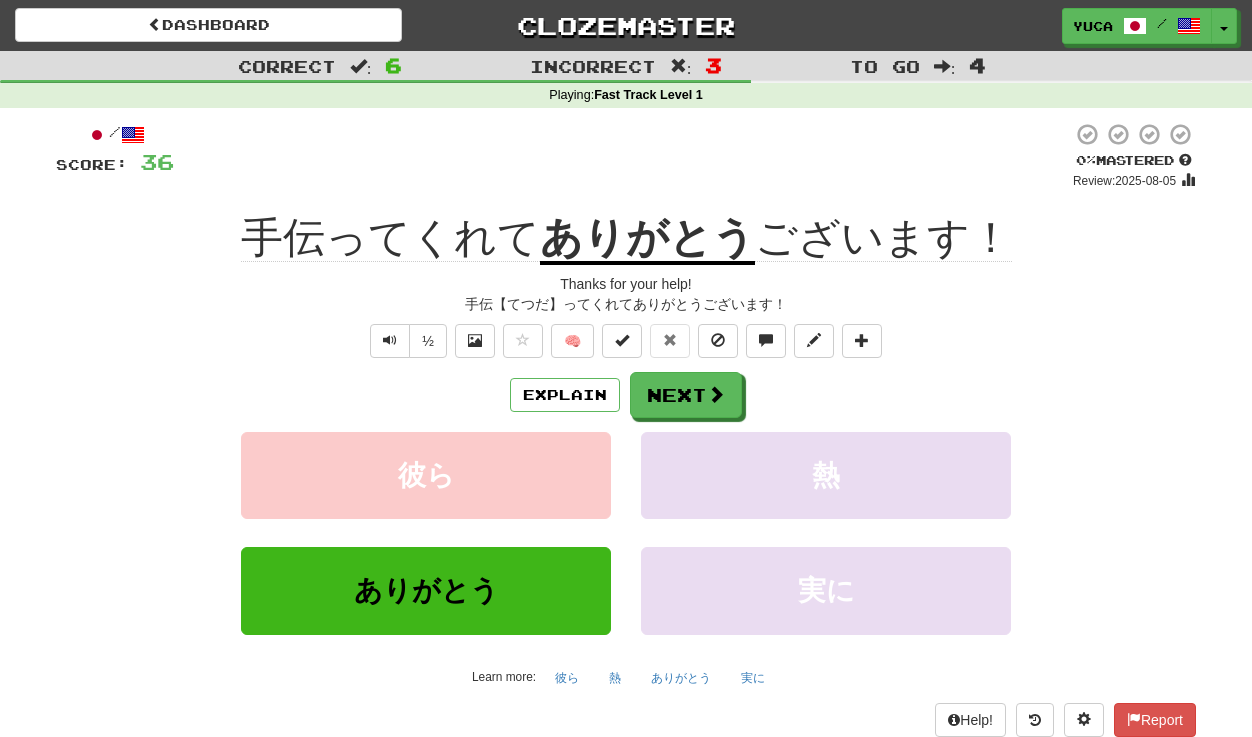 click at bounding box center [623, 156] 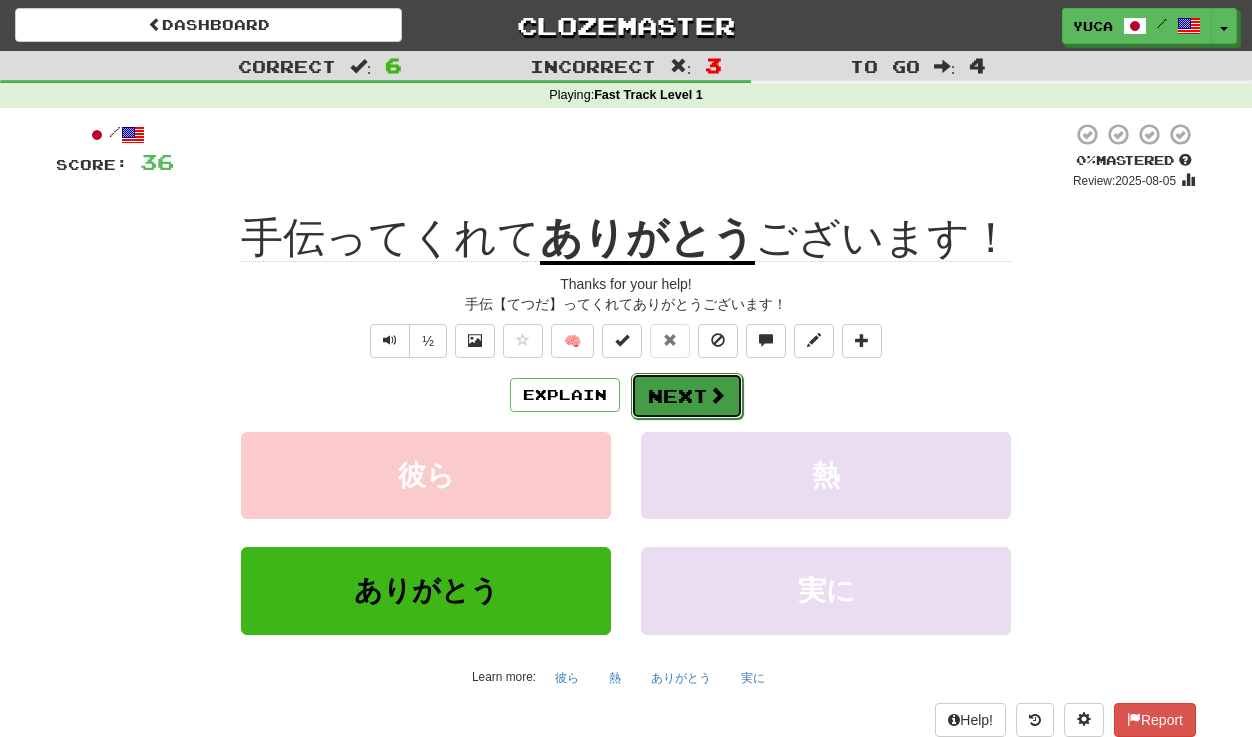 click on "Next" at bounding box center [687, 396] 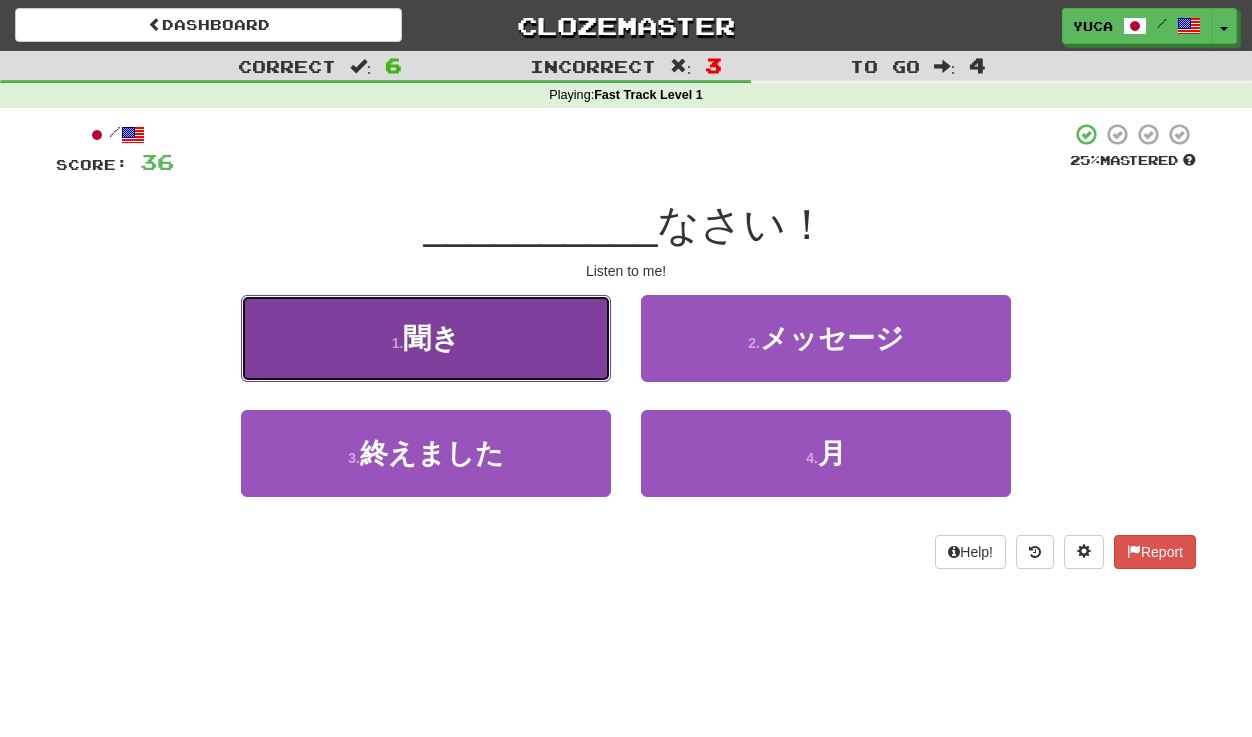 click on "聞き" at bounding box center (431, 338) 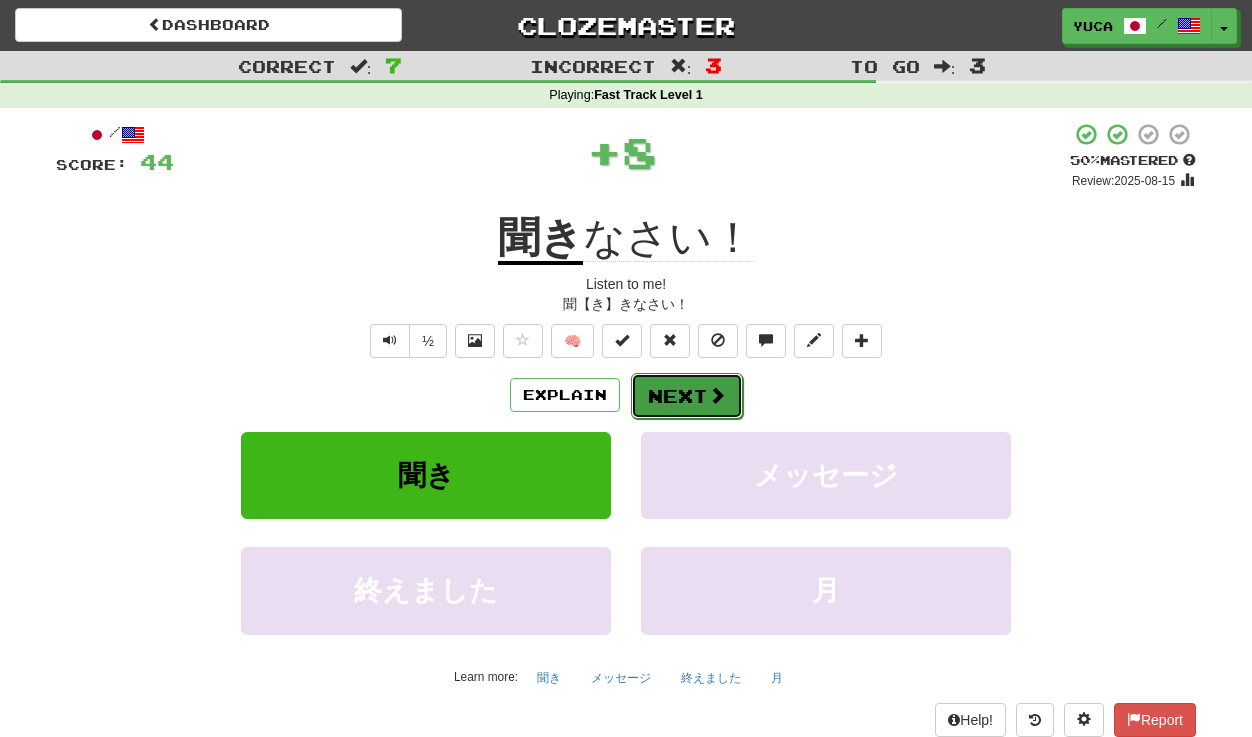 click on "Next" at bounding box center [687, 396] 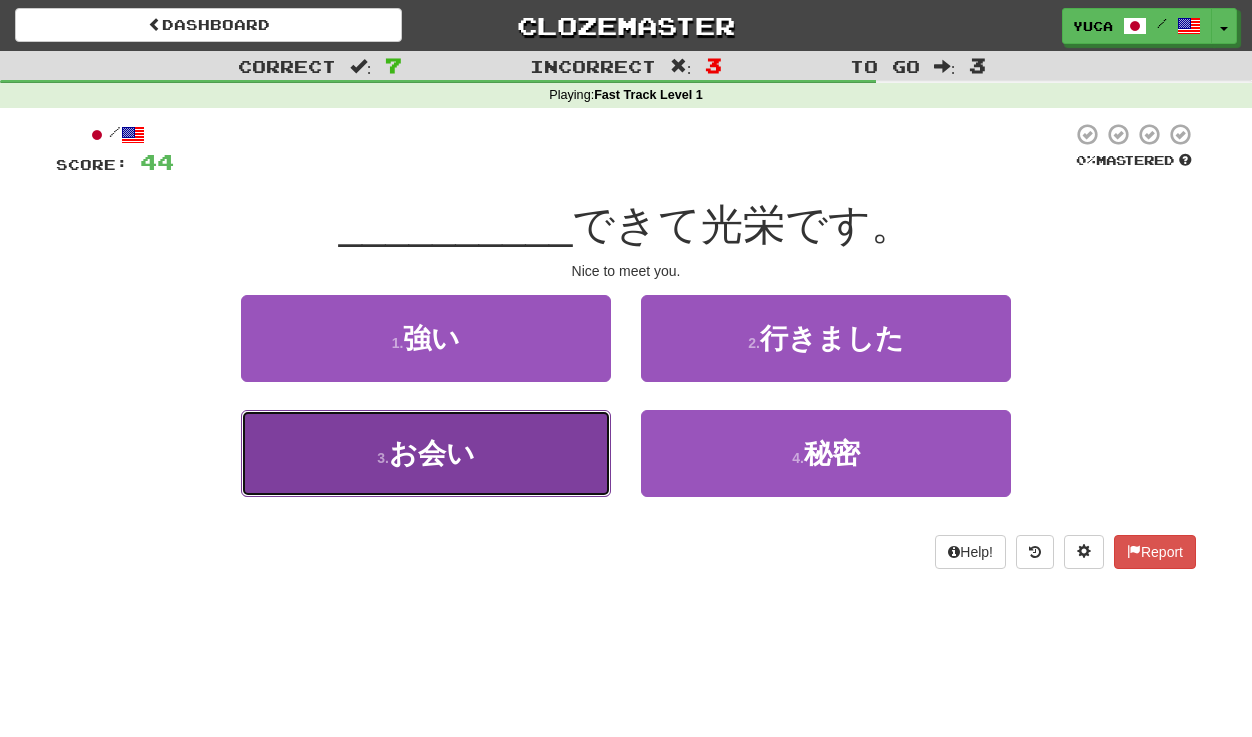 click on "お会い" at bounding box center [432, 453] 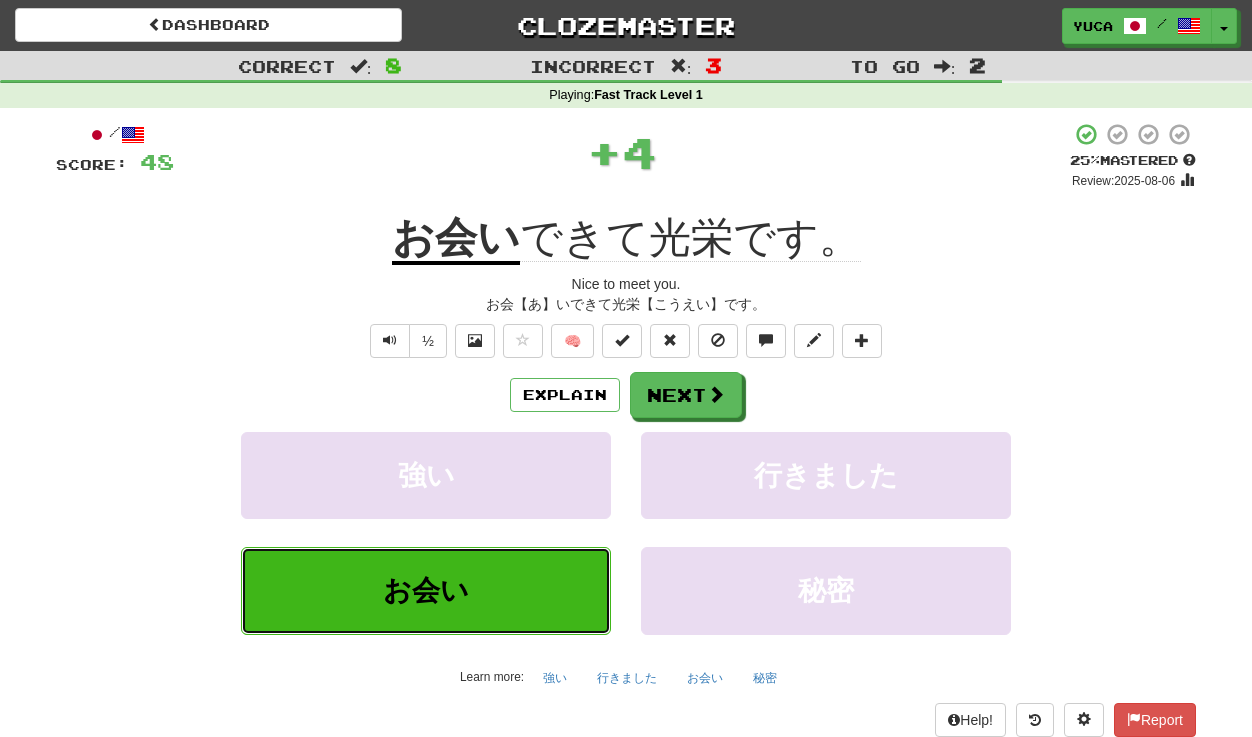 type 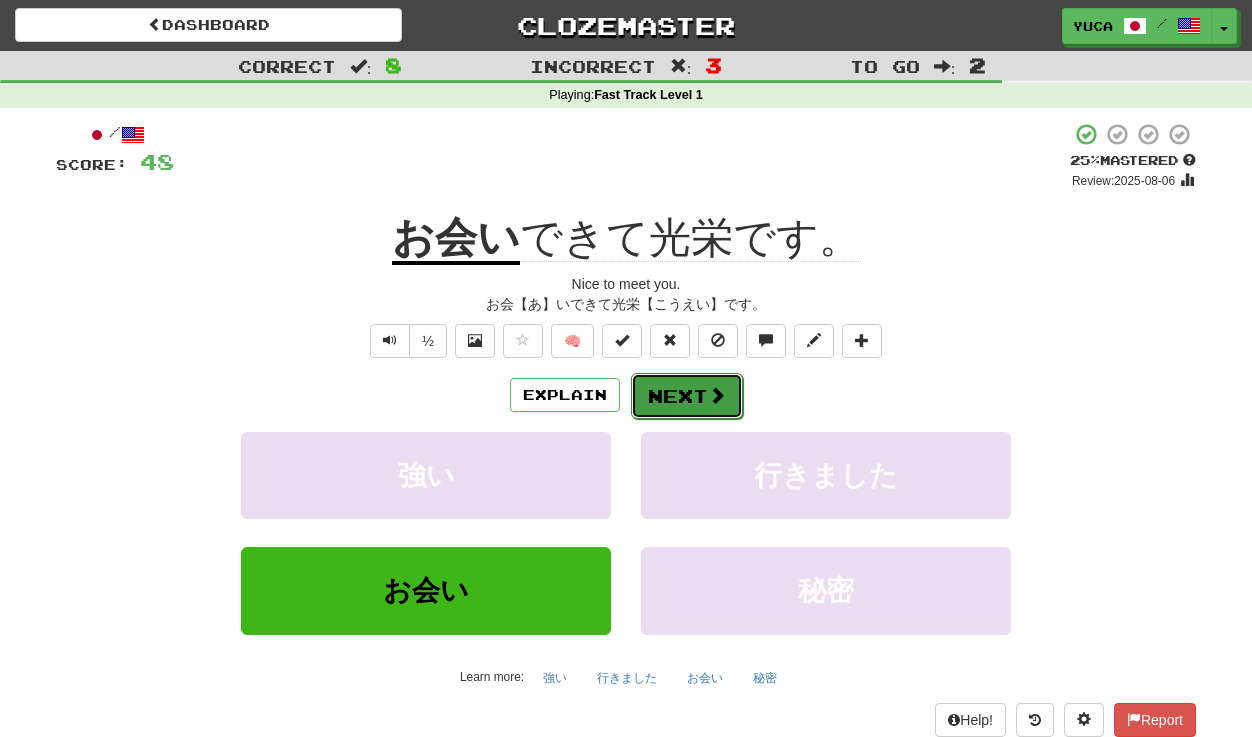 click on "Next" at bounding box center [687, 396] 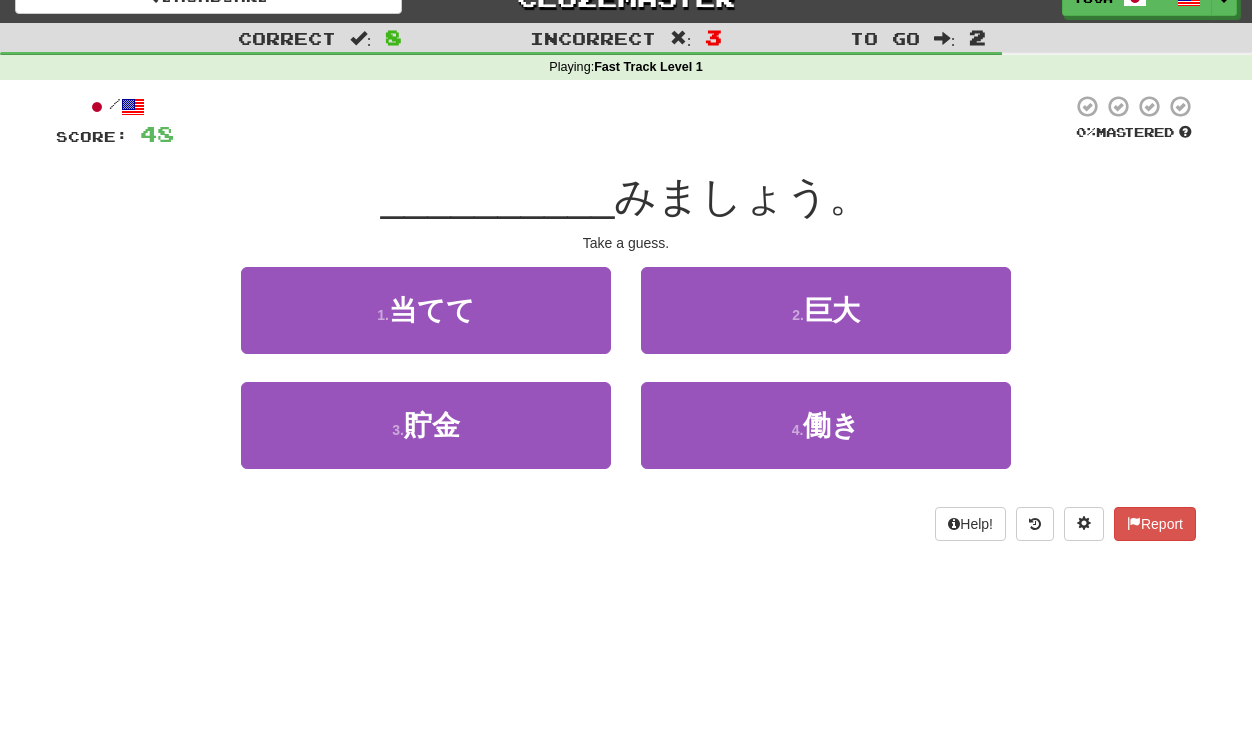 scroll, scrollTop: 29, scrollLeft: 0, axis: vertical 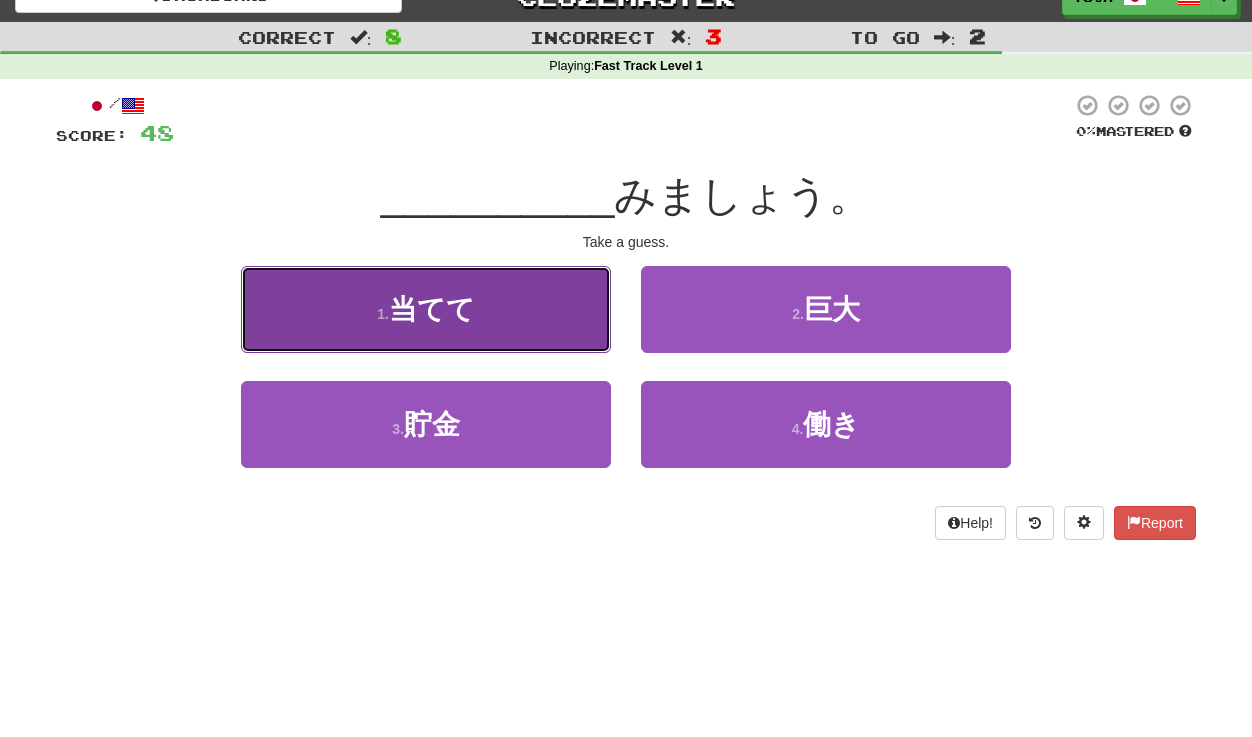 click on "当てて" at bounding box center [432, 309] 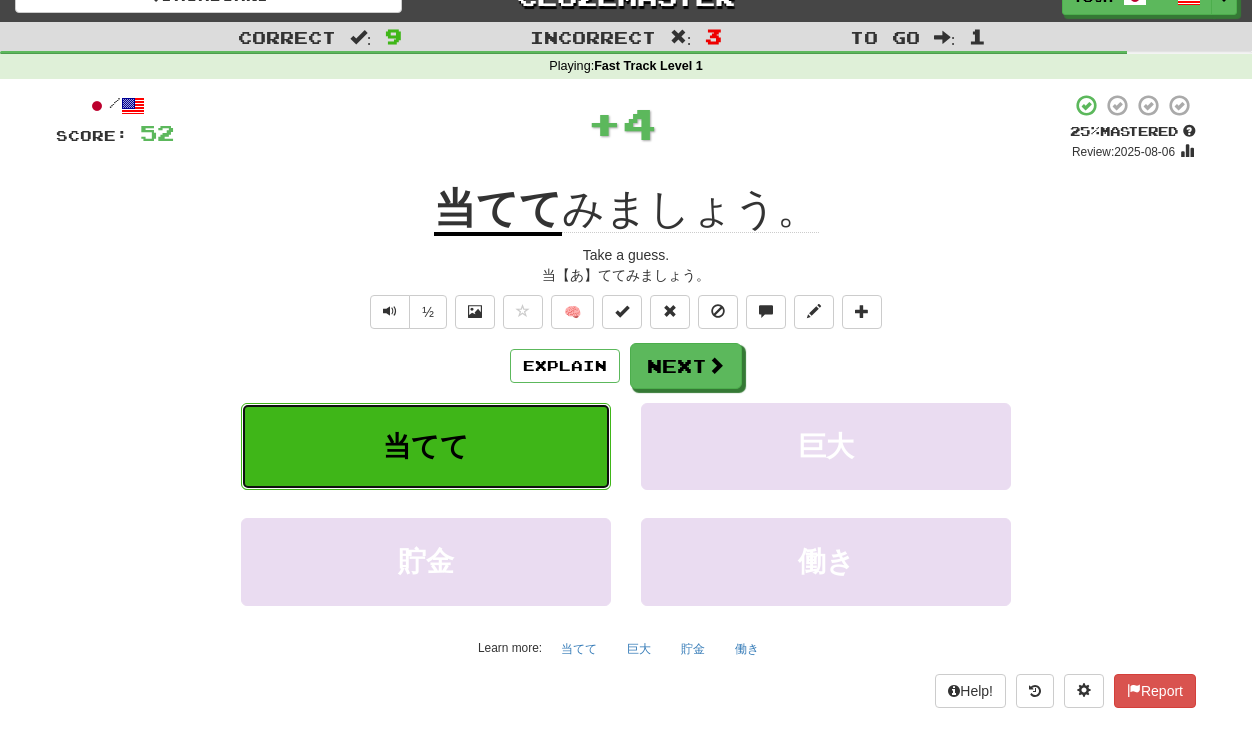 type 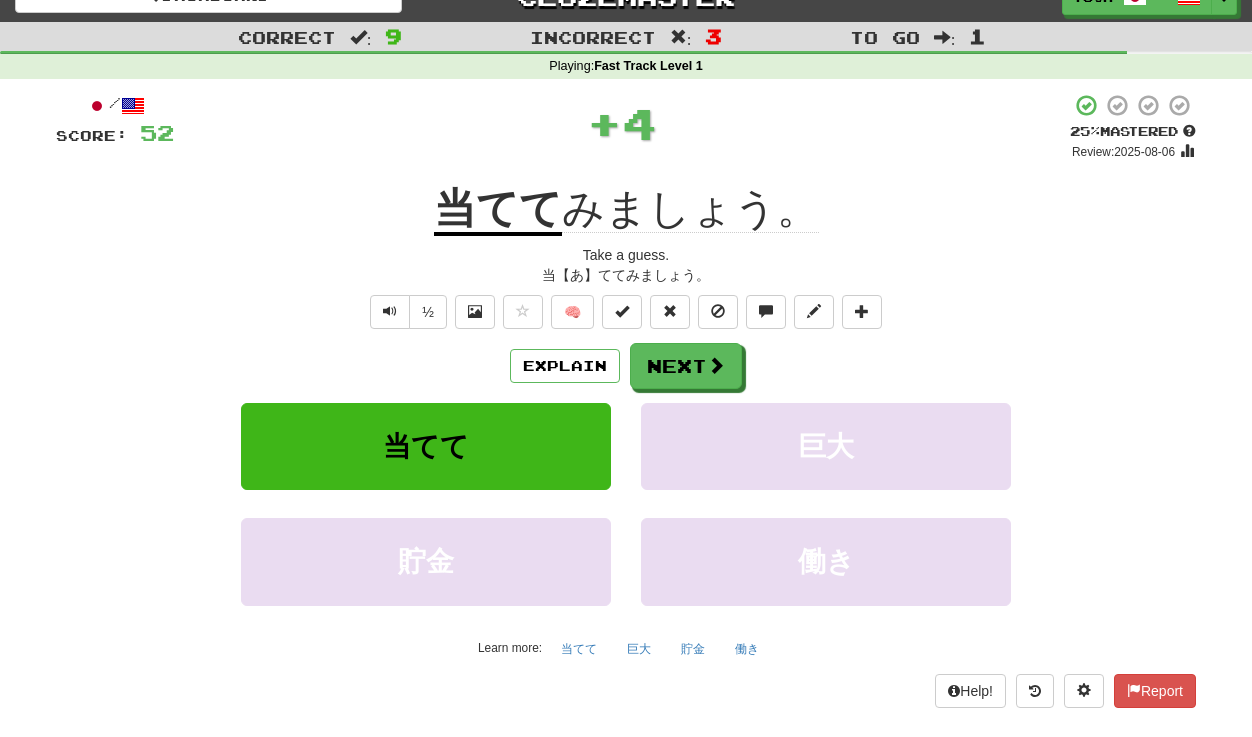 click on "当てて みましょう。" at bounding box center (626, 209) 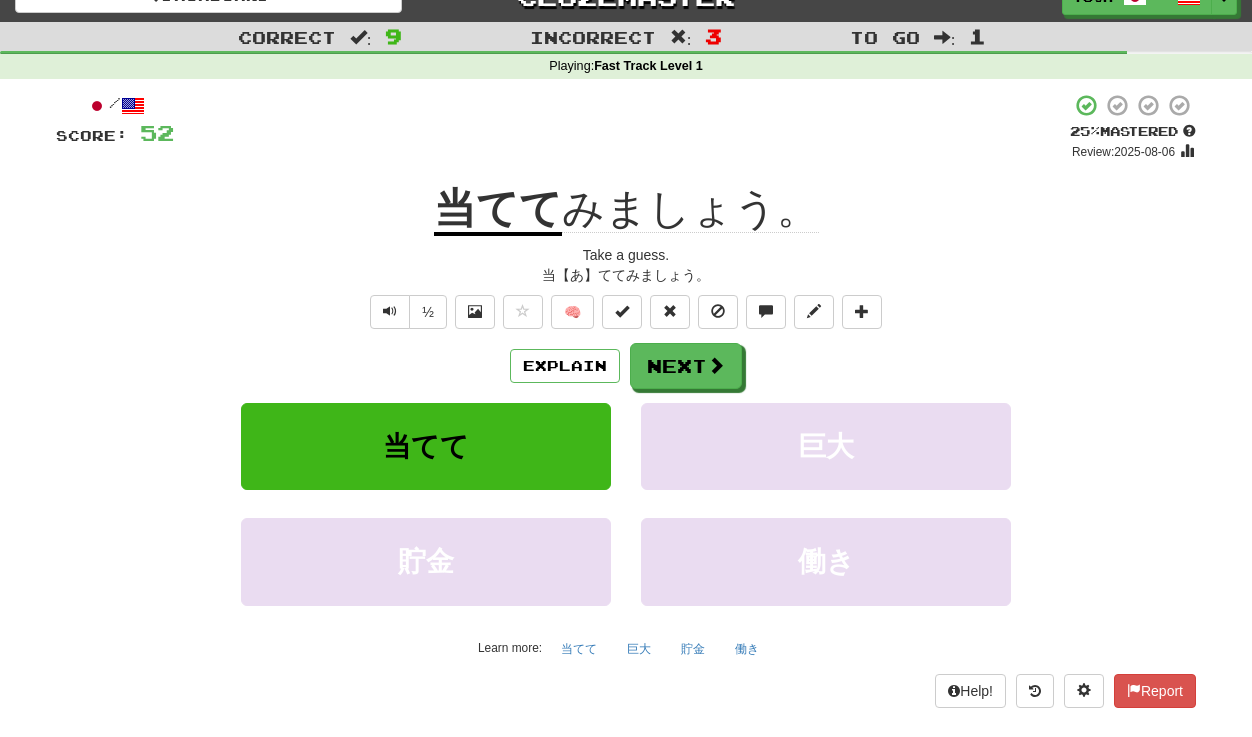scroll, scrollTop: 0, scrollLeft: 0, axis: both 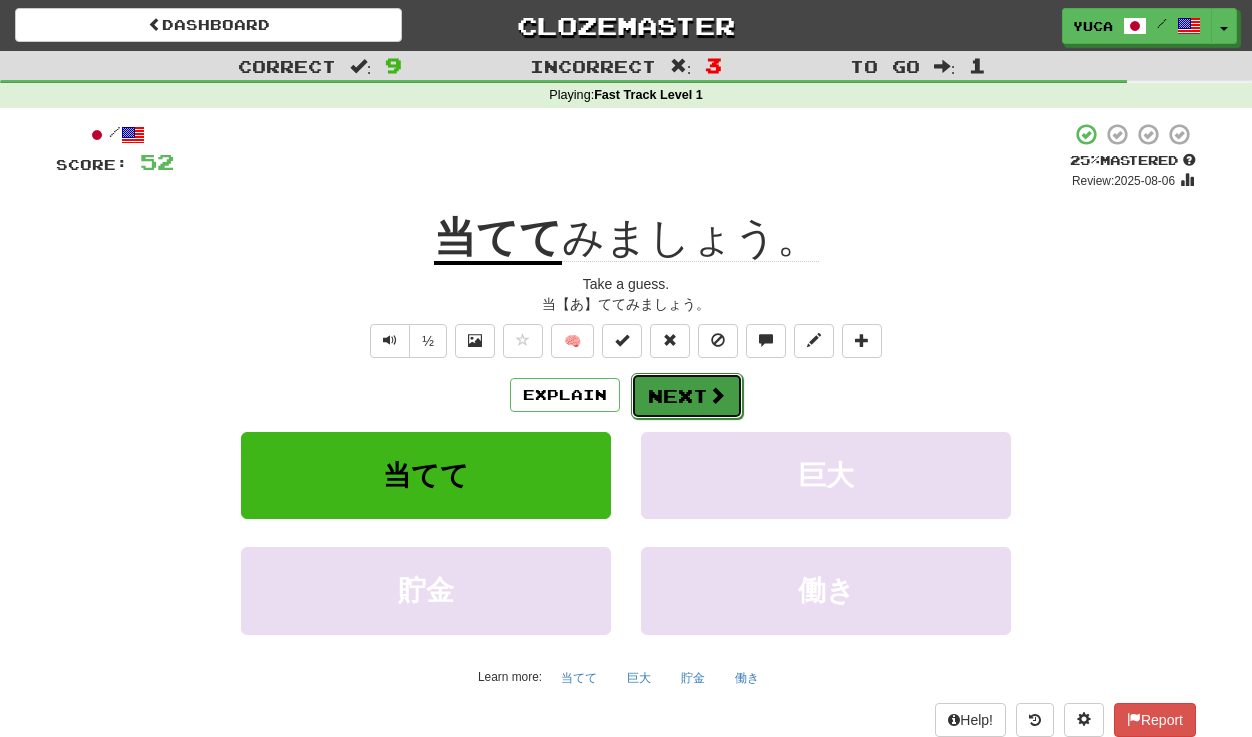 click on "Next" at bounding box center [687, 396] 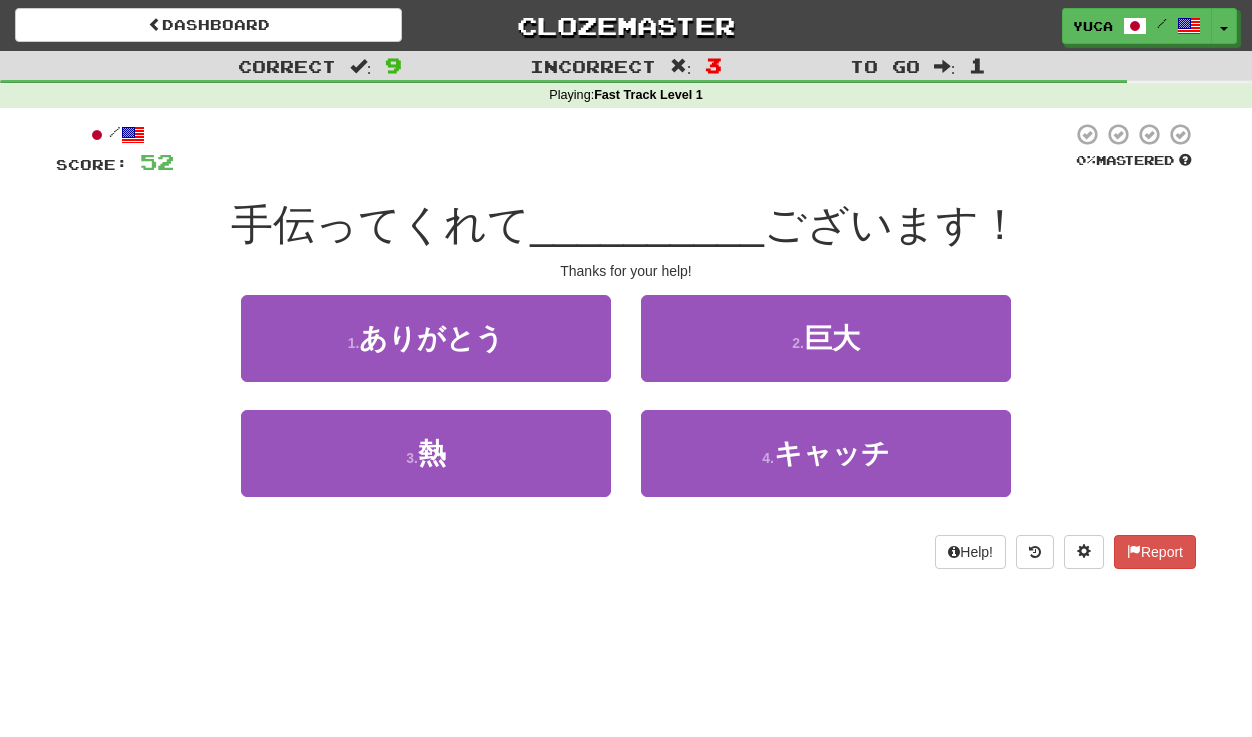 click on "/  Score:   52 0 %  Mastered 手伝ってくれて __________ ございます！ Thanks for your help! 1 .  ありがとう 2 .  巨大 3 .  熱 4 .  キャッチ  Help!  Report" at bounding box center [626, 345] 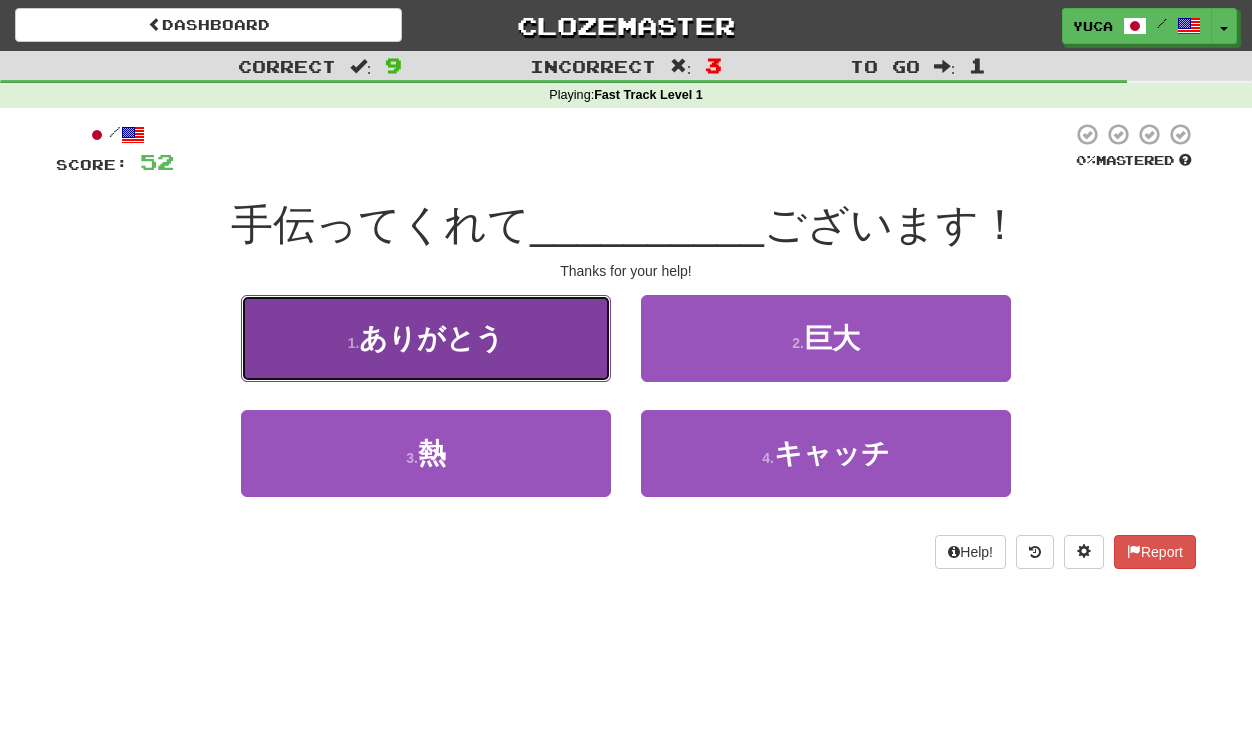 click on "ありがとう" at bounding box center [431, 338] 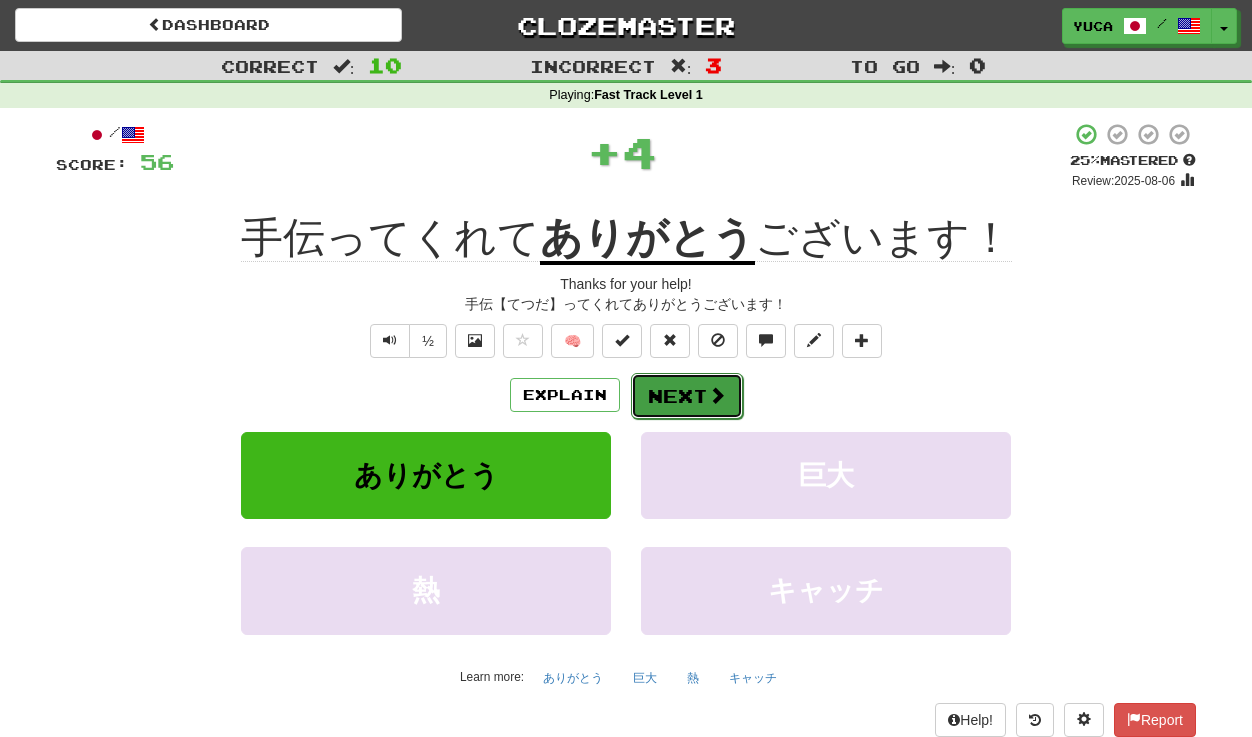 click on "Next" at bounding box center (687, 396) 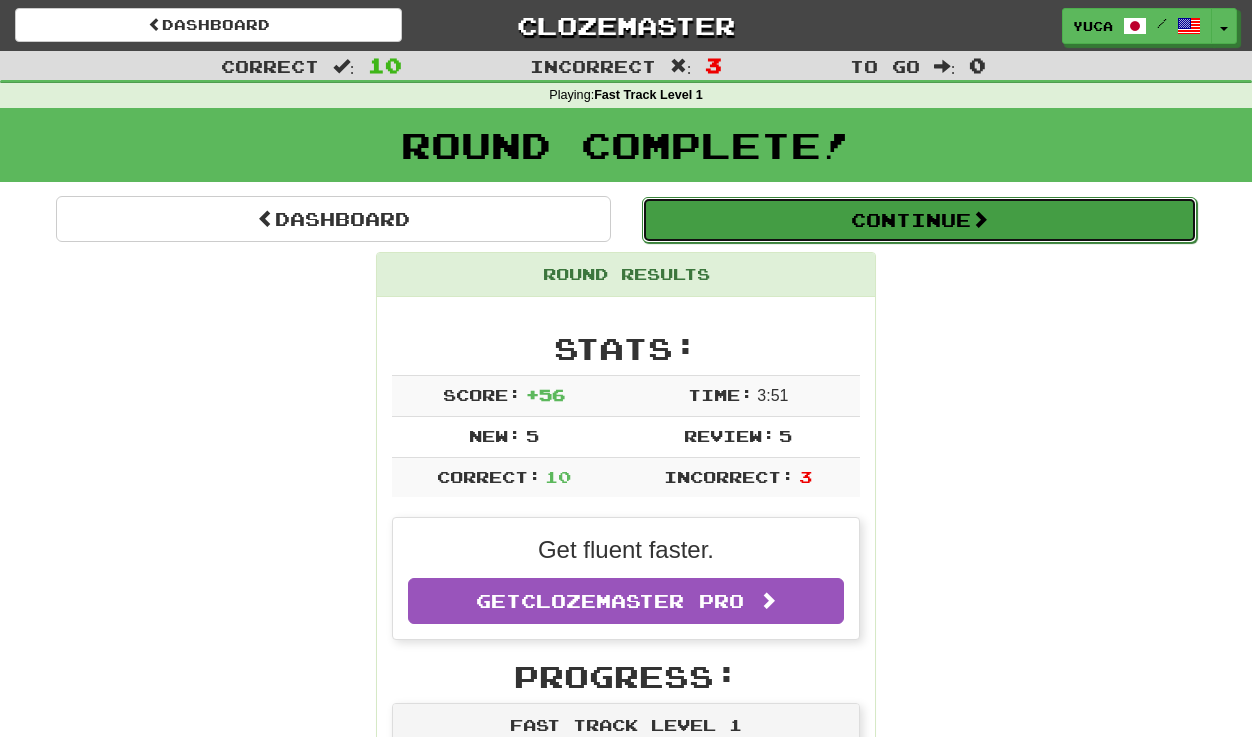 click on "Continue" at bounding box center [919, 220] 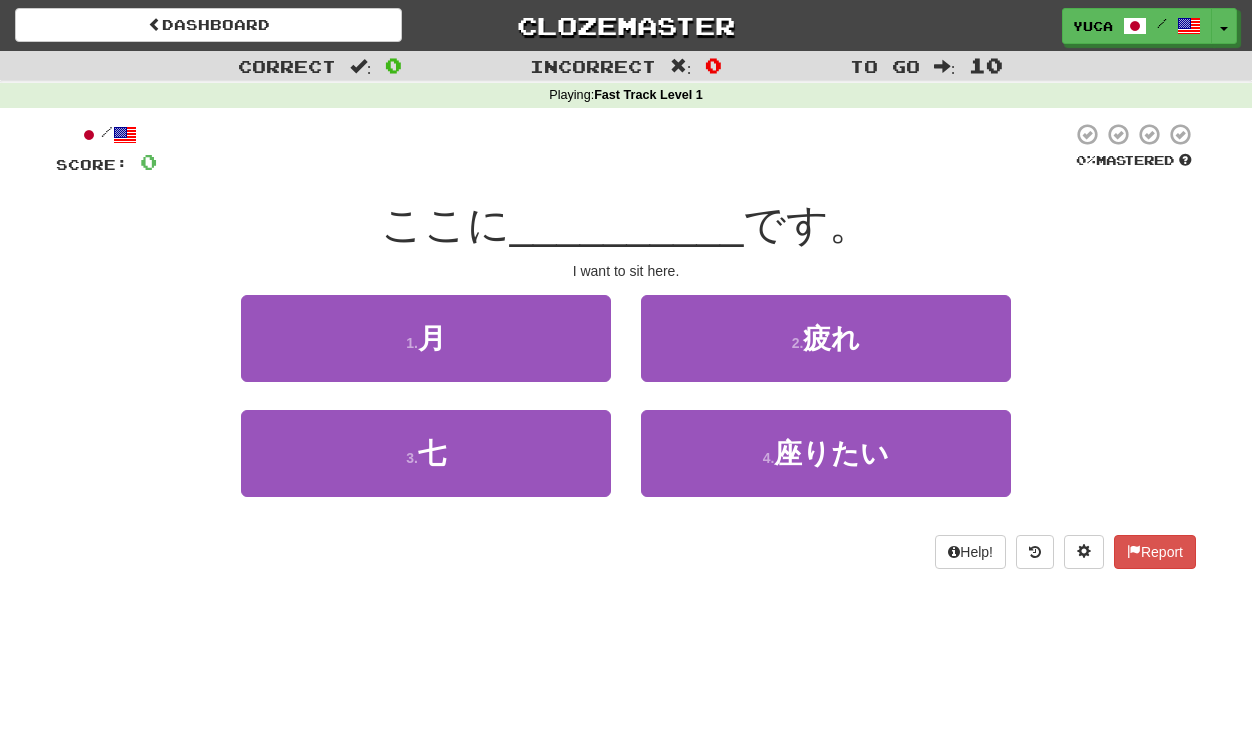 click on "/  Score:   0 0 %  Mastered ここに __________ です。 I want to sit here. 1 .  月 2 .  疲れ 3 .  七 4 .  座りたい  Help!  Report" at bounding box center [626, 368] 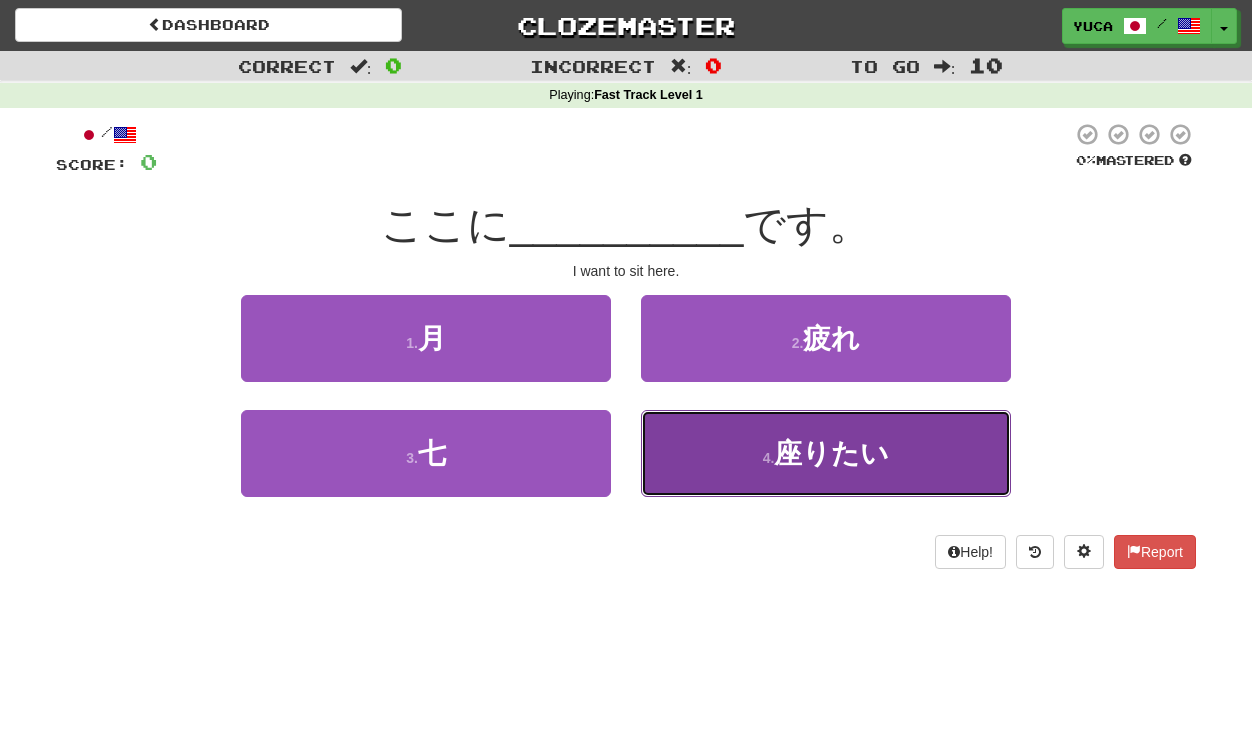 click on "座りたい" at bounding box center [831, 453] 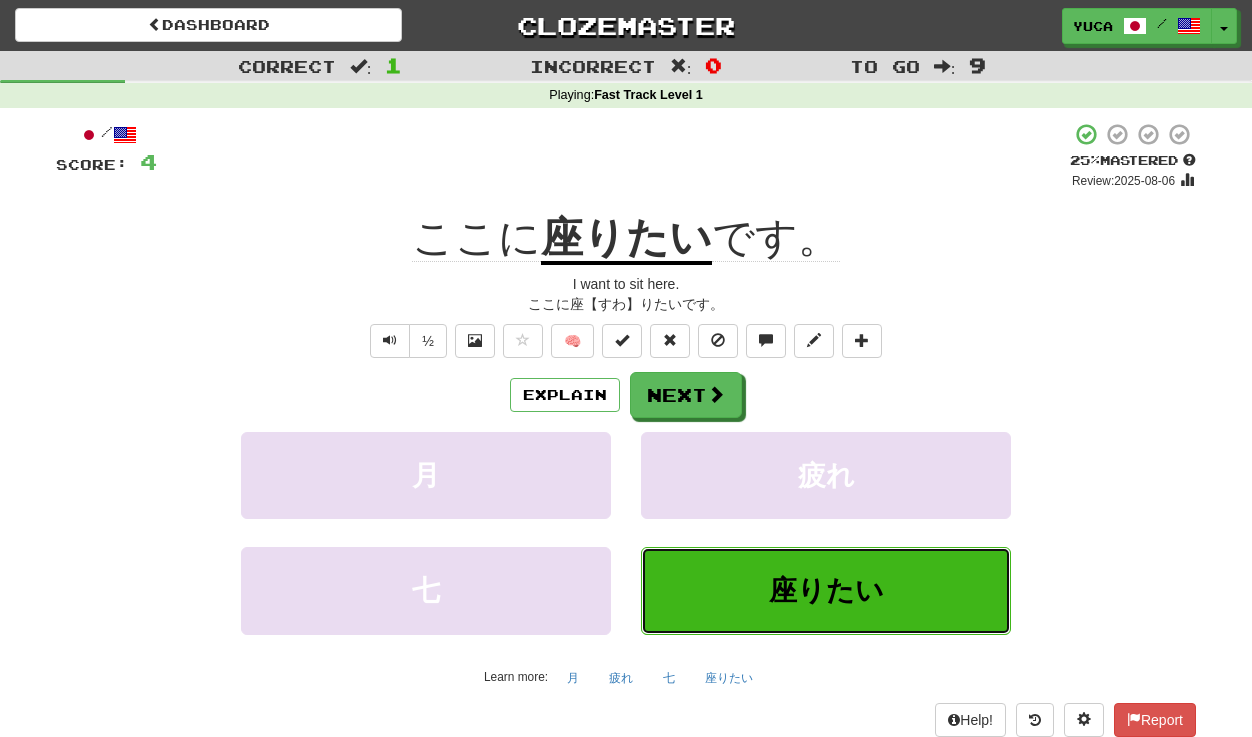 type 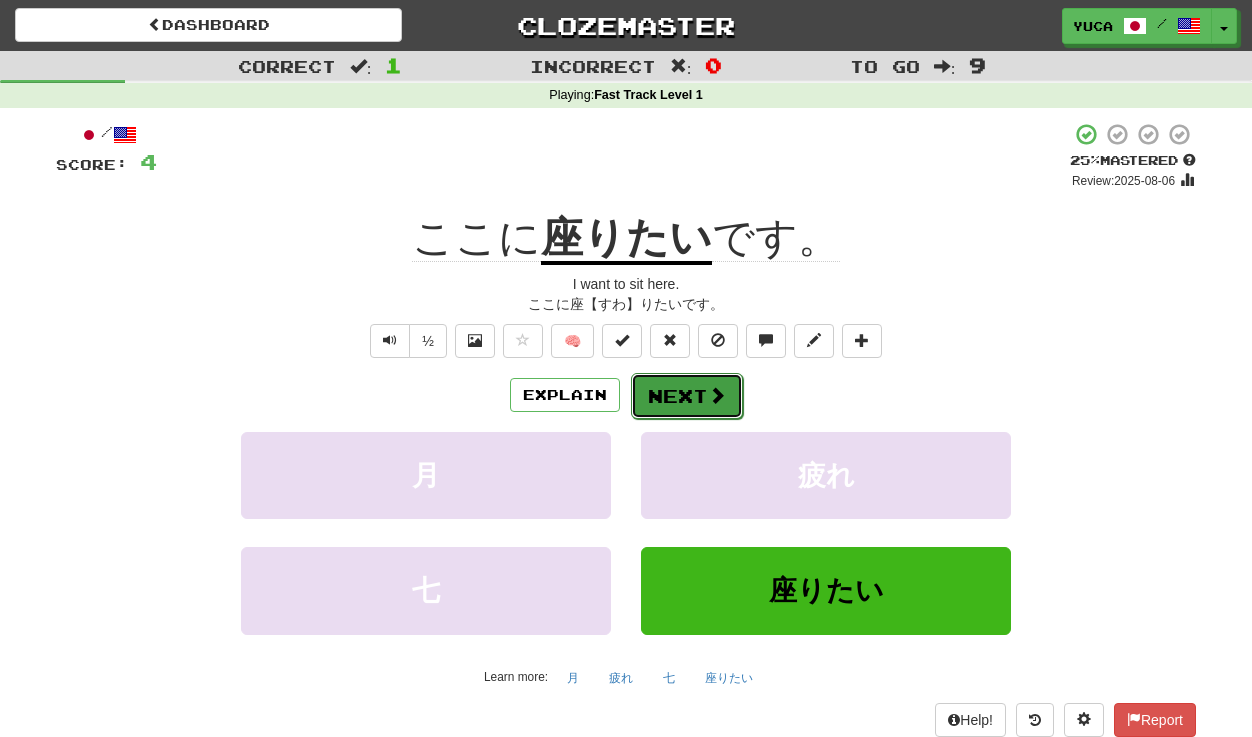 click on "Next" at bounding box center (687, 396) 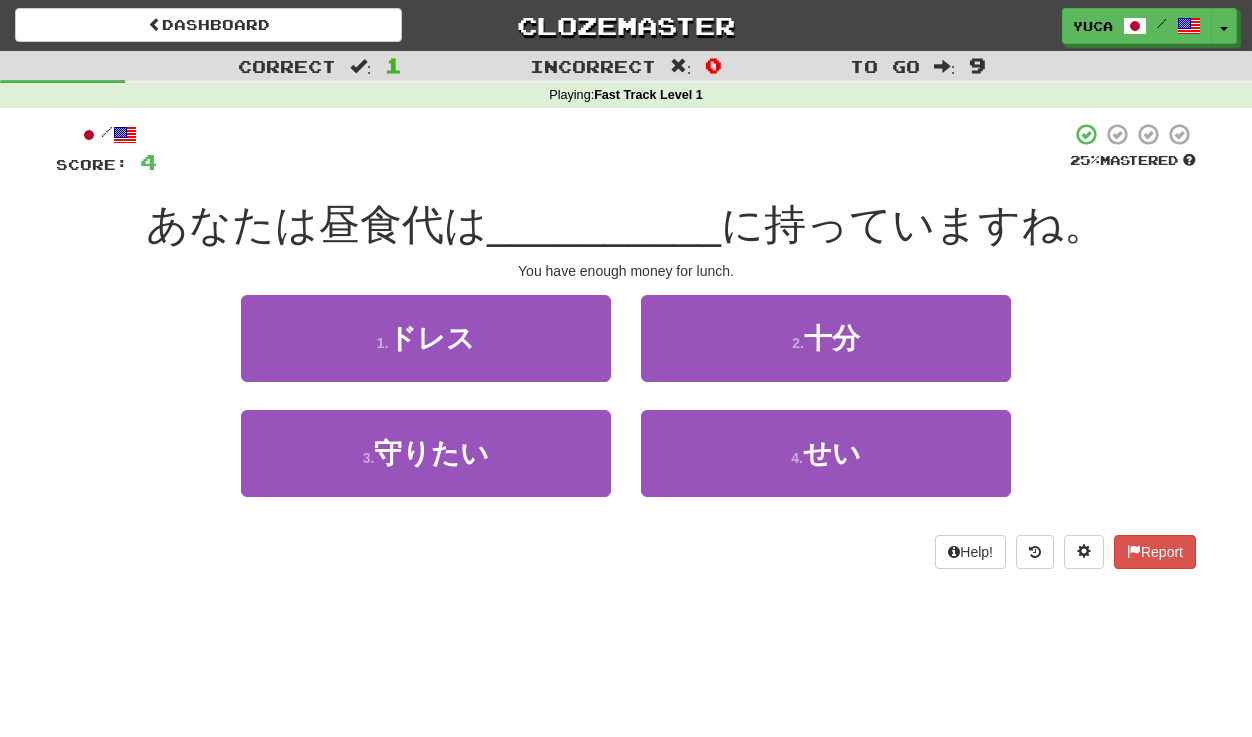 click on "/  Score:   4 25 %  Mastered あなたは昼食代は __________ に持っていますね。 You have enough money for lunch. 1 .  ドレス 2 .  十分 3 .  守りたい 4 .  せい  Help!  Report" at bounding box center [626, 345] 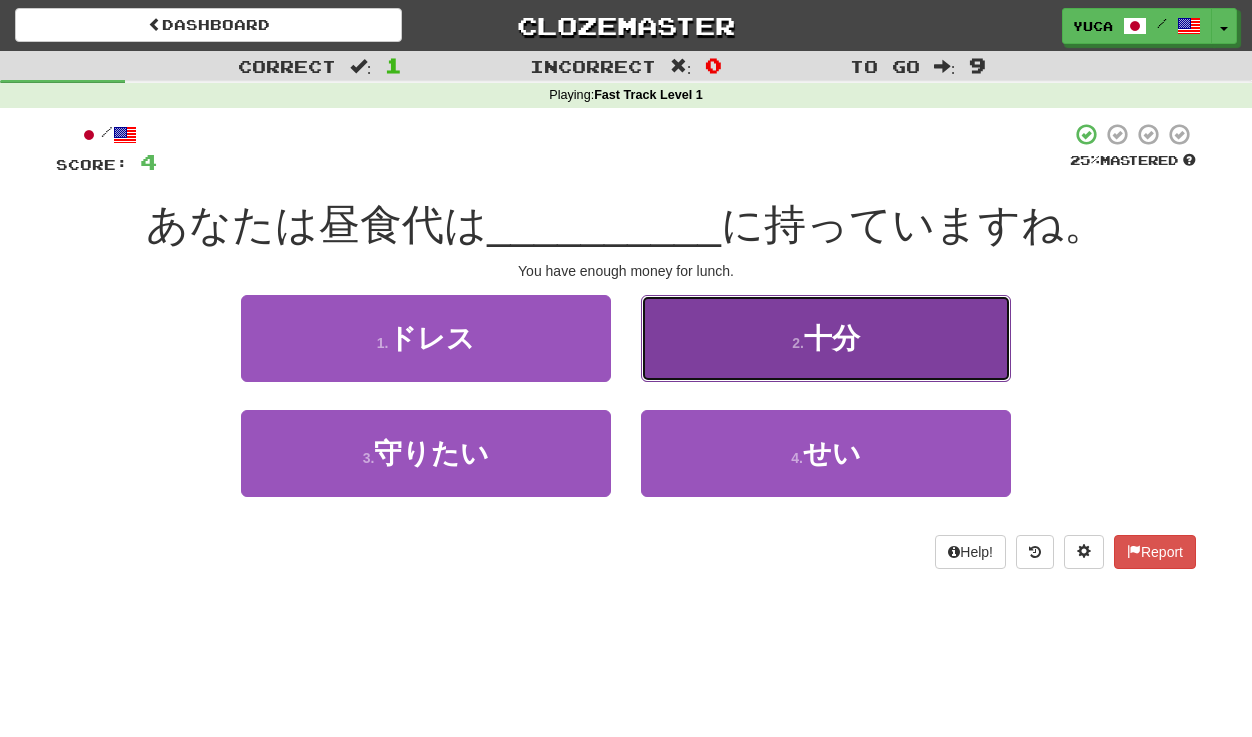click on "十分" at bounding box center [832, 338] 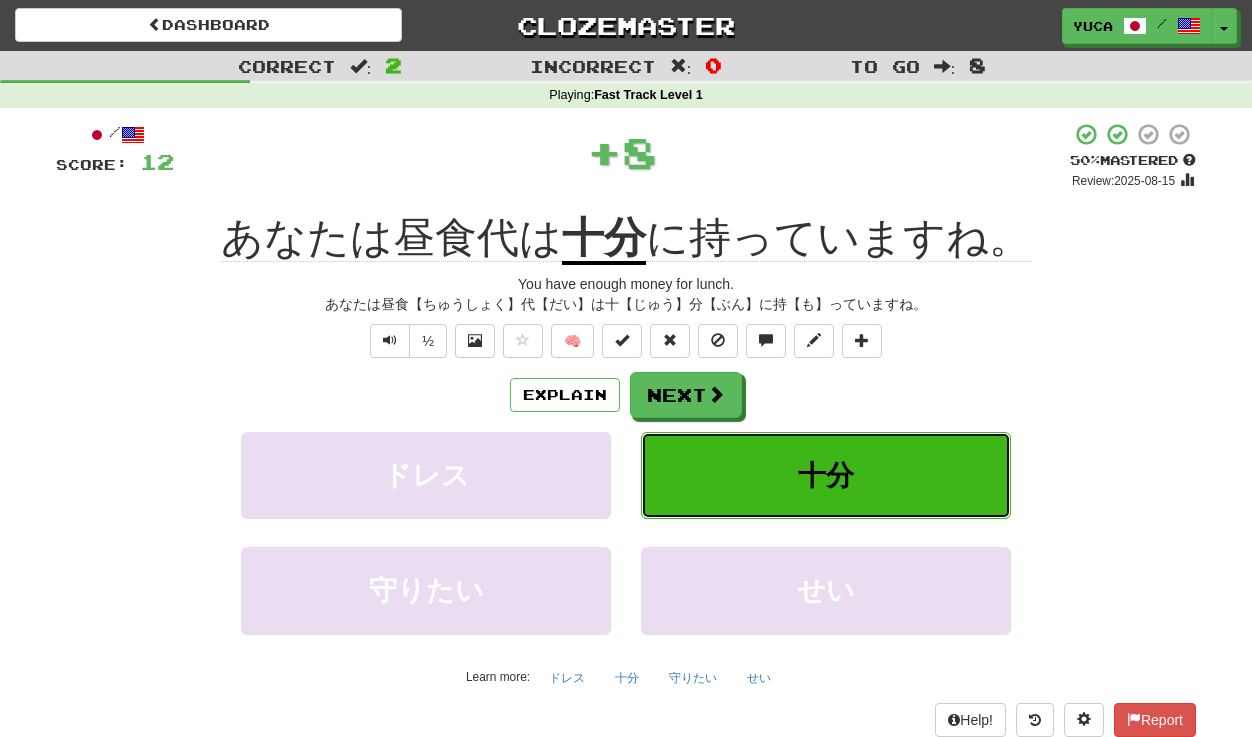 type 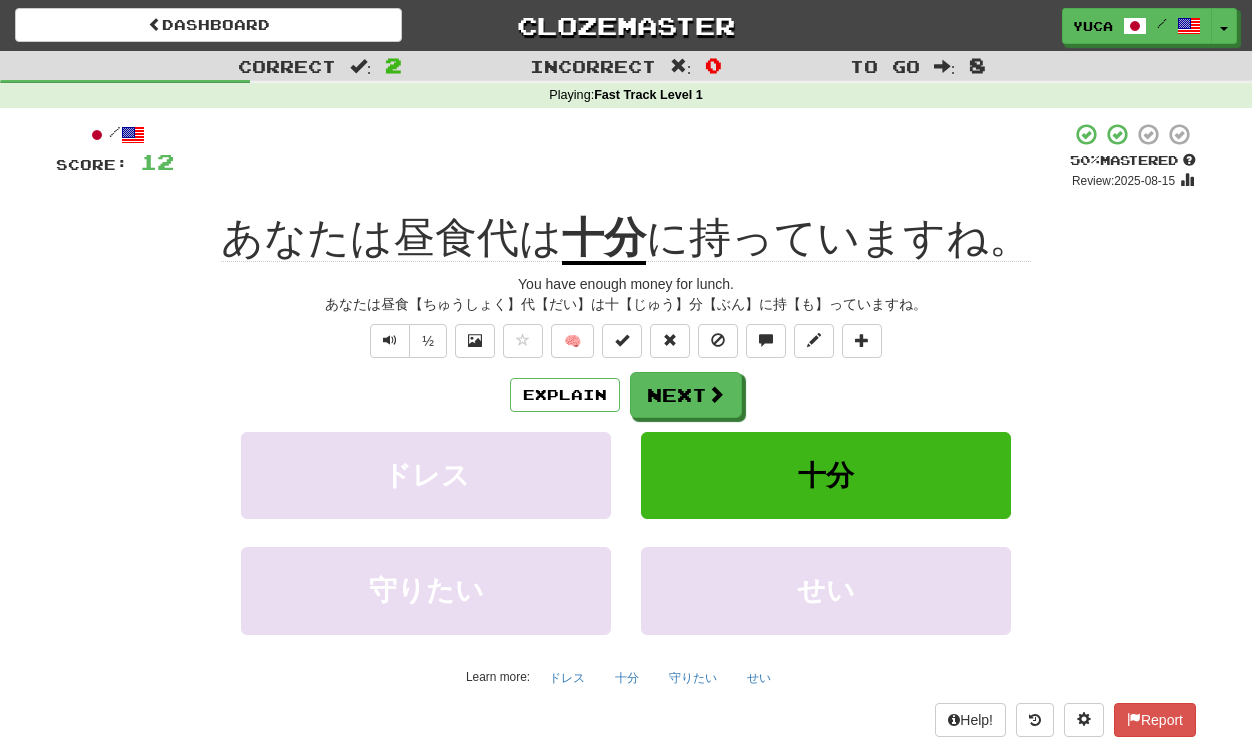 click on "+ 8" at bounding box center (622, 156) 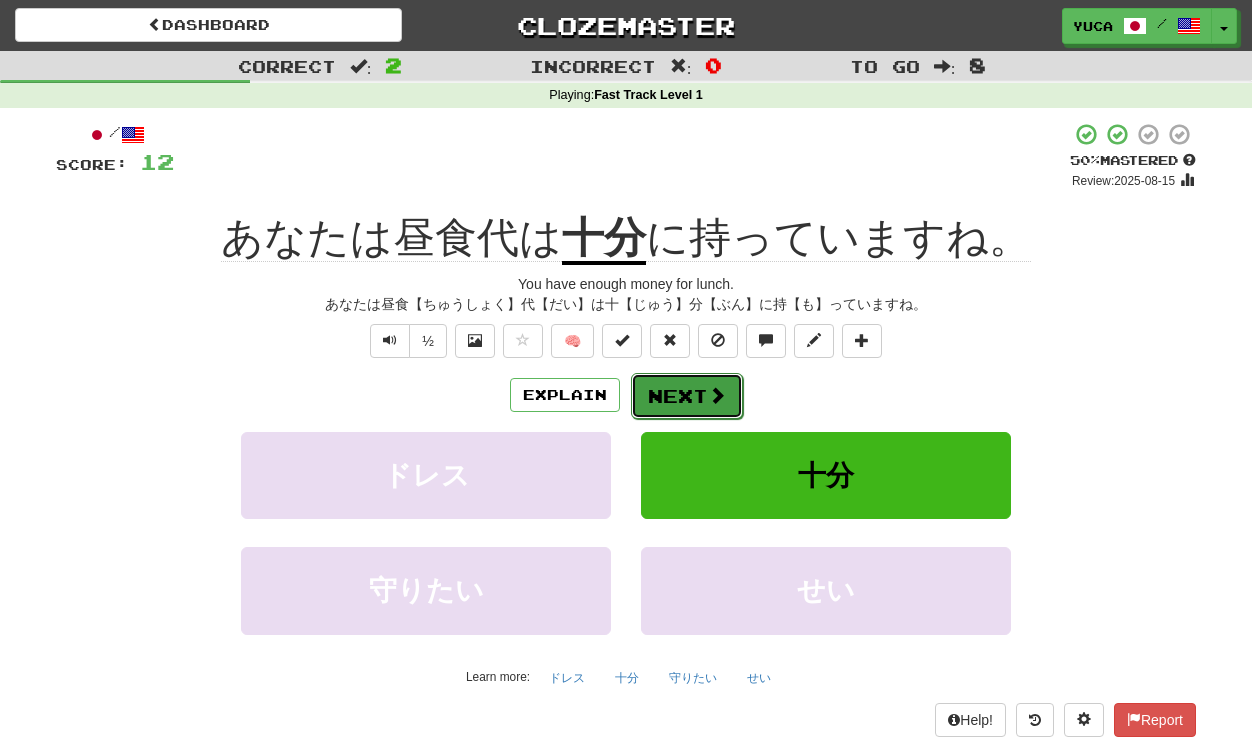 click on "Next" at bounding box center (687, 396) 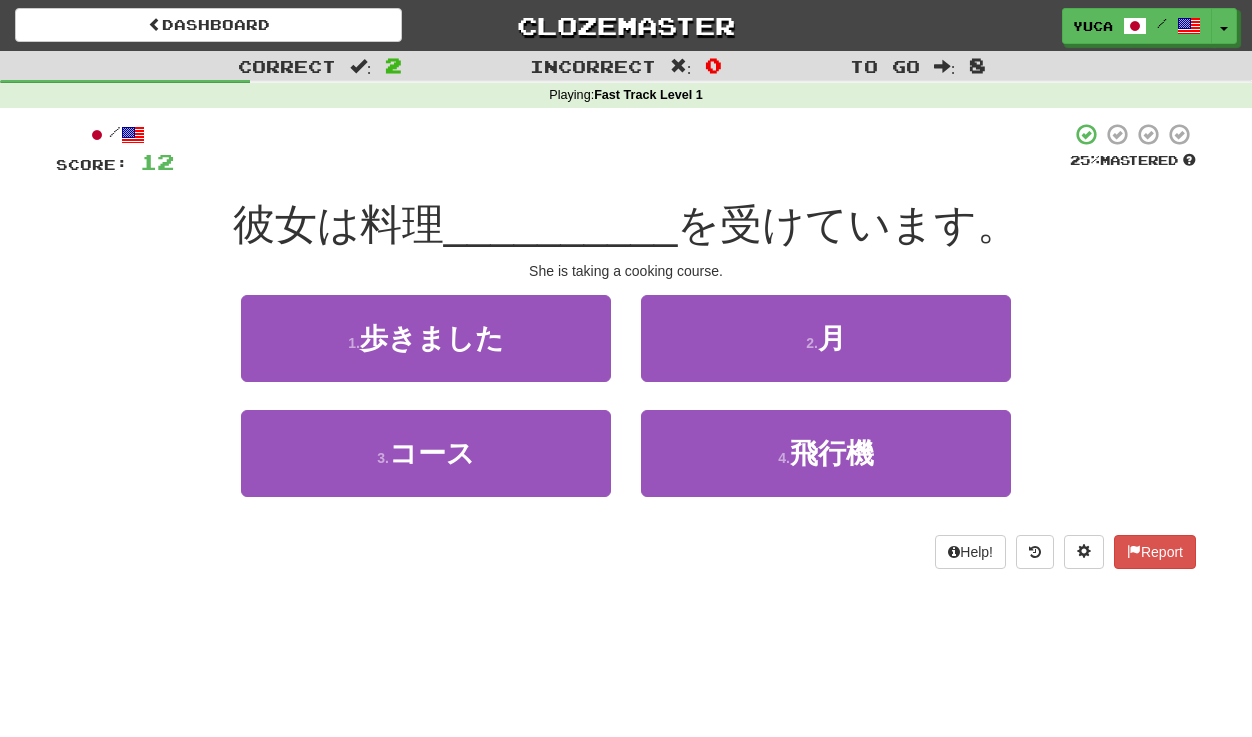click at bounding box center (622, 149) 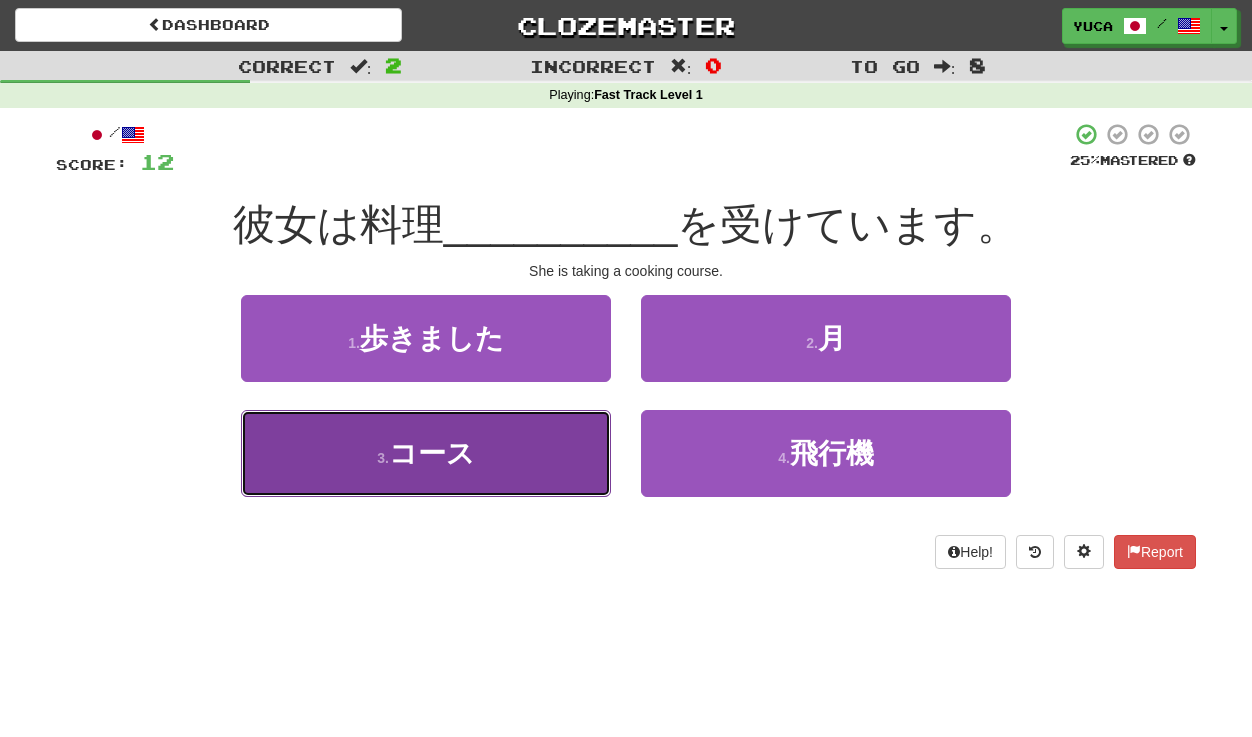 click on "コース" at bounding box center [432, 453] 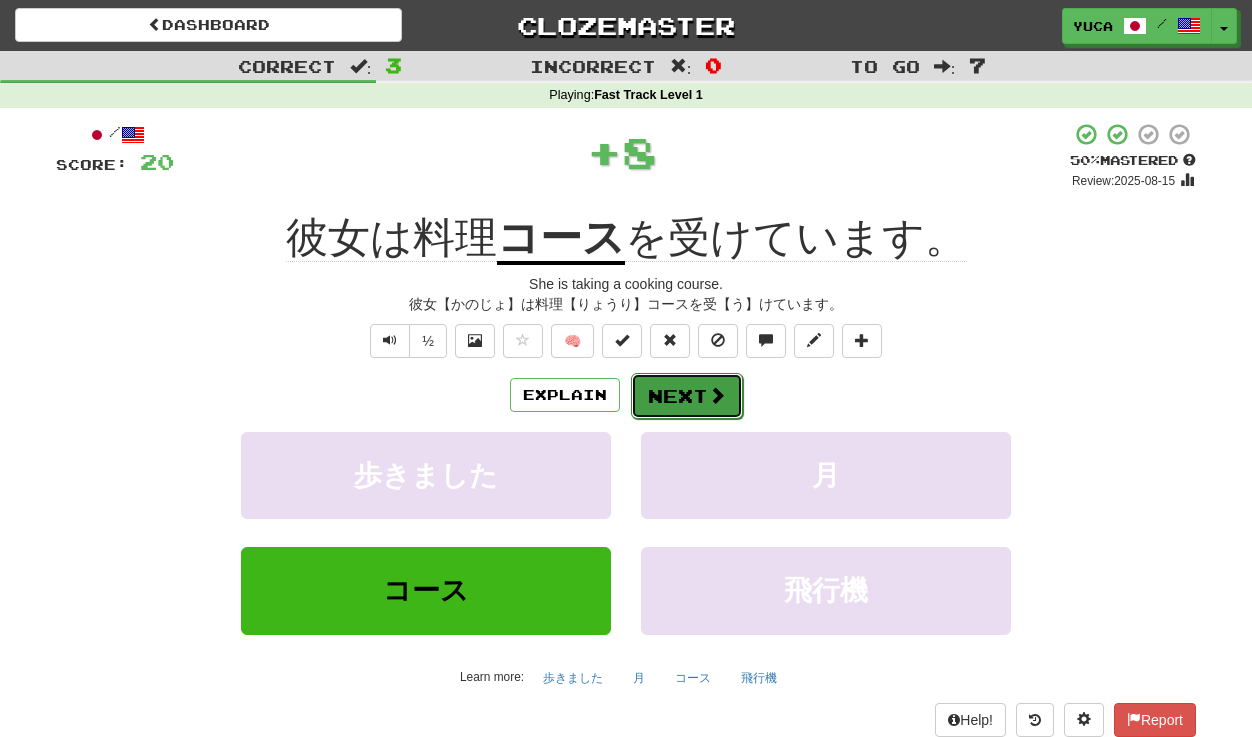 click at bounding box center (717, 395) 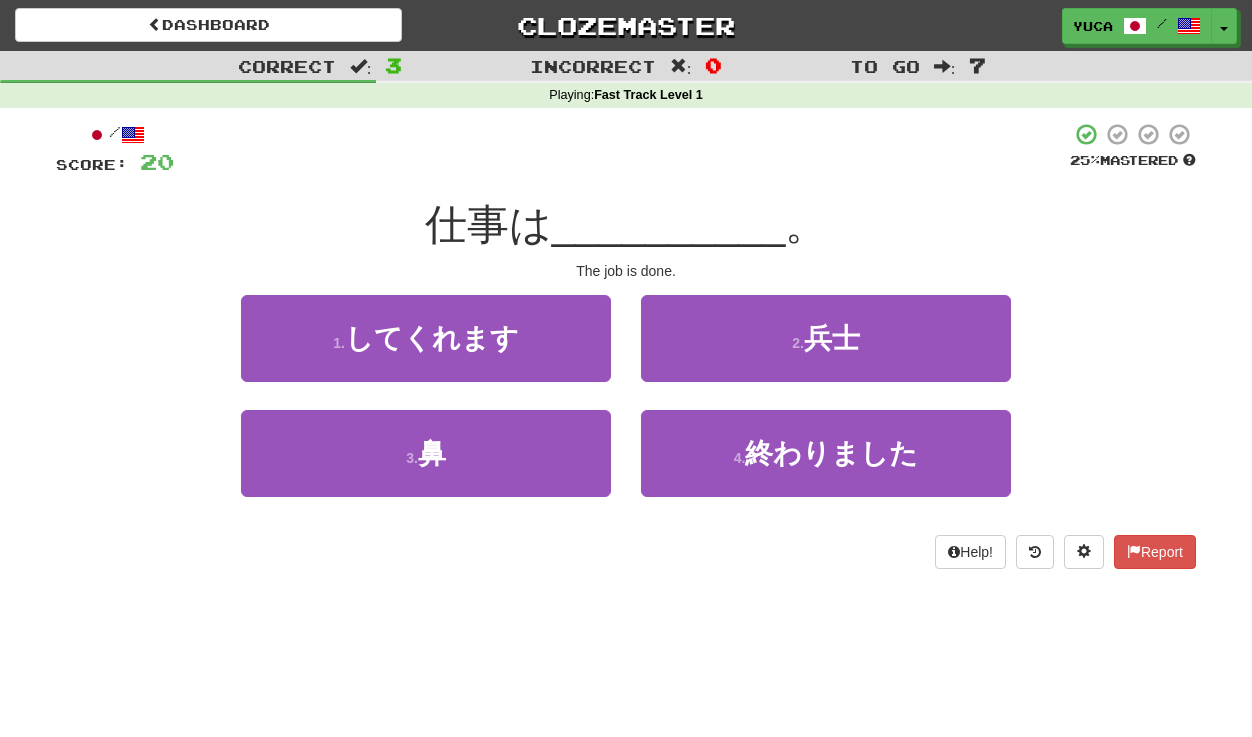 click on "仕事は __________ 。" at bounding box center [626, 225] 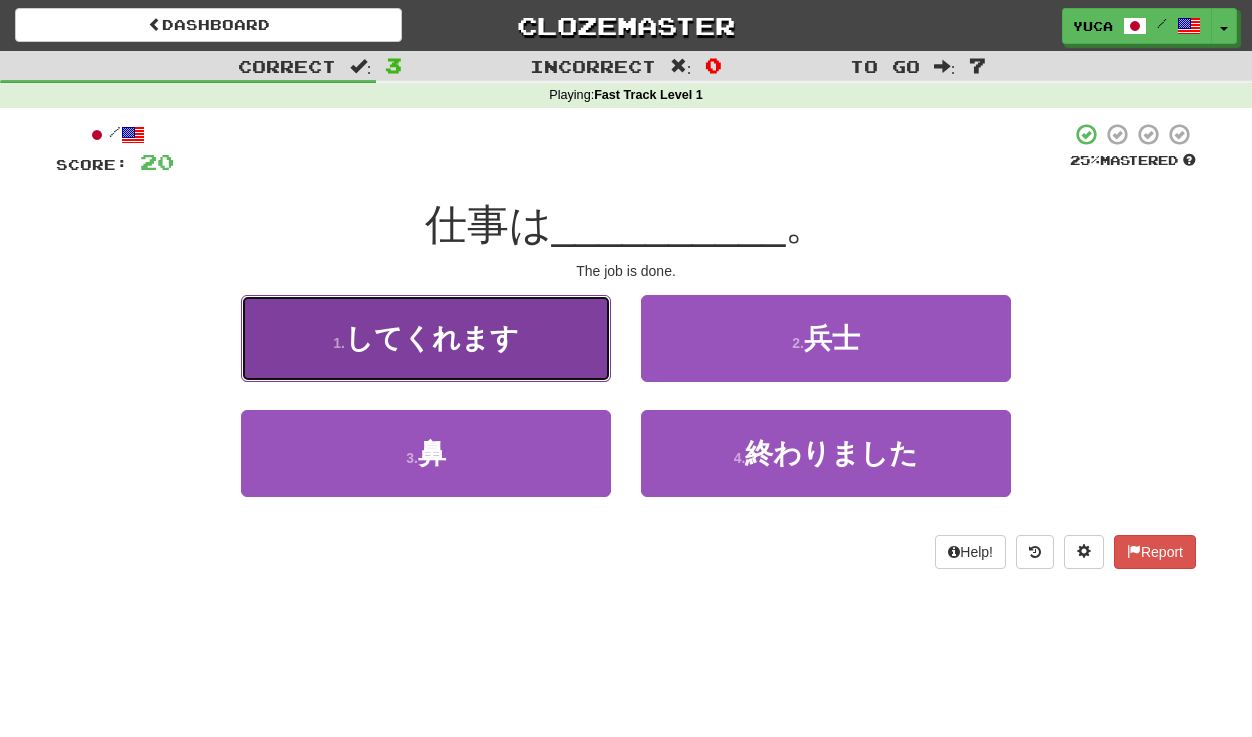 click on "してくれます" at bounding box center [432, 338] 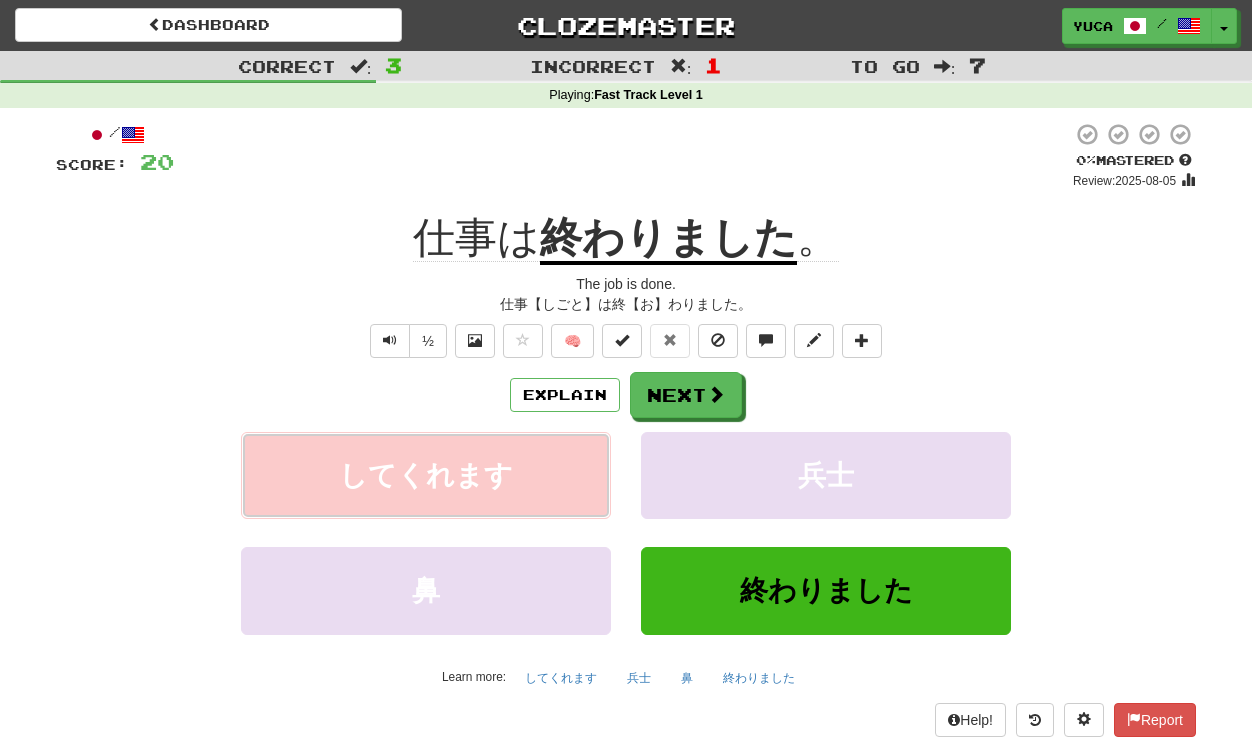 type 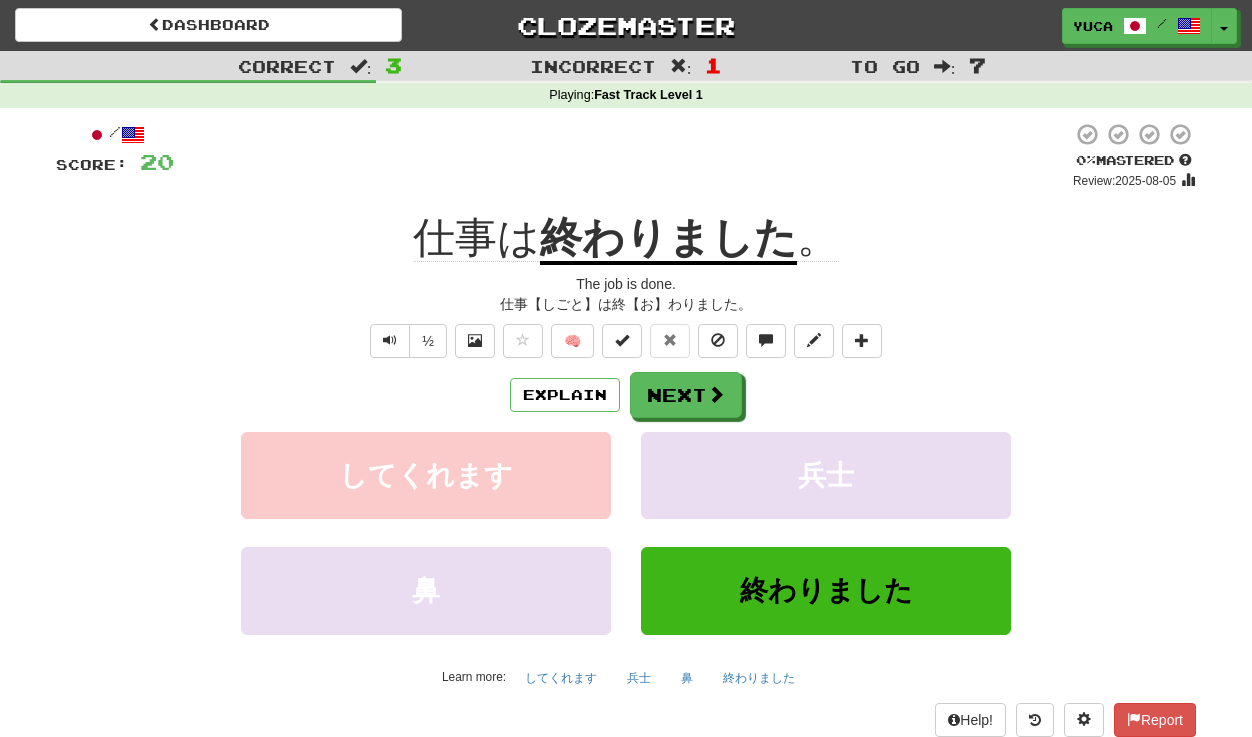 click on "仕事【しごと】は終【お】わりました。" at bounding box center (626, 304) 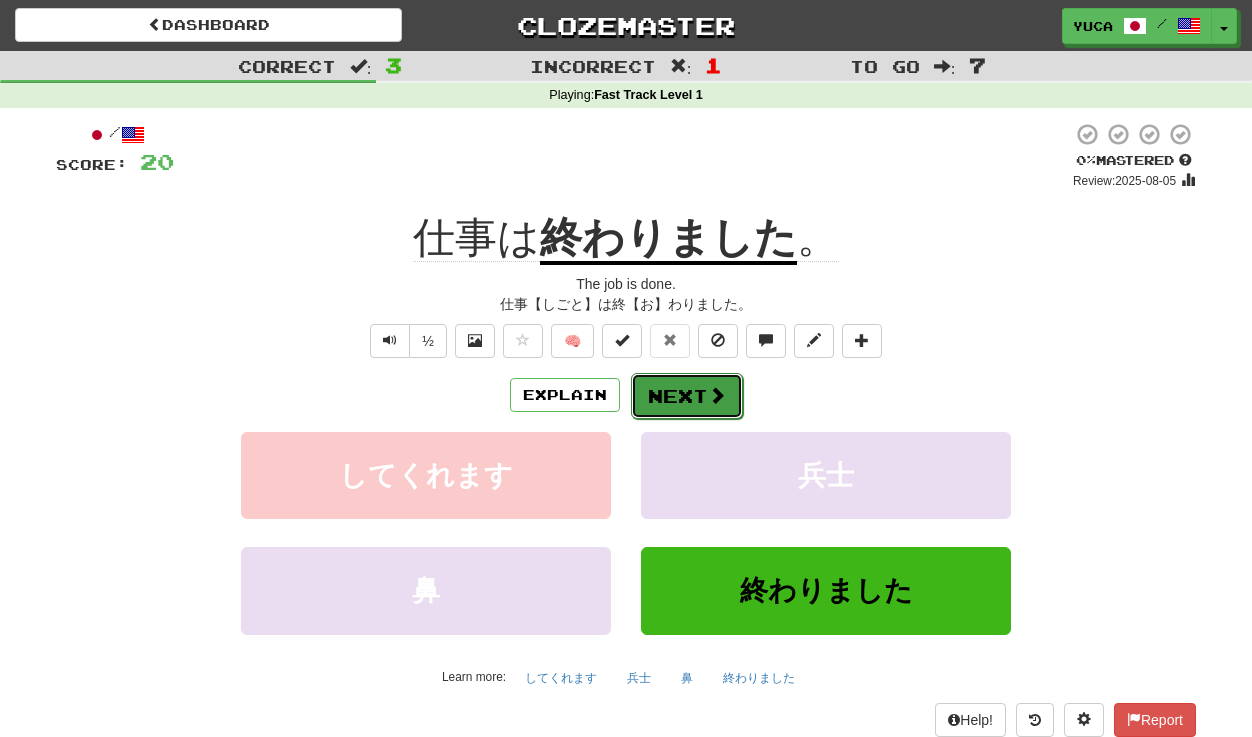 click on "Next" at bounding box center [687, 396] 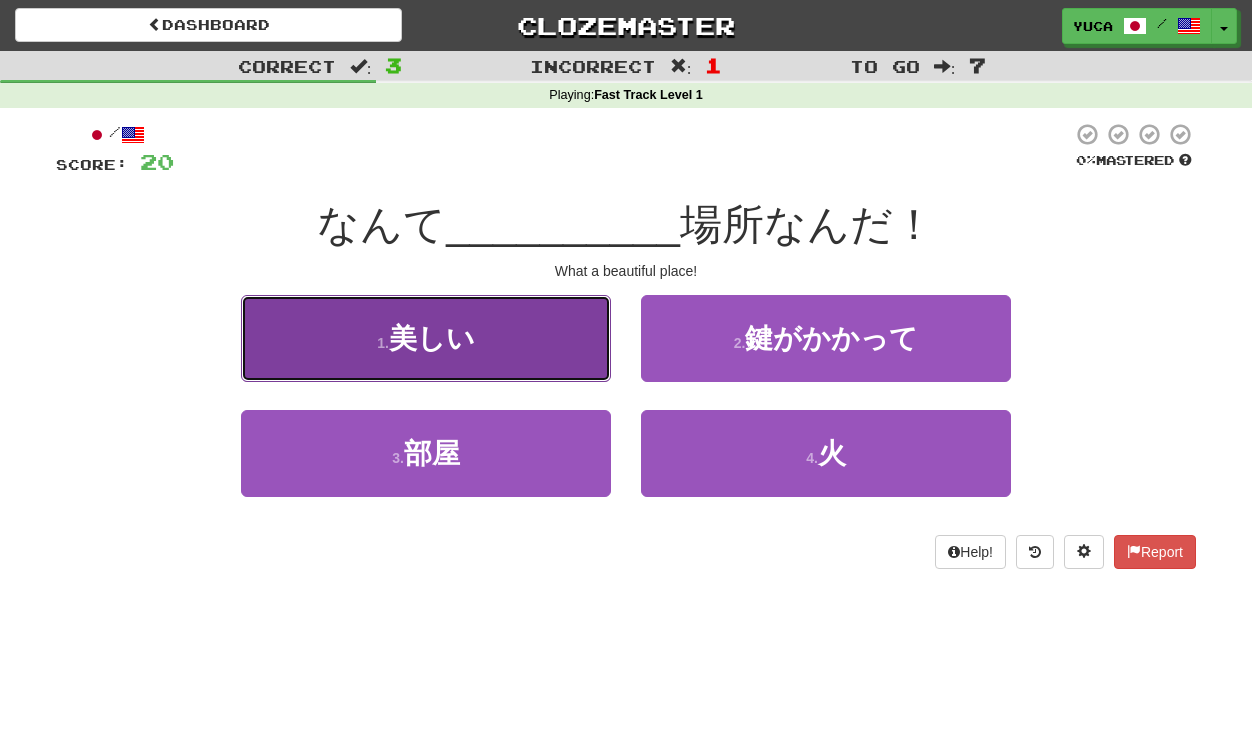 click on "美しい" at bounding box center (432, 338) 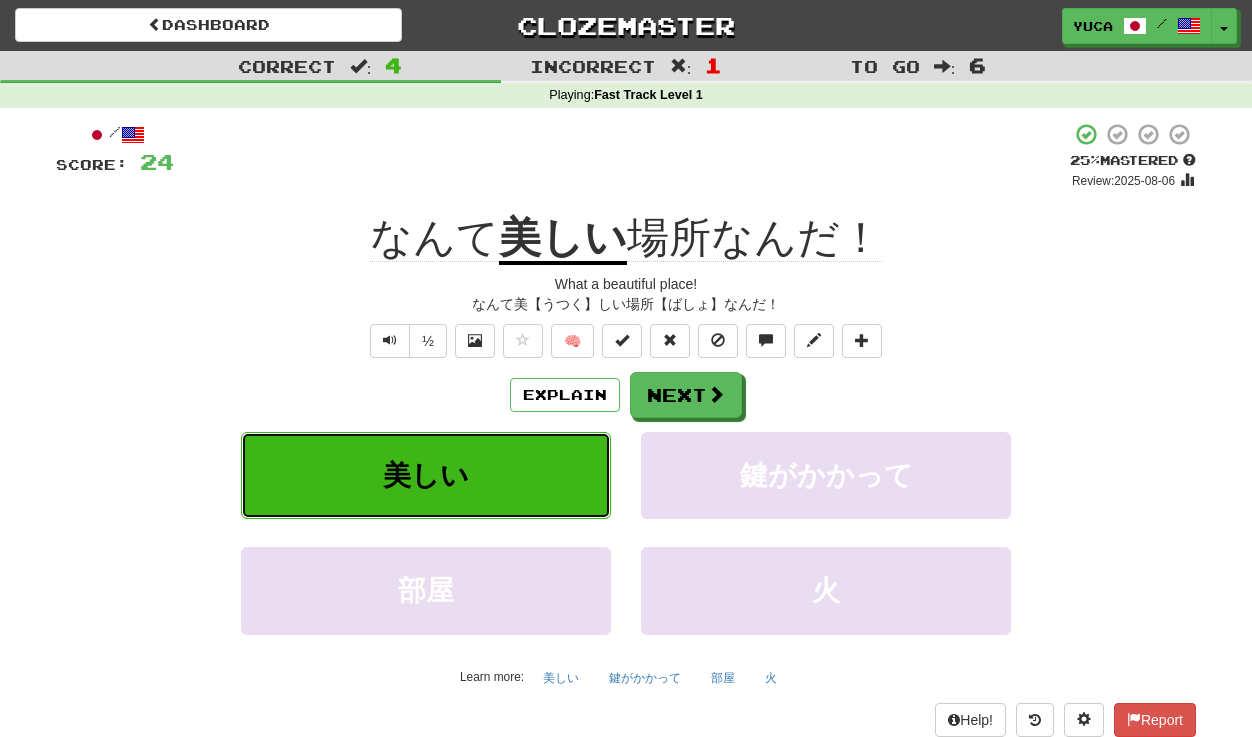 type 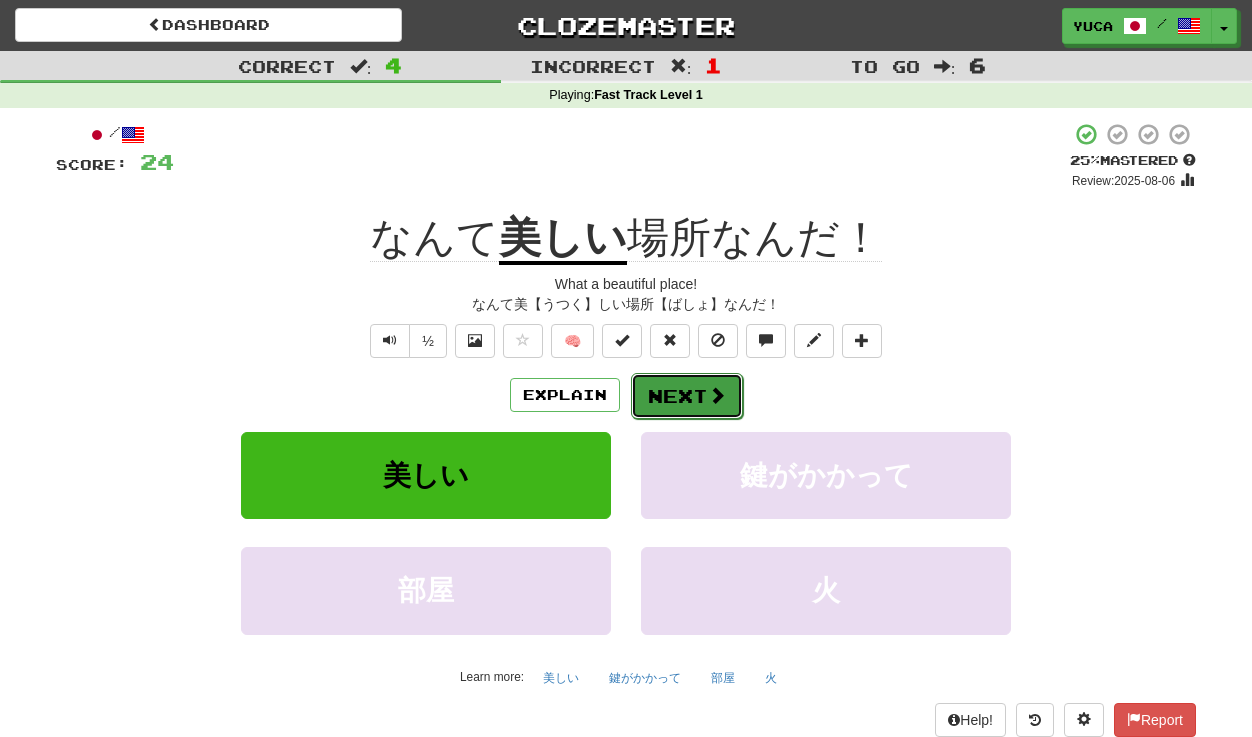 click on "Next" at bounding box center [687, 396] 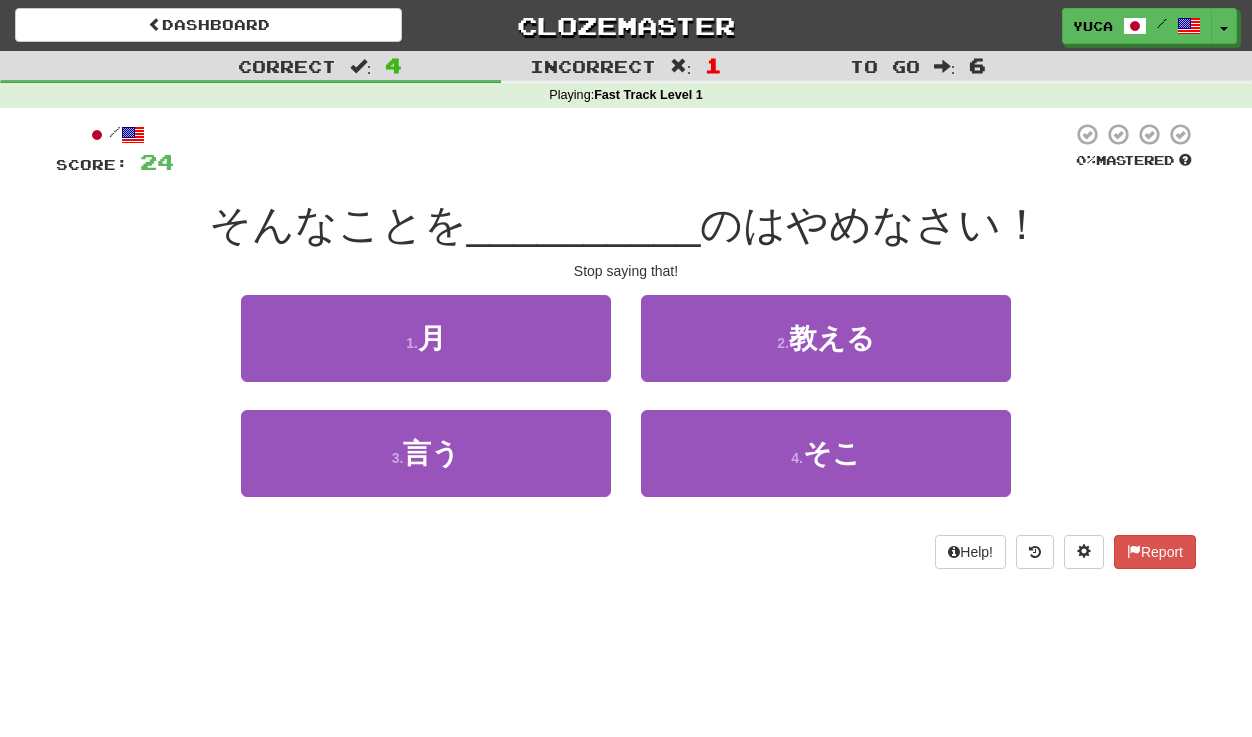 click at bounding box center (623, 149) 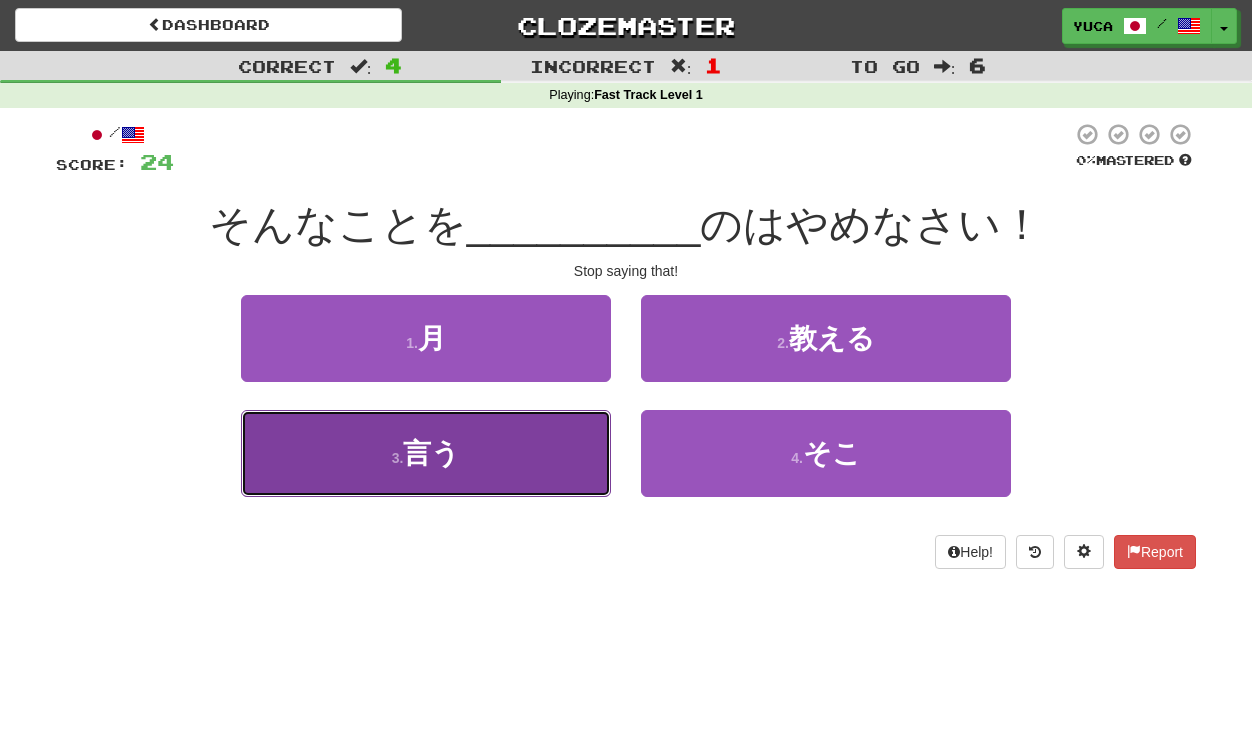 click on "言う" at bounding box center (431, 453) 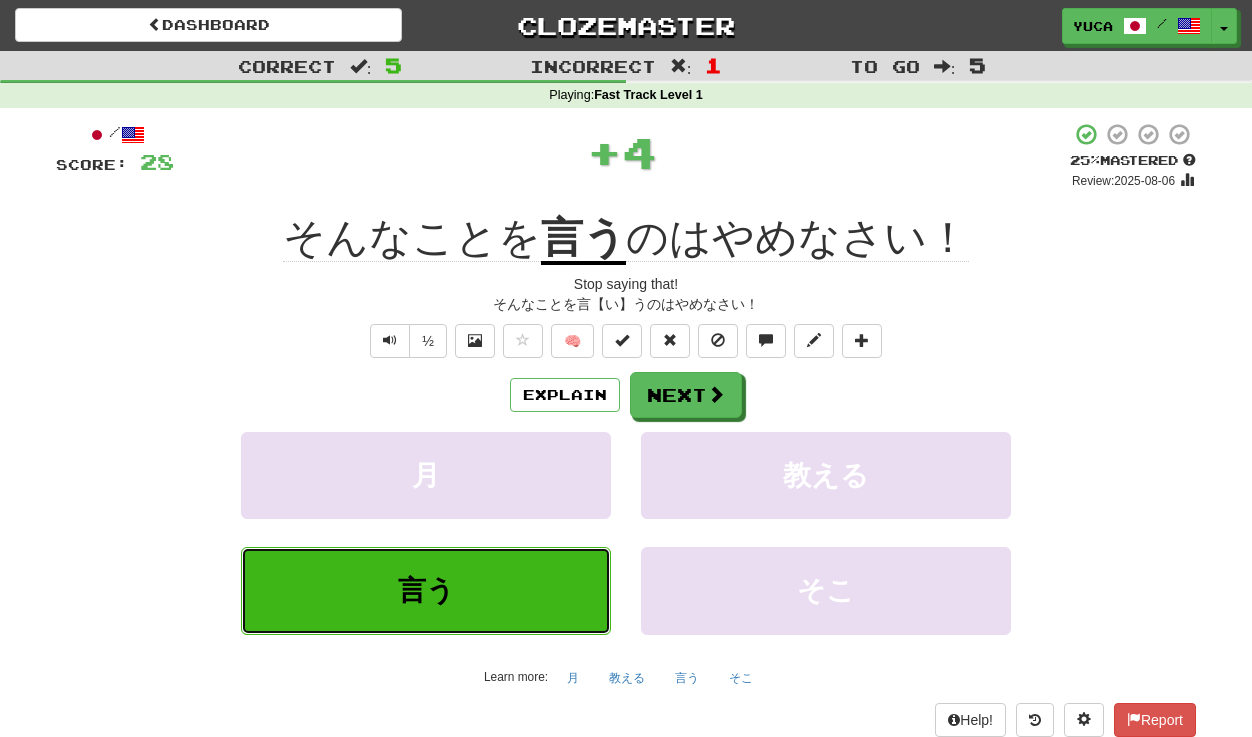type 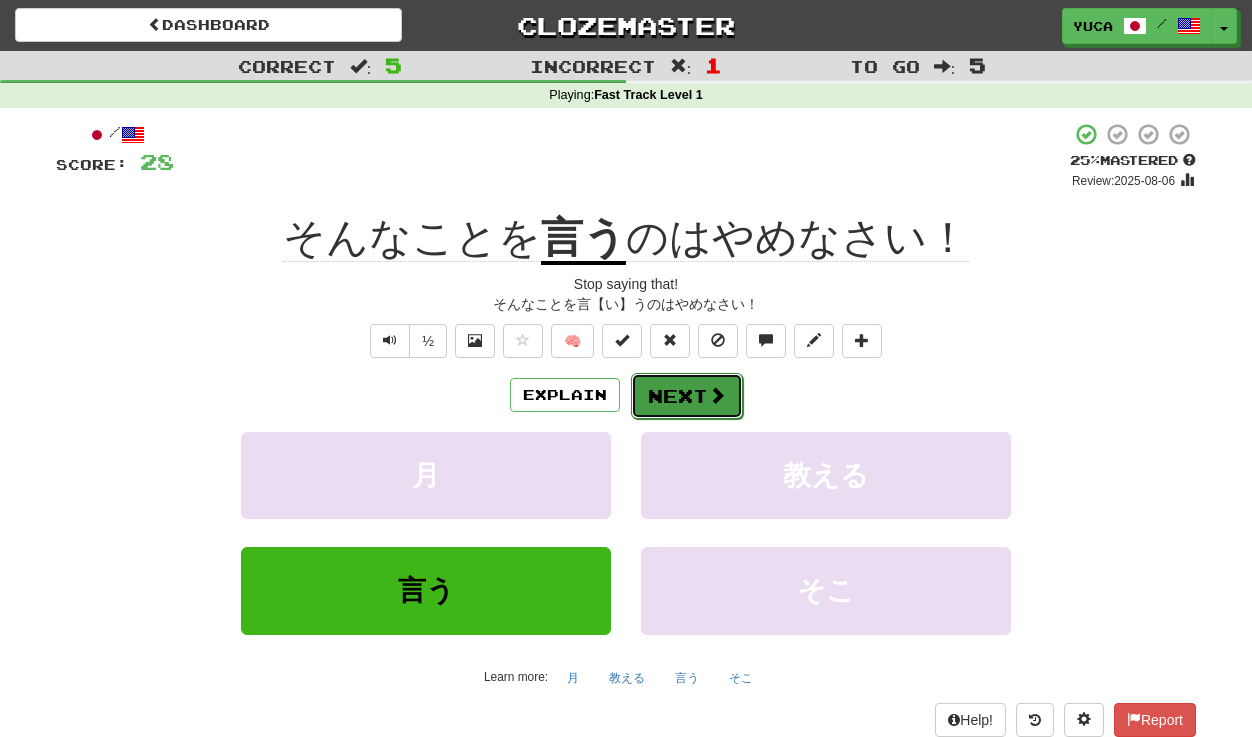 click on "Next" at bounding box center [687, 396] 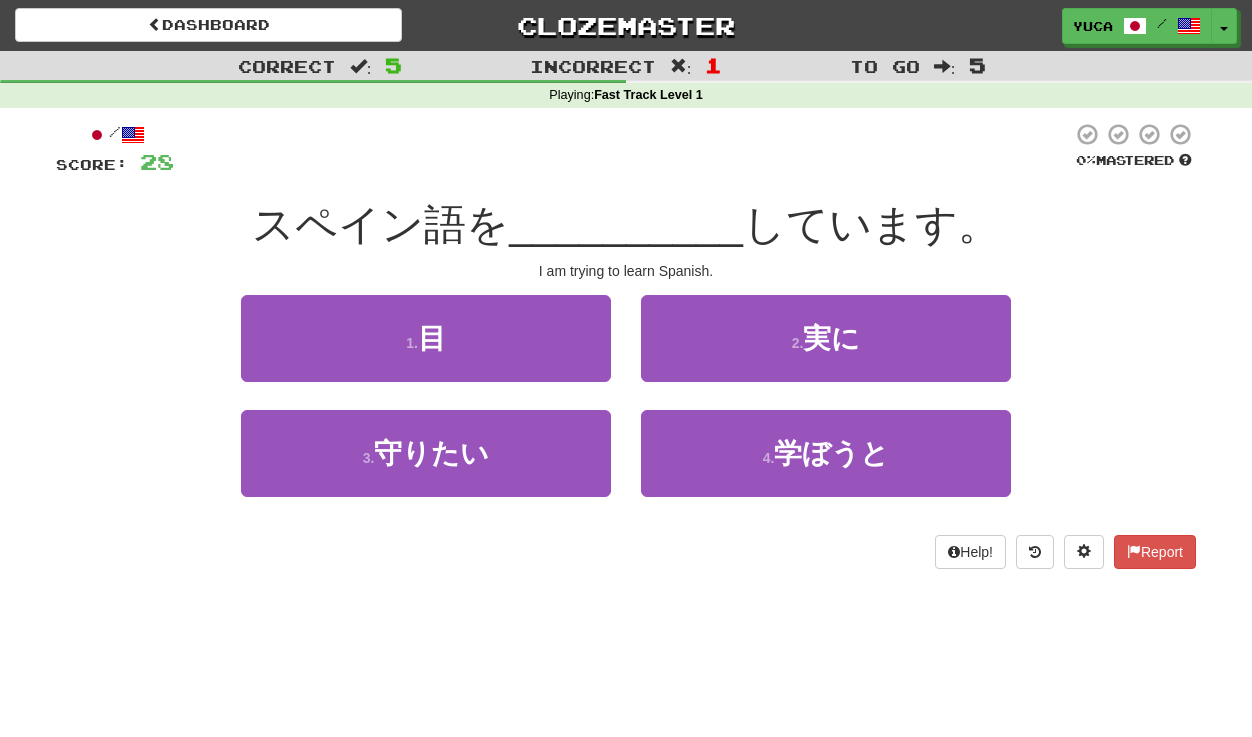 click at bounding box center (623, 149) 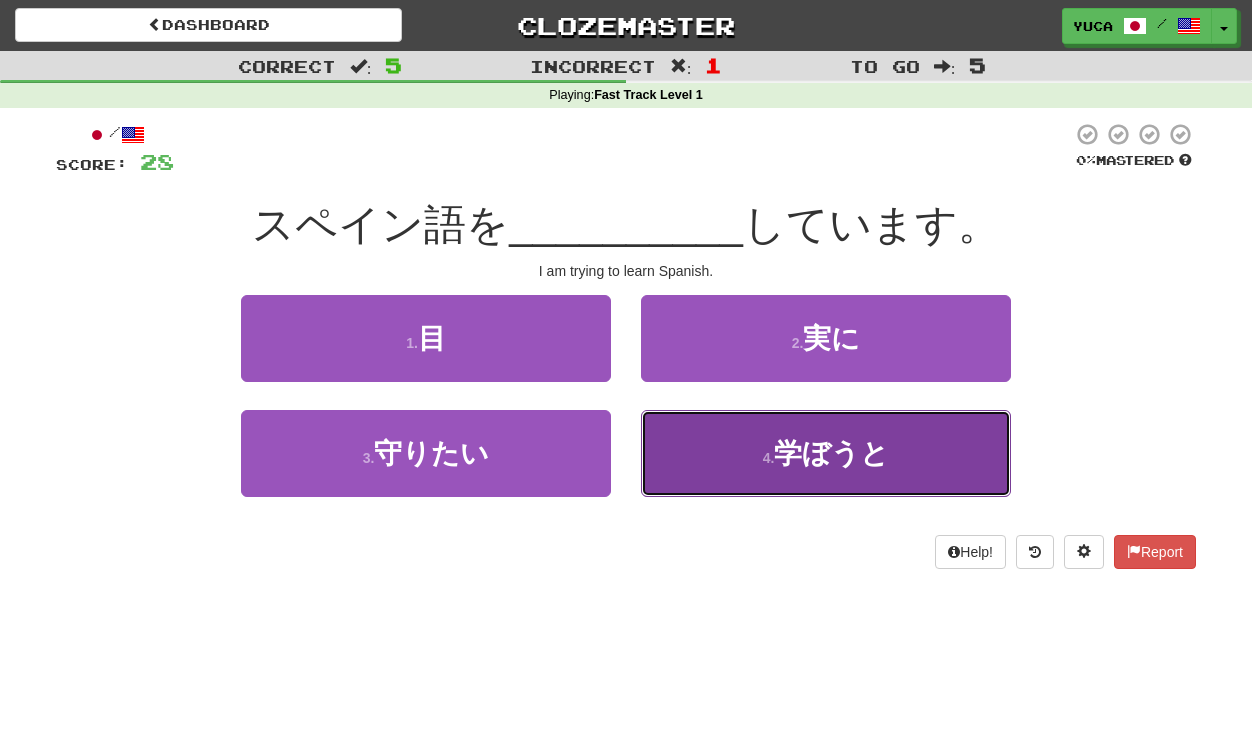 click on "学ぼうと" at bounding box center (831, 453) 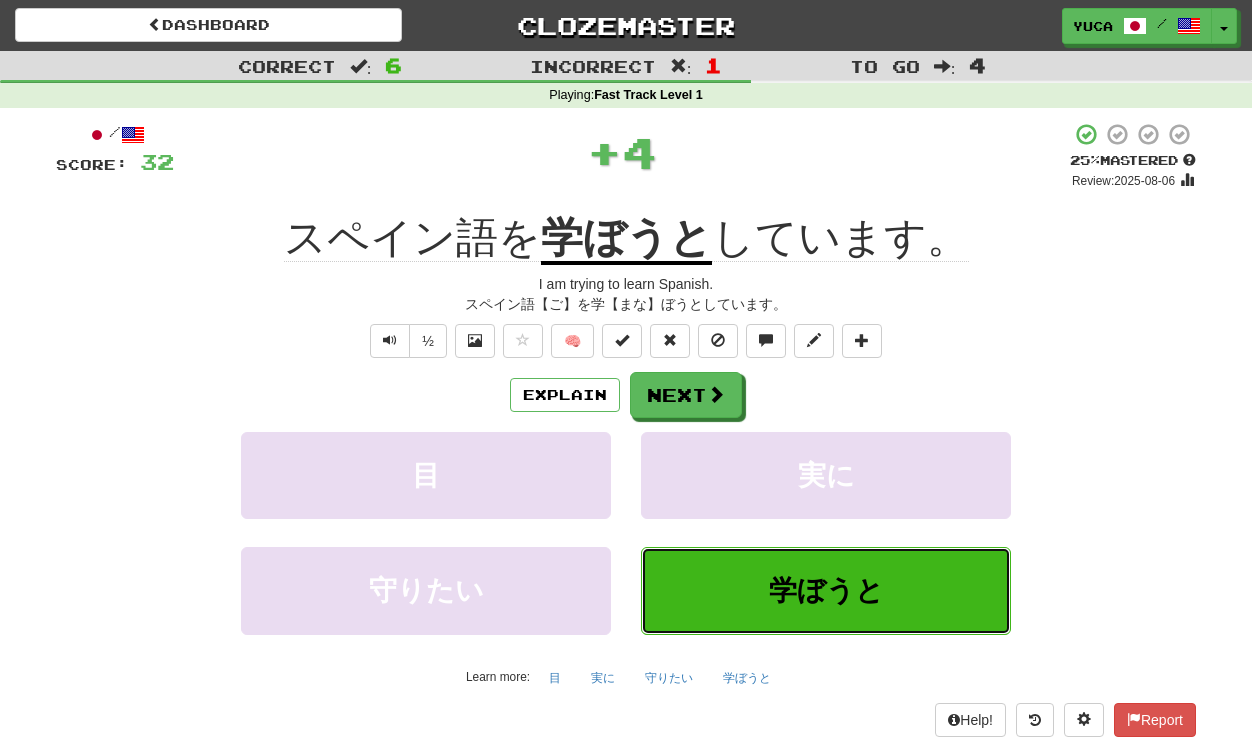 type 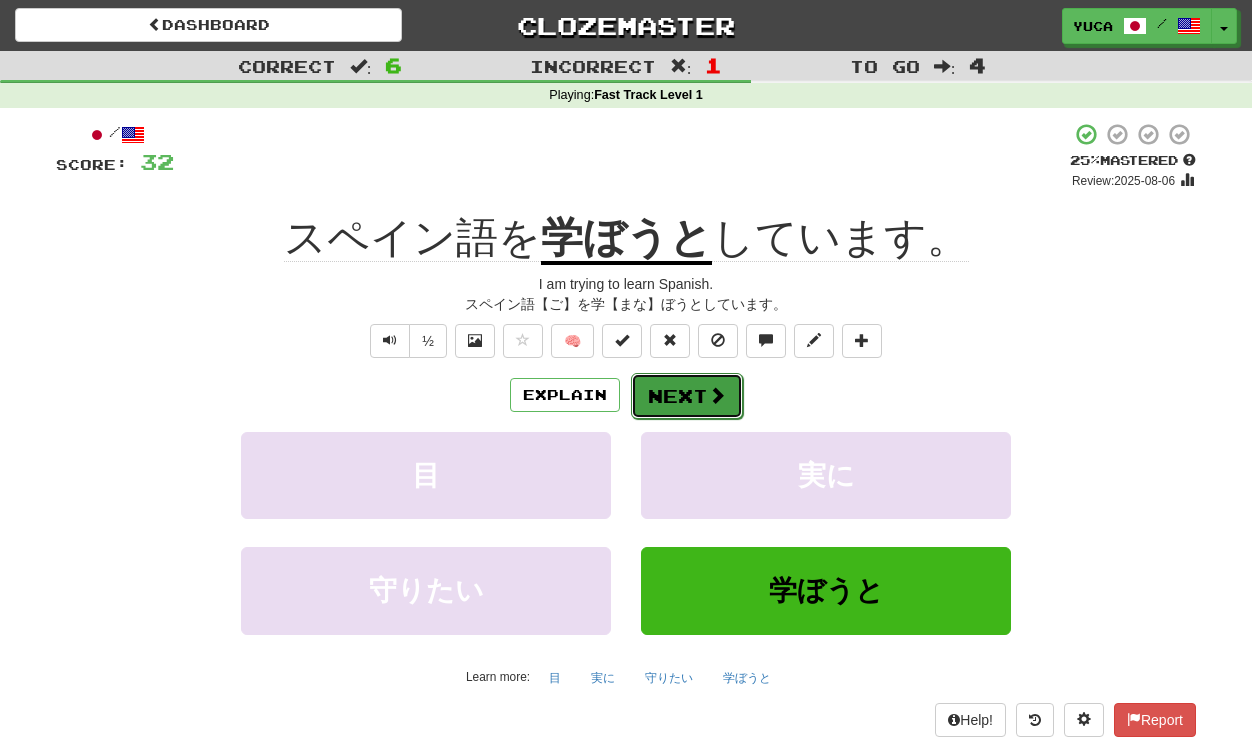 click on "Next" at bounding box center [687, 396] 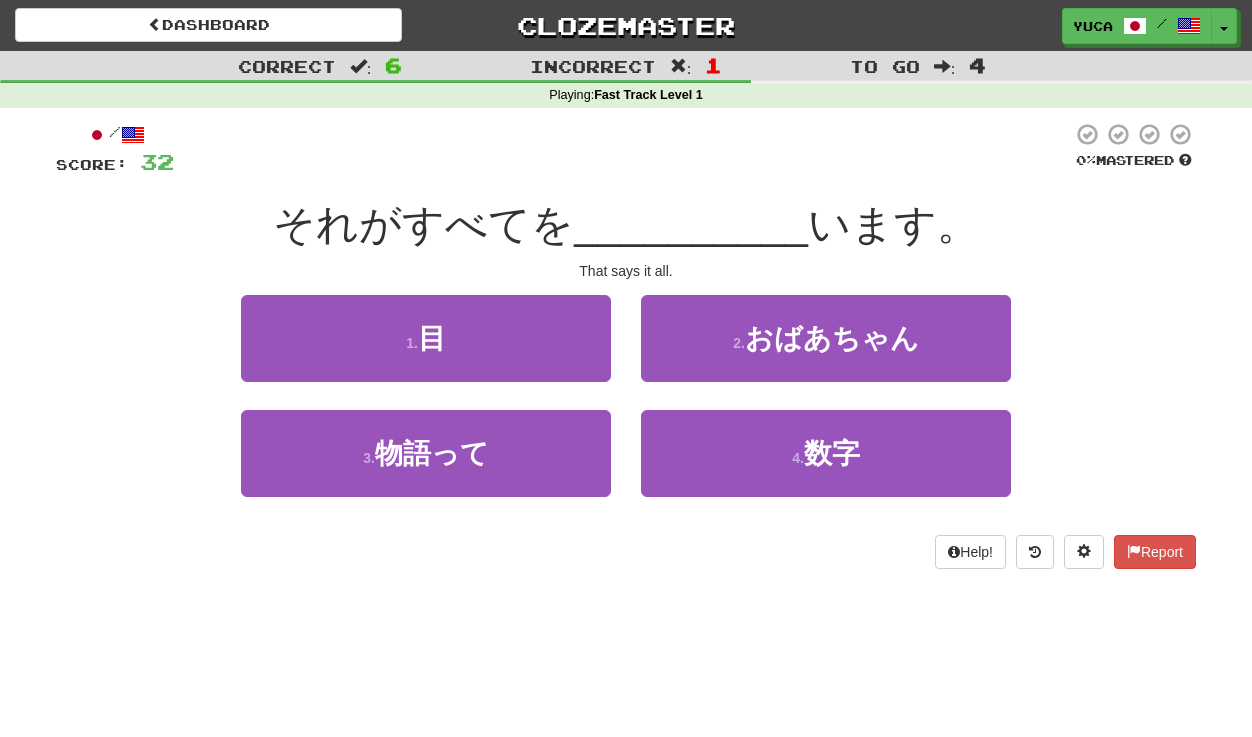 click at bounding box center [623, 149] 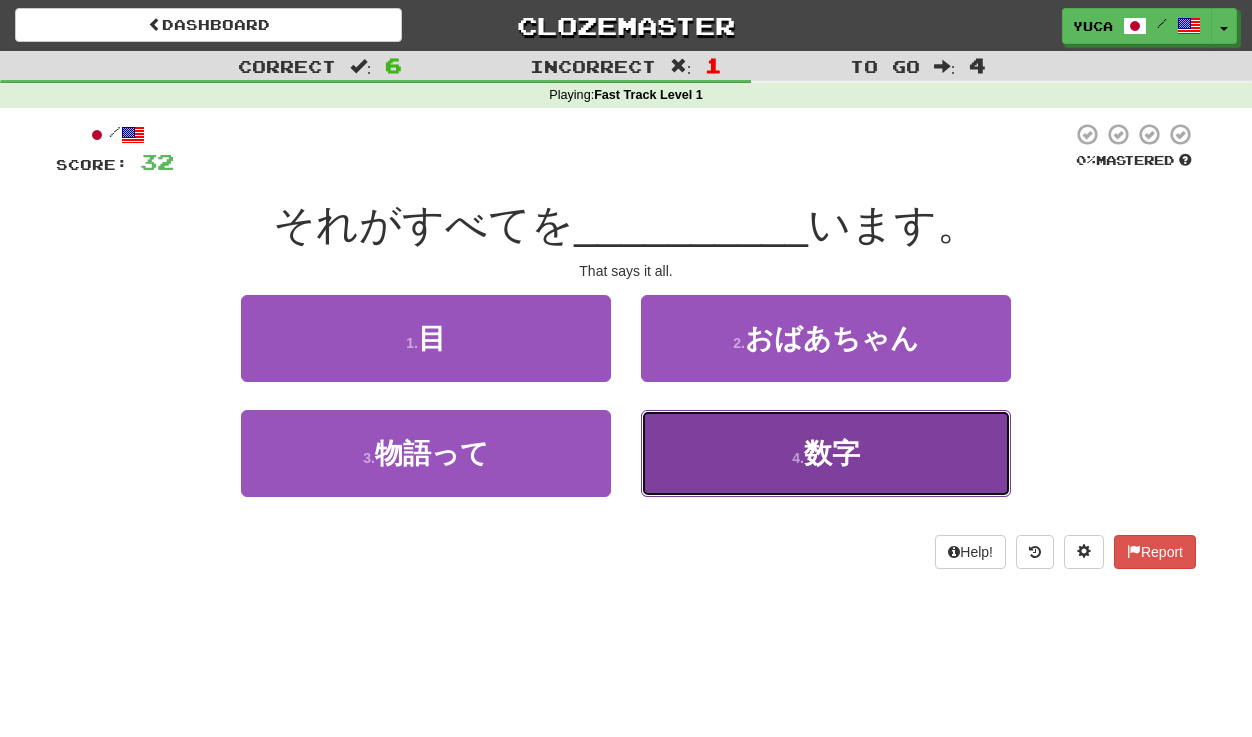 click on "数字" at bounding box center [832, 453] 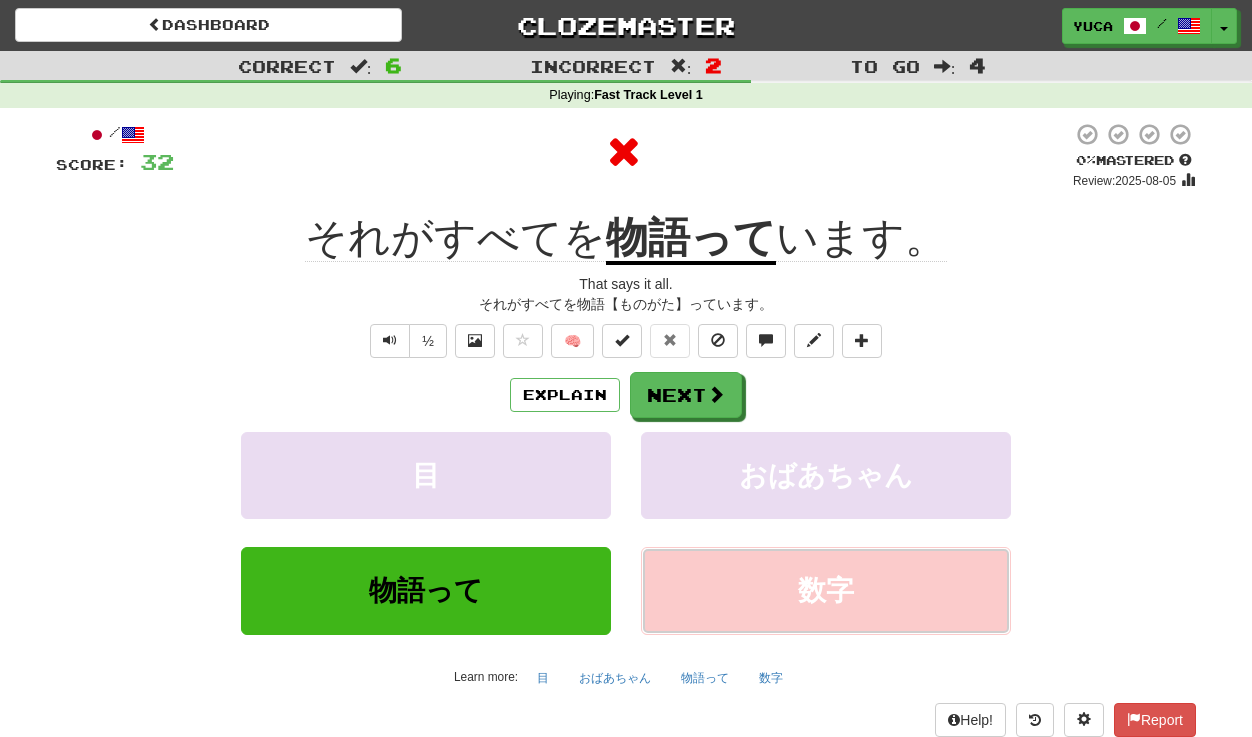 type 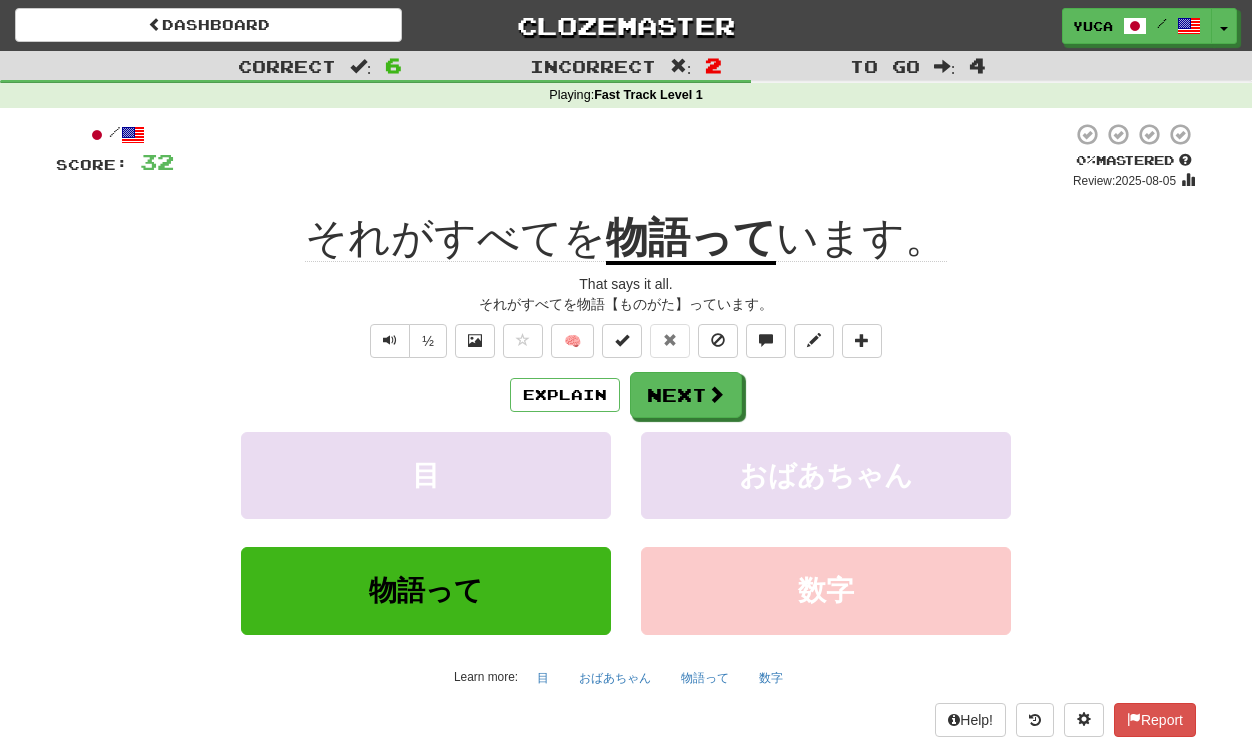 click on "/  Score:   32 0 %  Mastered Review:  2025-08-05 それがすべてを 物語って います。 That says it all. それがすべてを物語【ものがた】っています。 ½ 🧠 Explain Next 目 おばあちゃん 物語って 数字 Learn more: 目 おばあちゃん 物語って 数字  Help!  Report" at bounding box center [626, 429] 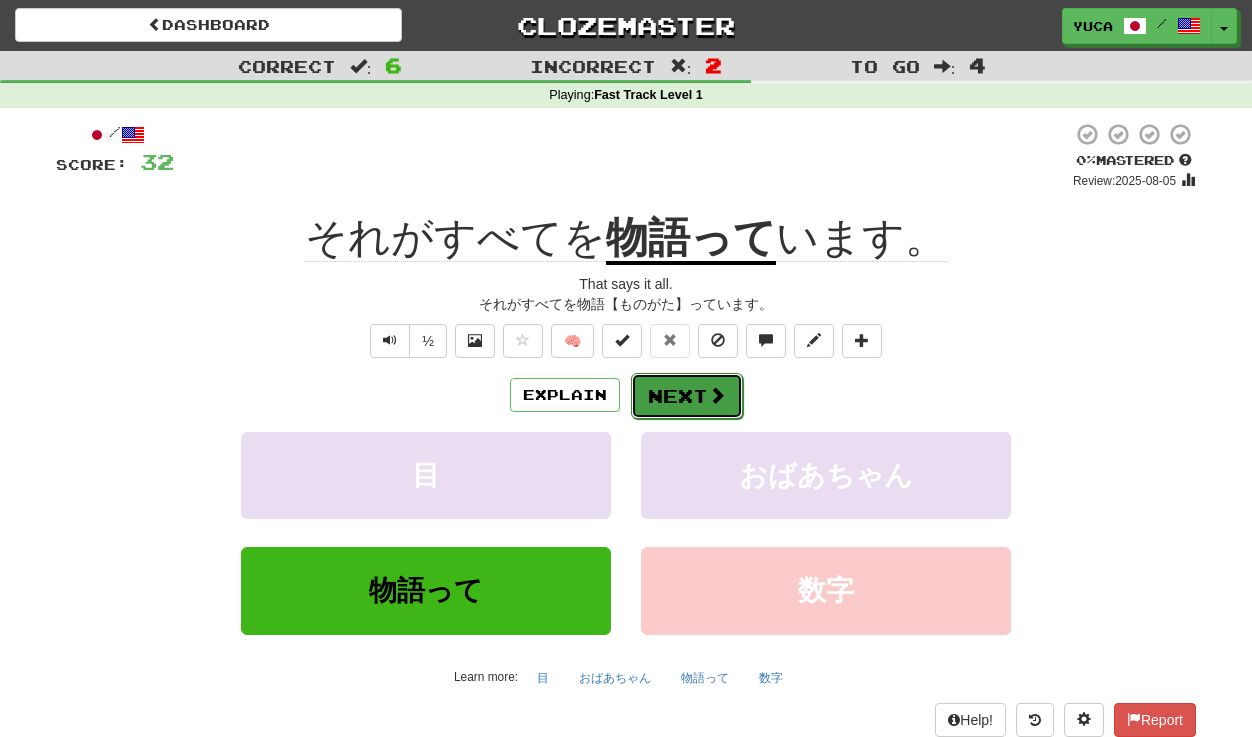 click on "Next" at bounding box center [687, 396] 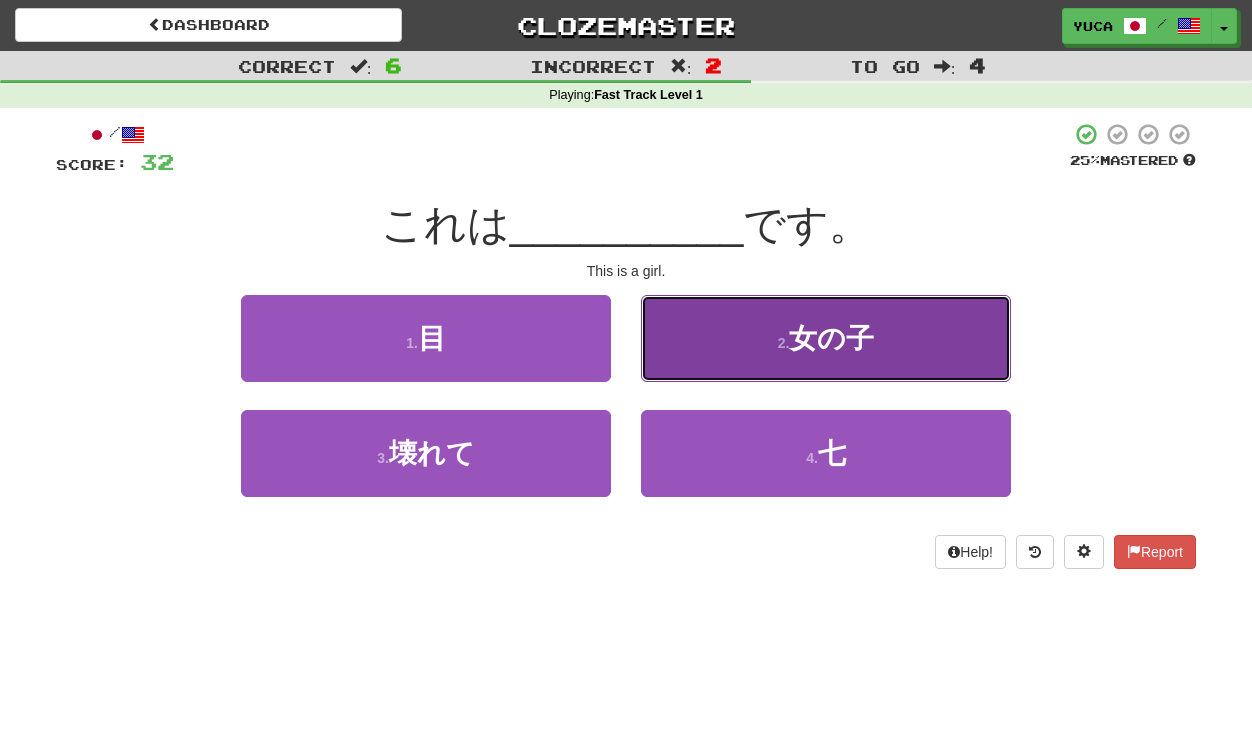 click on "2 .  女の子" at bounding box center (826, 338) 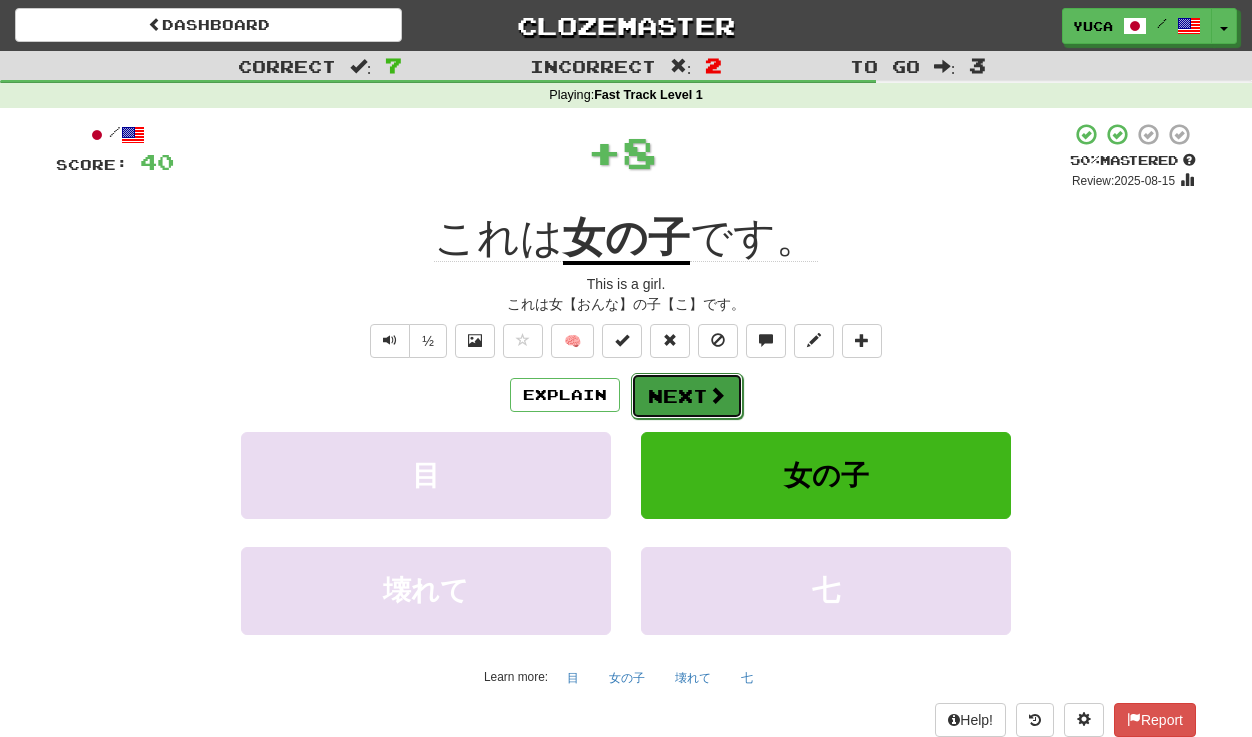 click on "Next" at bounding box center [687, 396] 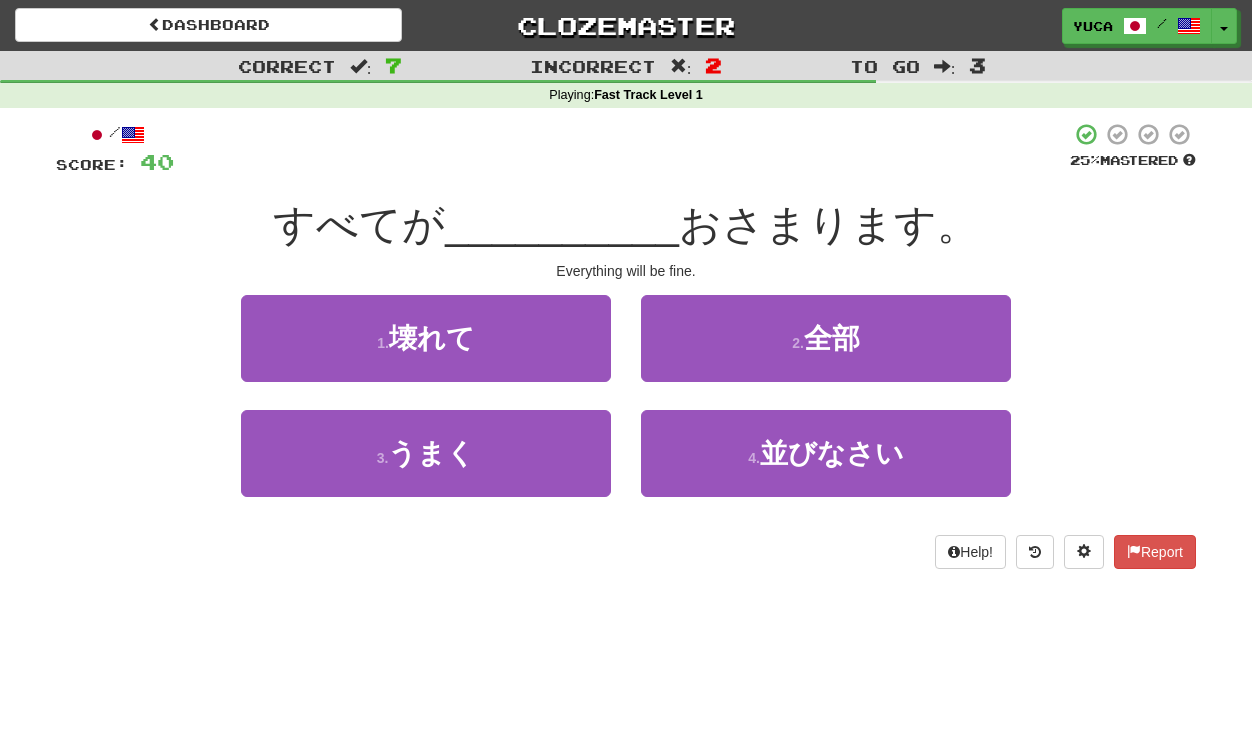 click on "__________" at bounding box center [562, 224] 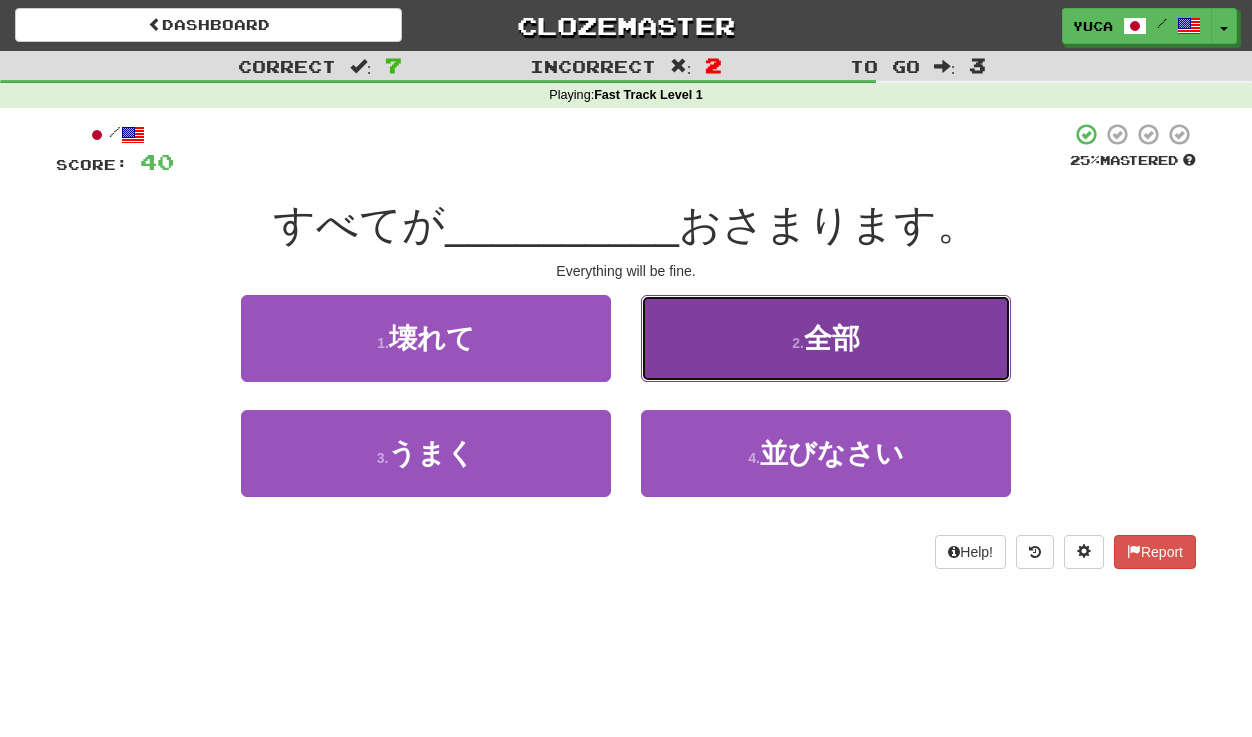 click on "2 .  全部" at bounding box center [826, 338] 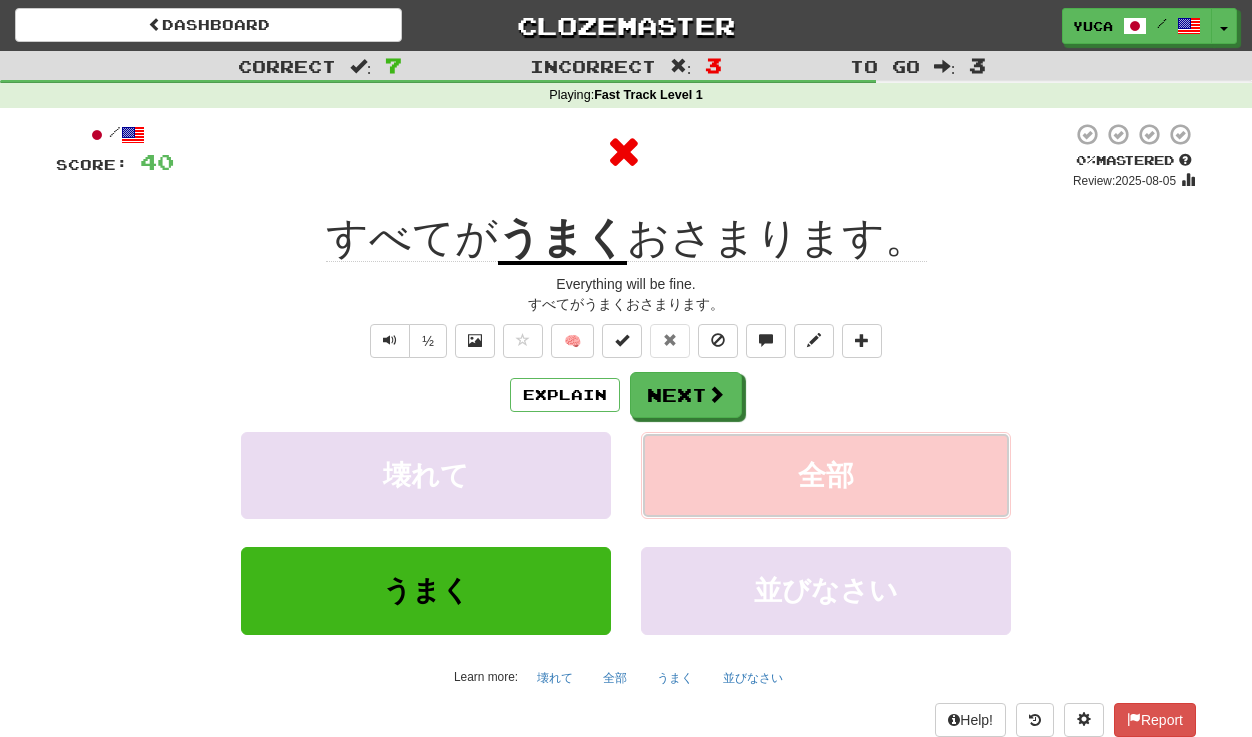 type 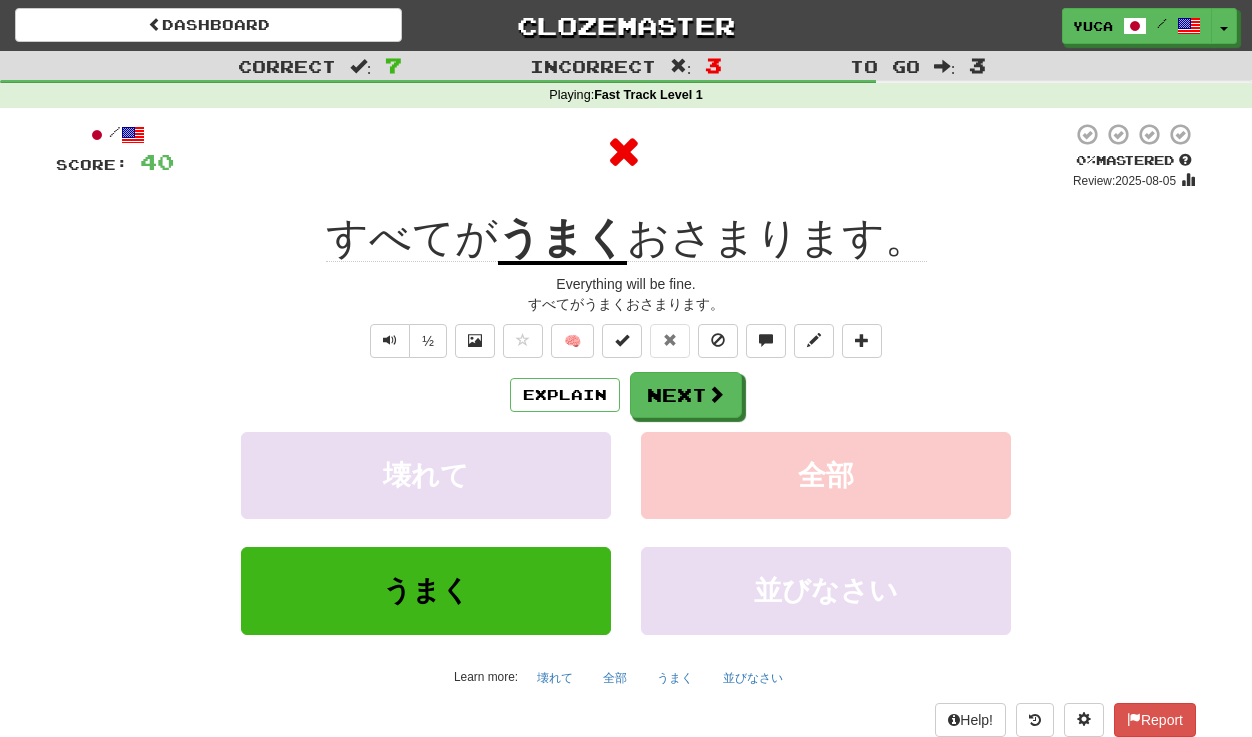 click on "Explain Next" at bounding box center [626, 395] 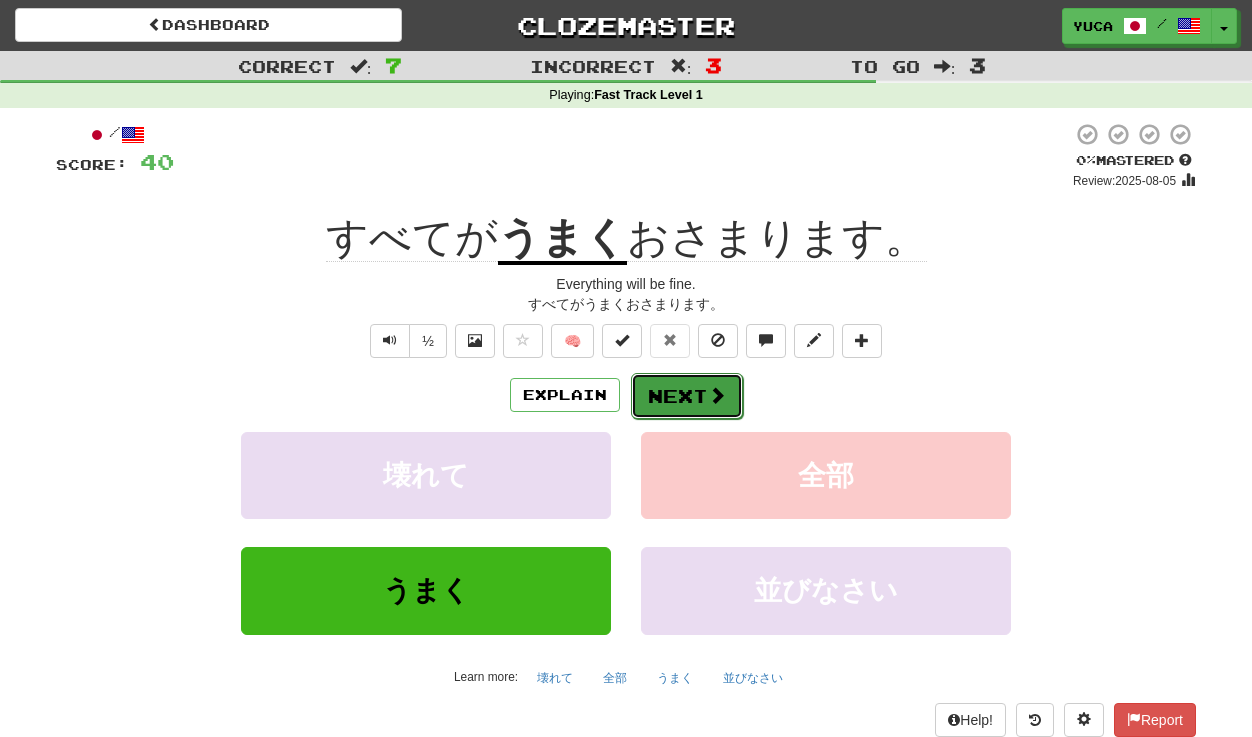 click on "Next" at bounding box center (687, 396) 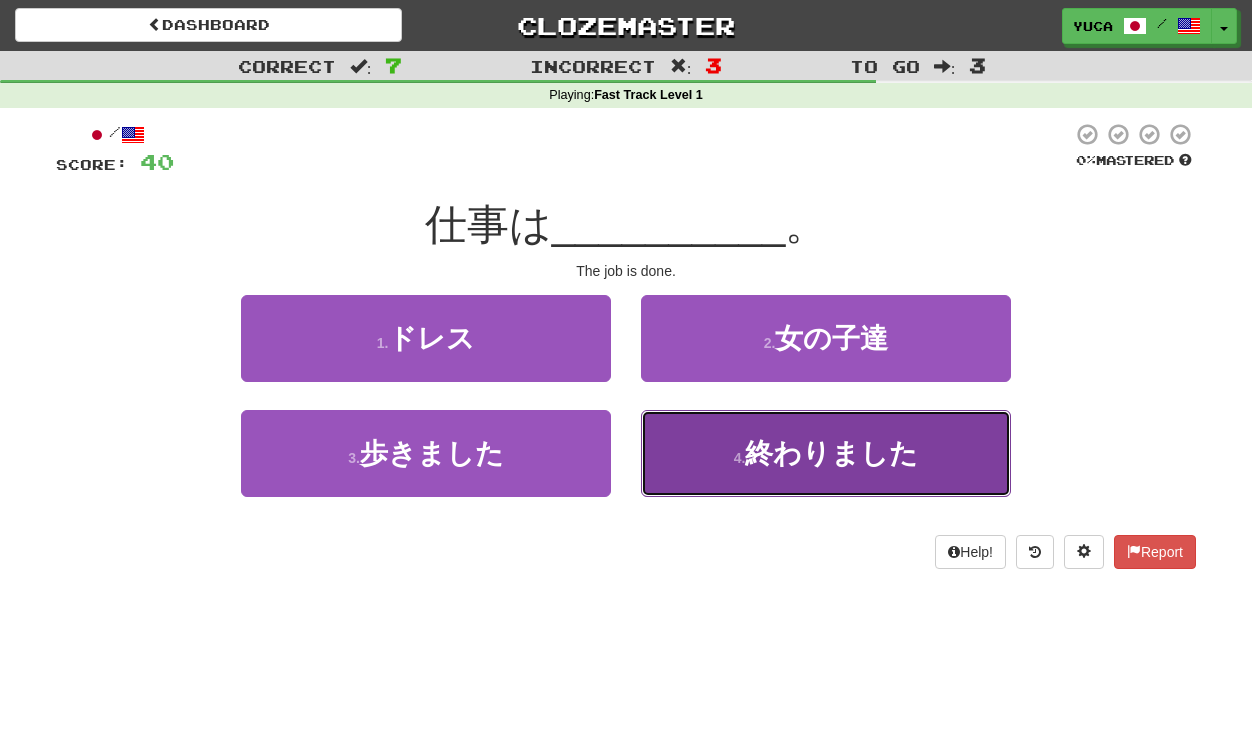 click on "4 .  終わりました" at bounding box center (826, 453) 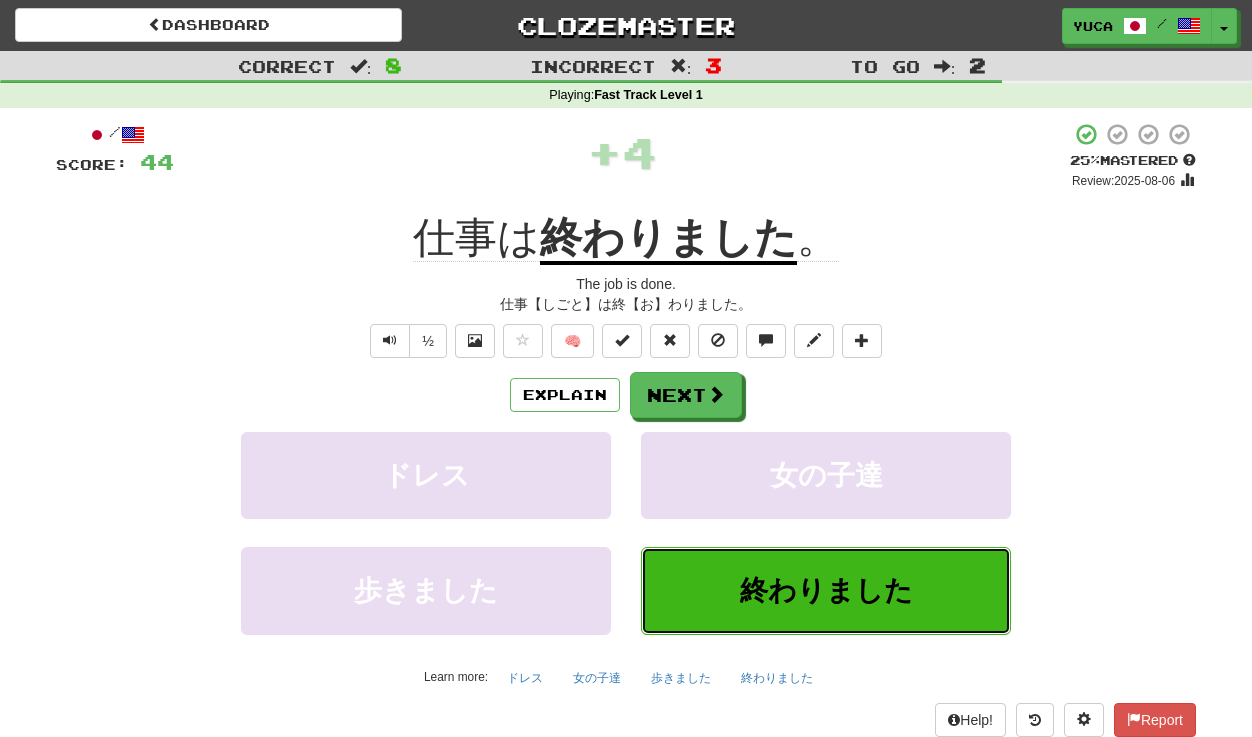 type 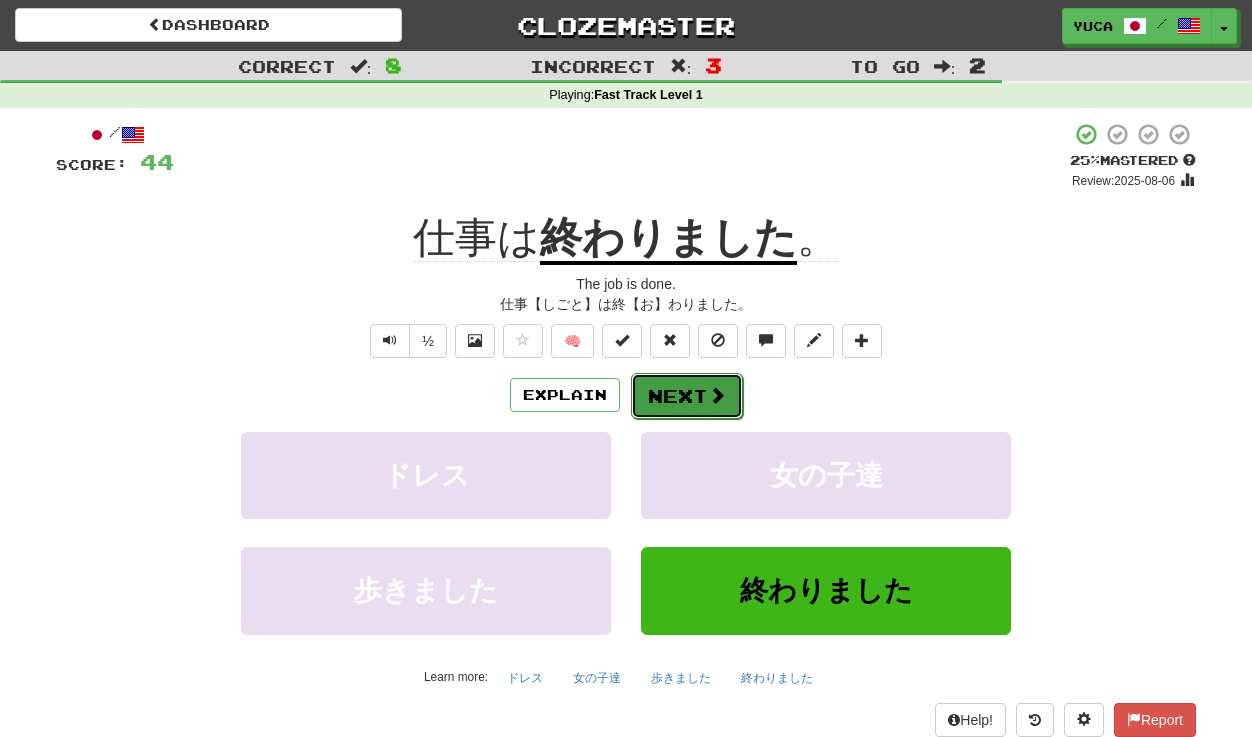 click on "Next" at bounding box center (687, 396) 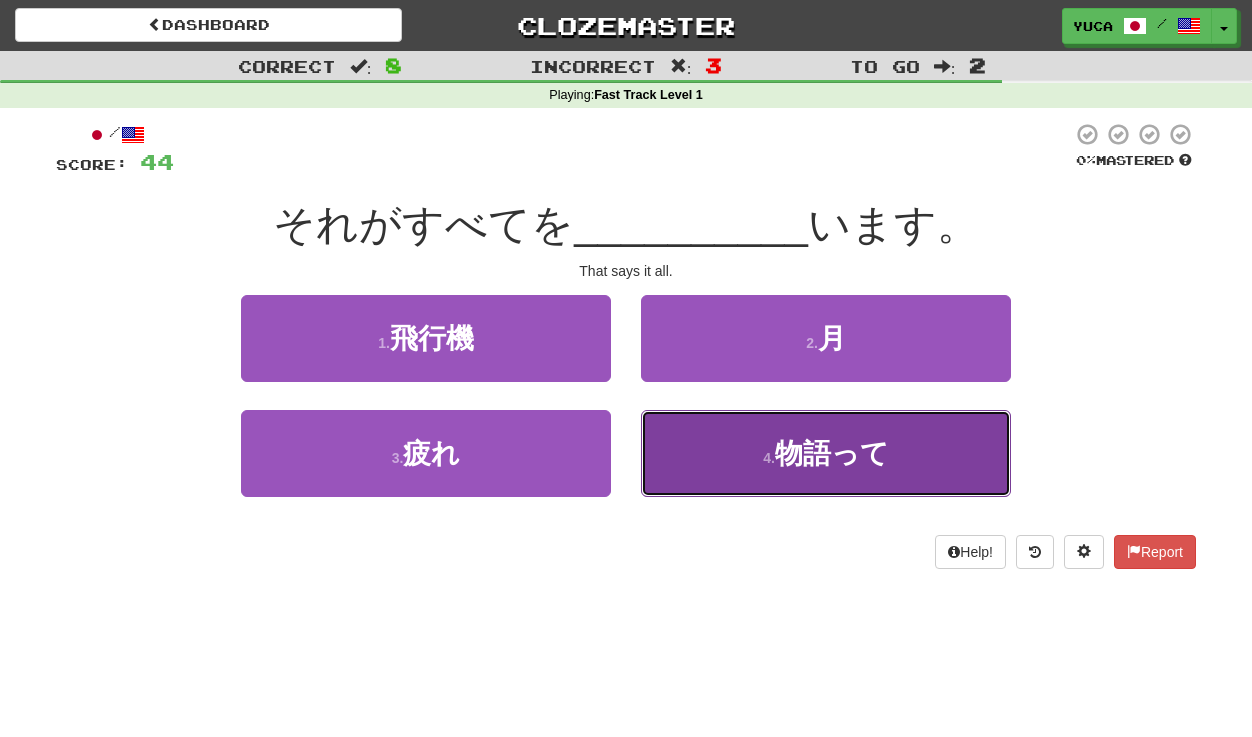 click on "物語って" at bounding box center [832, 453] 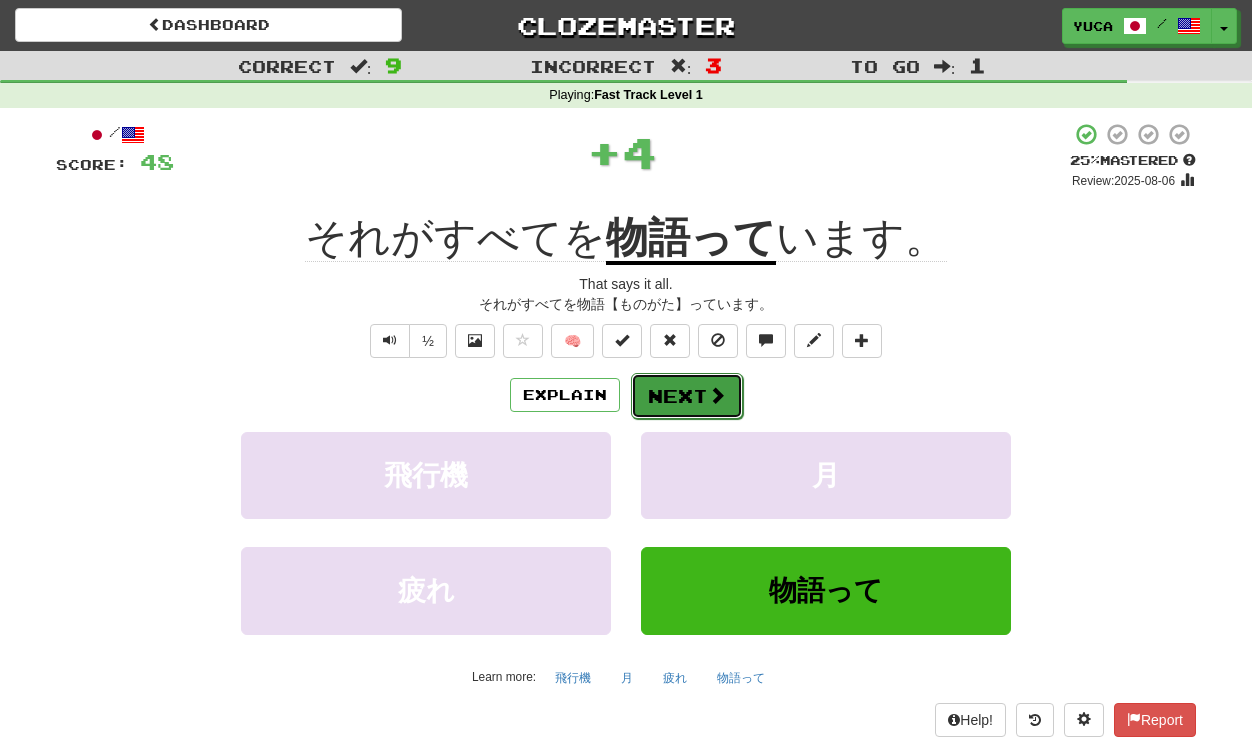 click on "Next" at bounding box center (687, 396) 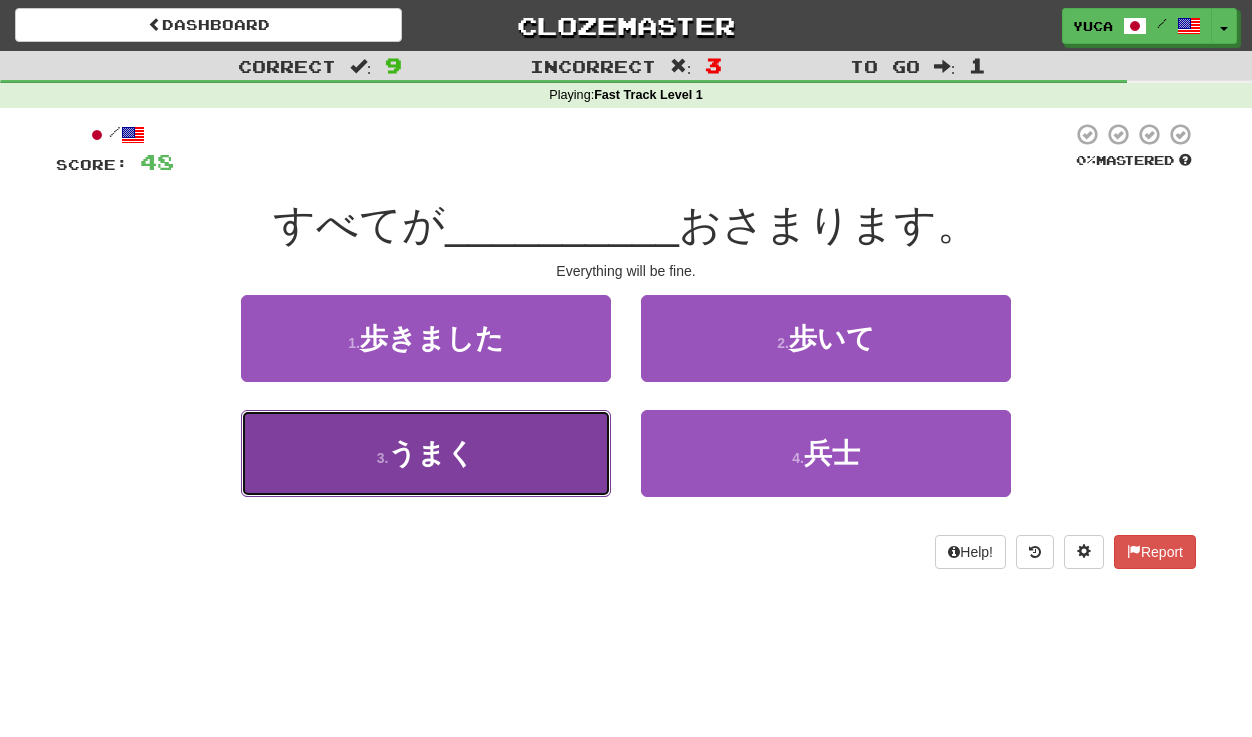 click on "うまく" at bounding box center [431, 453] 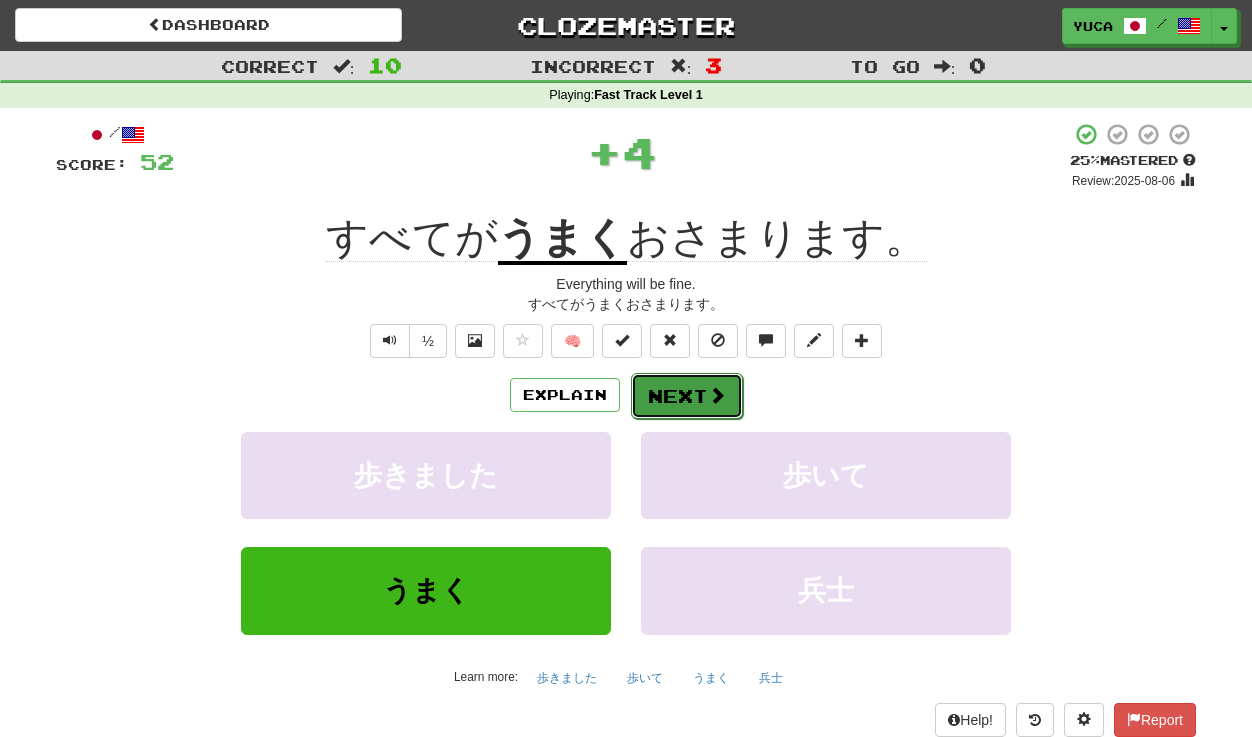 click at bounding box center (717, 395) 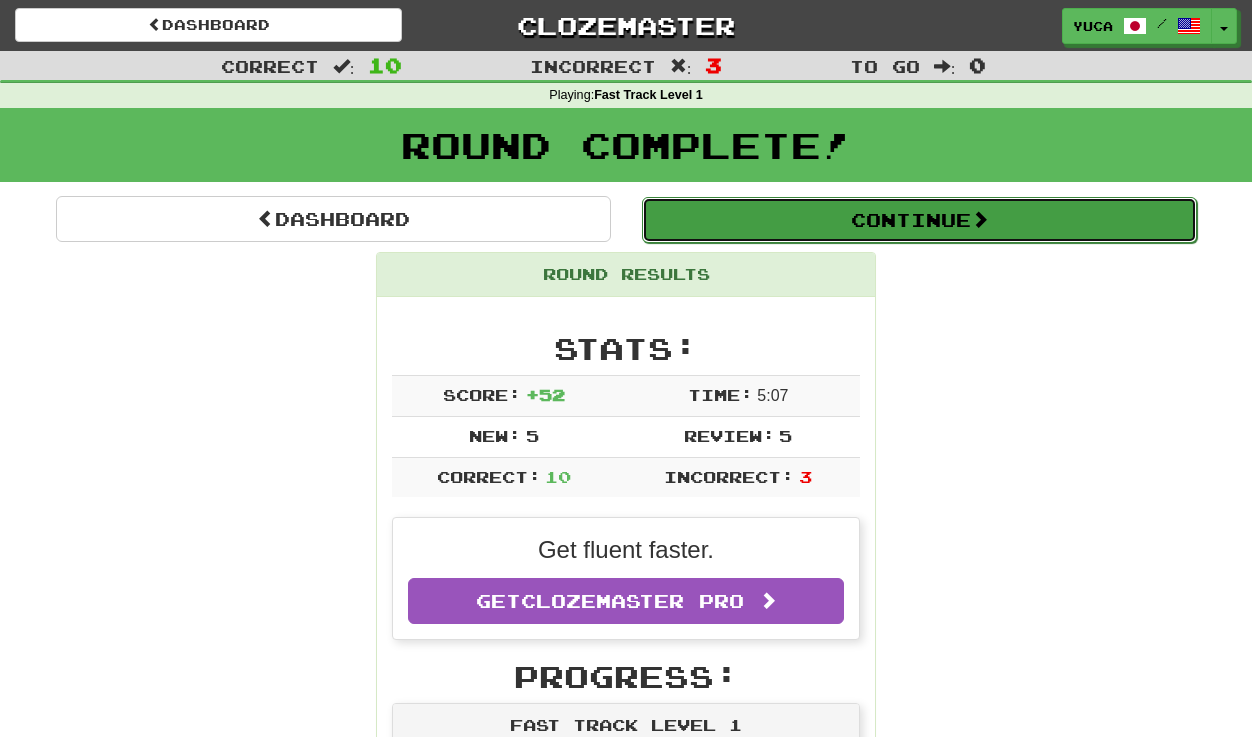 click on "Continue" at bounding box center [919, 220] 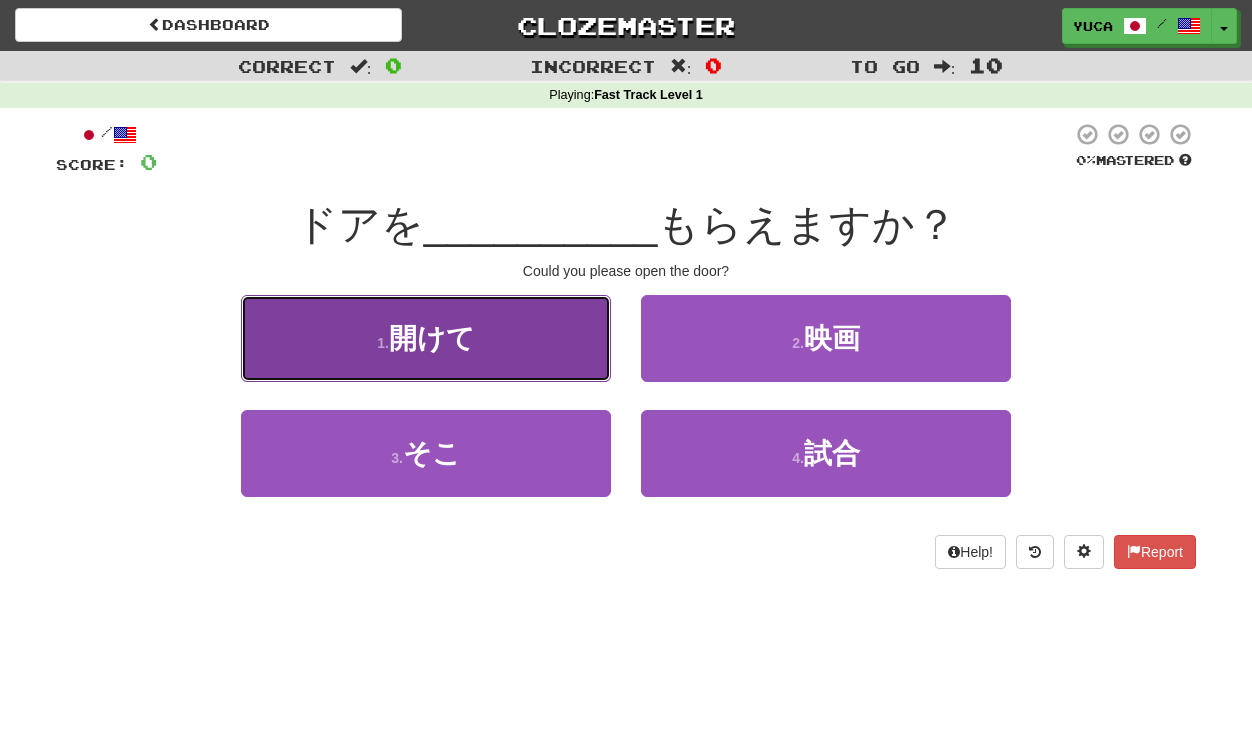 click on "1 .  開けて" at bounding box center (426, 338) 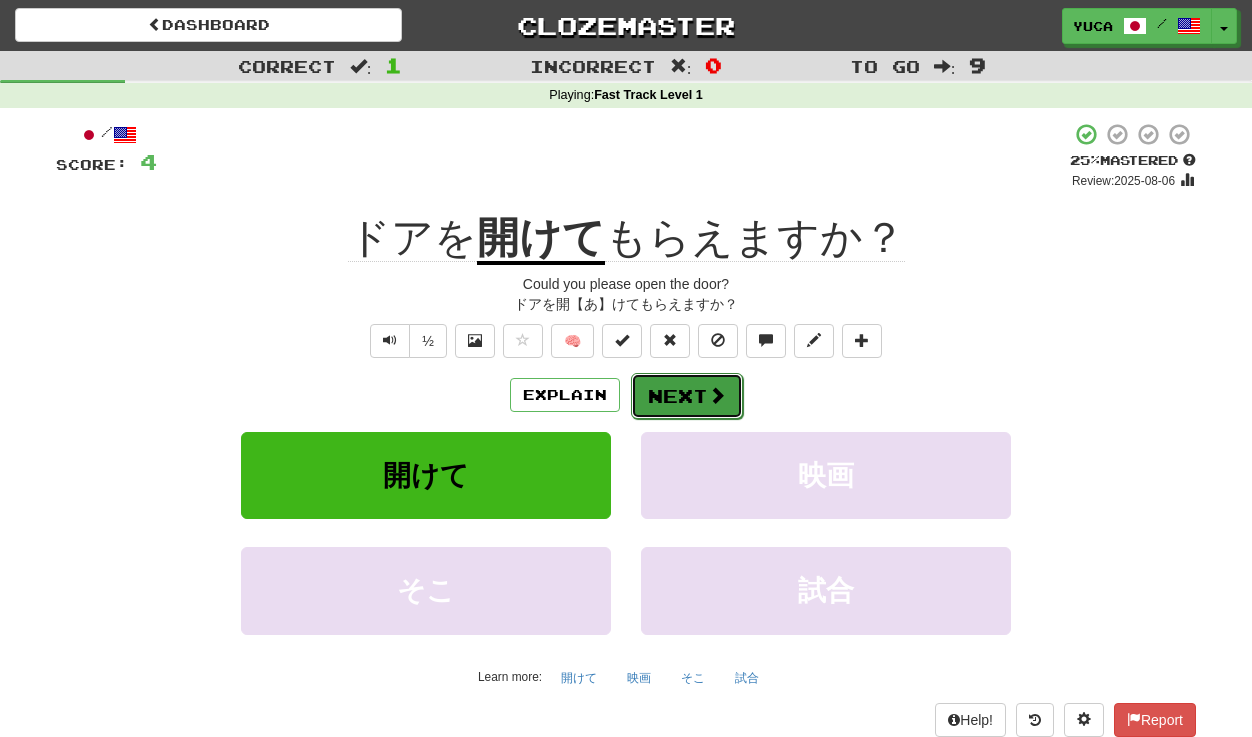 click on "Next" at bounding box center [687, 396] 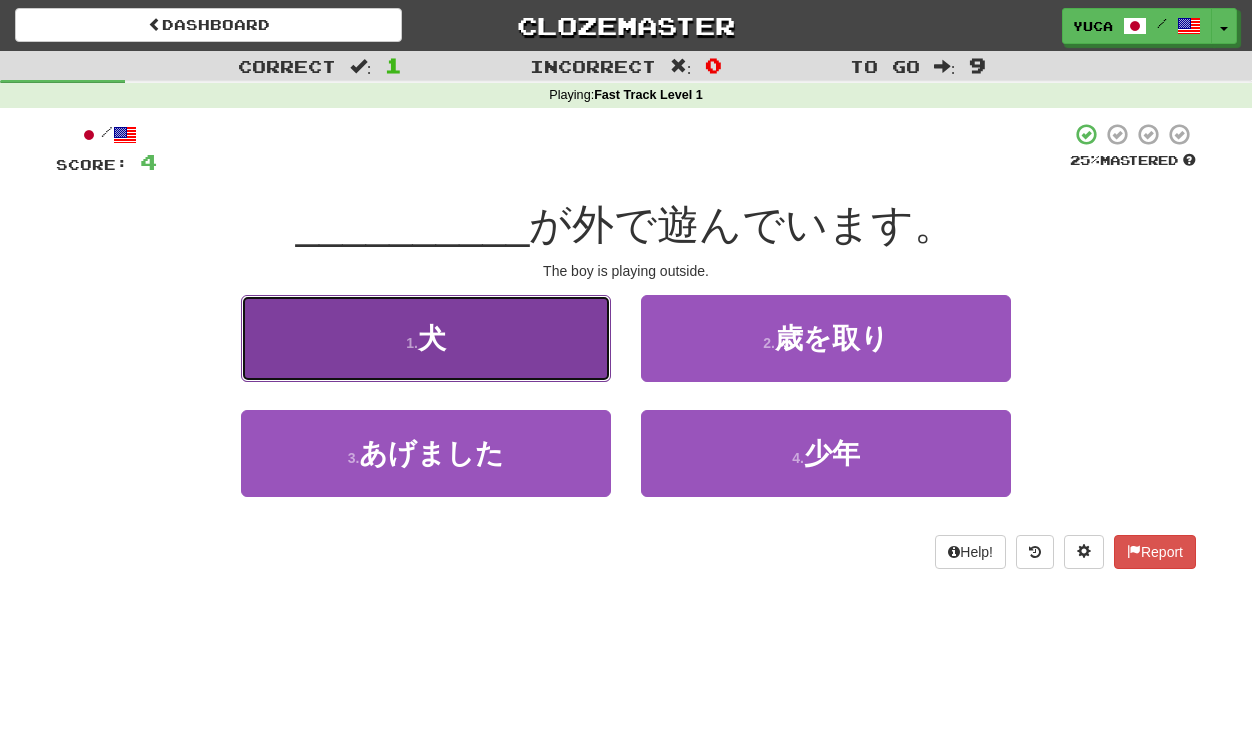 click on "1 .  犬" at bounding box center [426, 338] 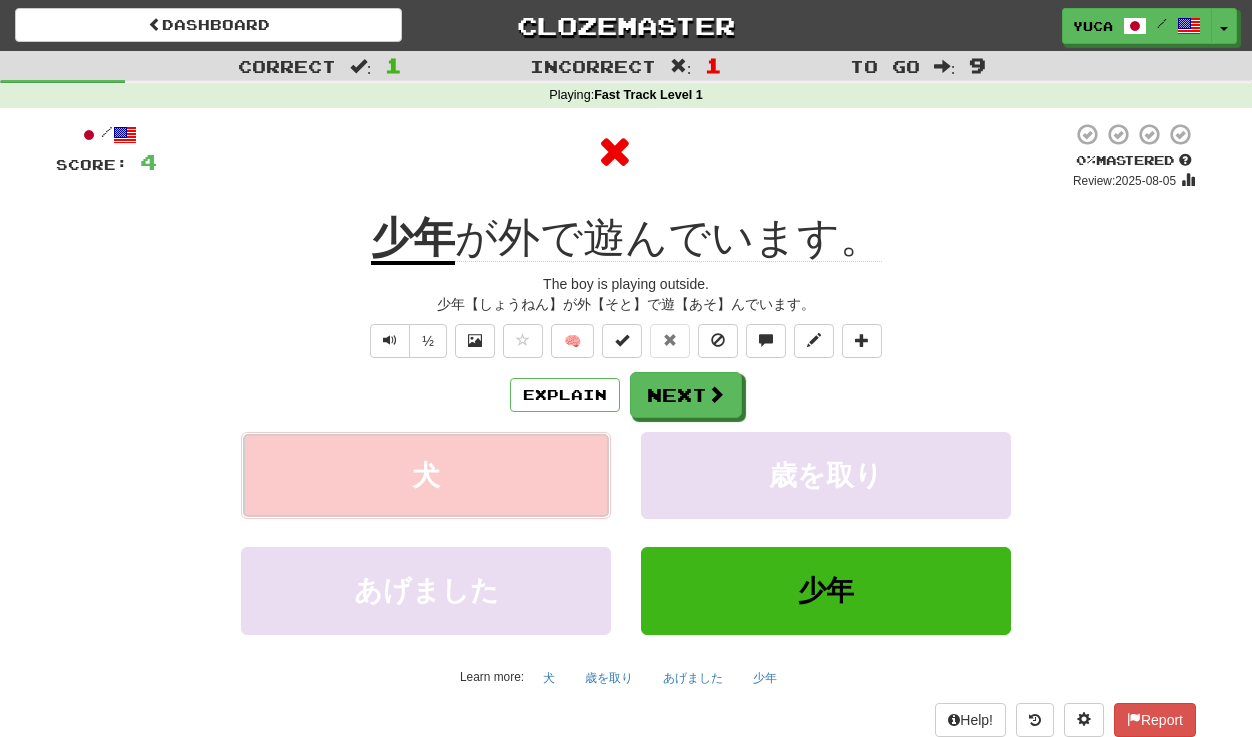 type 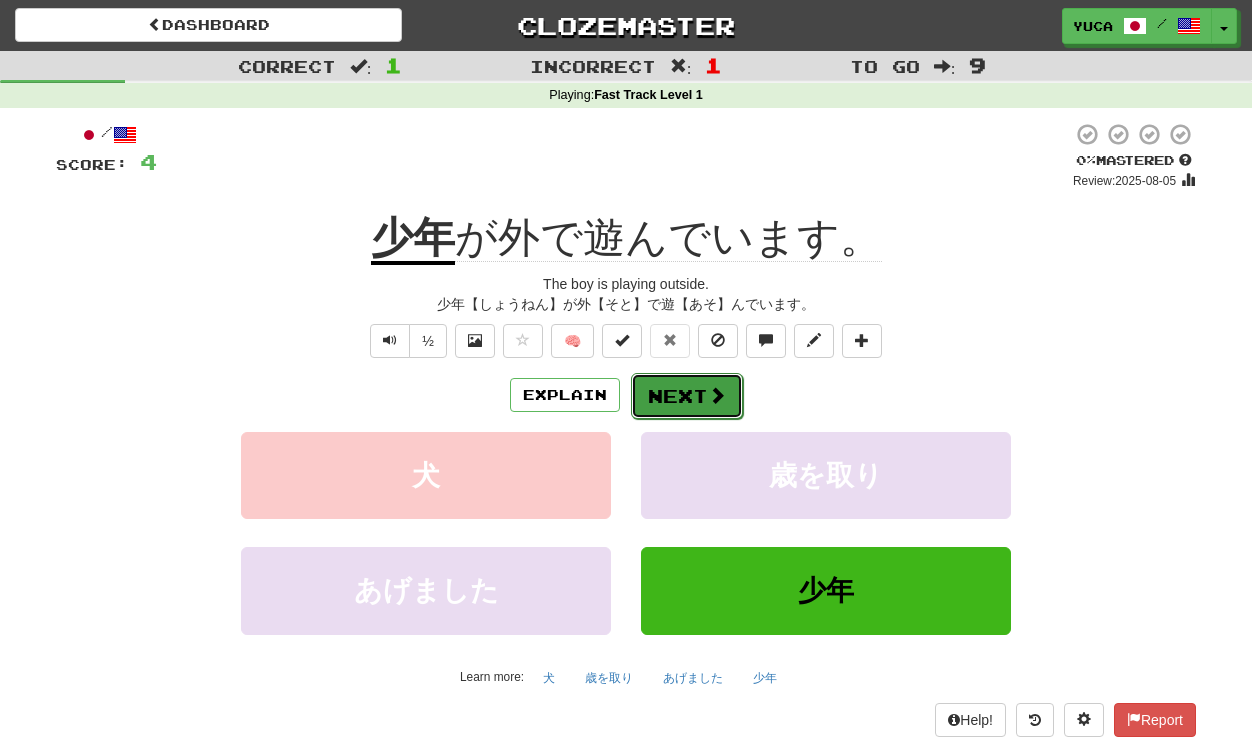 click on "Next" at bounding box center [687, 396] 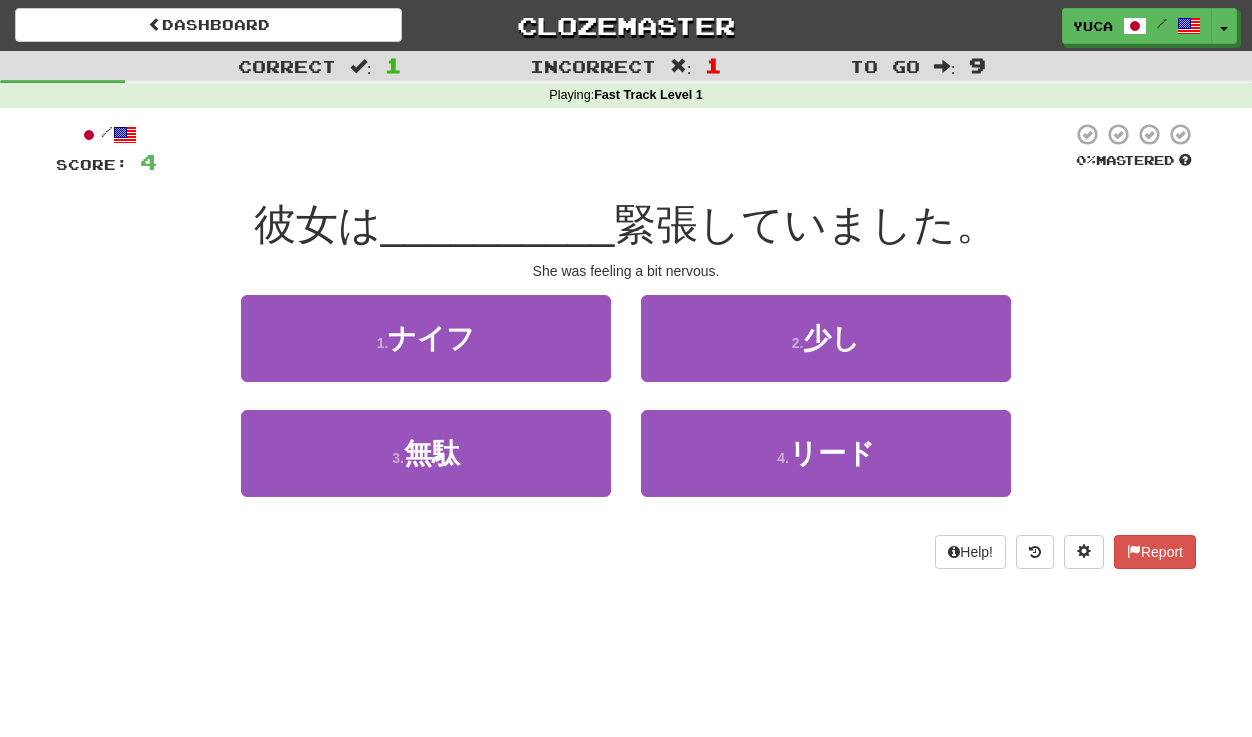 click on "/  Score:   4 0 %  Mastered 彼女は __________ 緊張していました。 She was feeling a bit nervous. 1 .  ナイフ 2 .  少し 3 .  無駄 4 .  リード  Help!  Report" at bounding box center [626, 345] 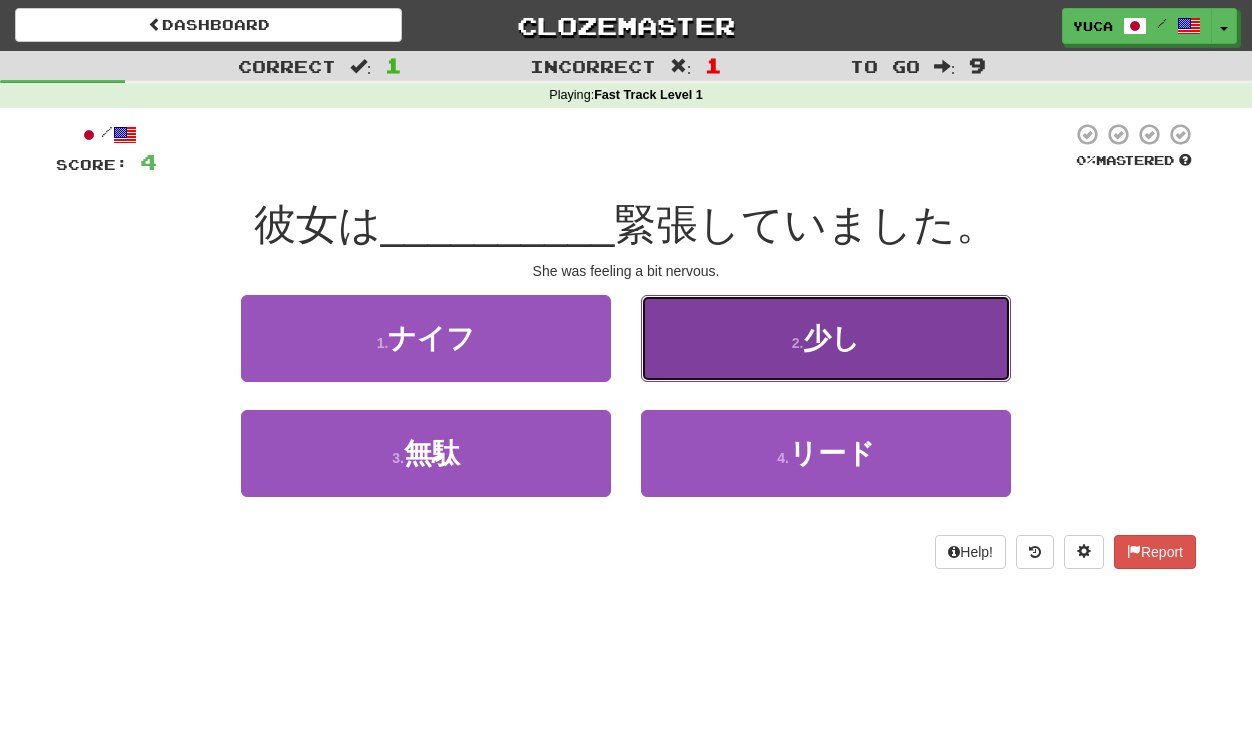 click on "少し" at bounding box center (831, 338) 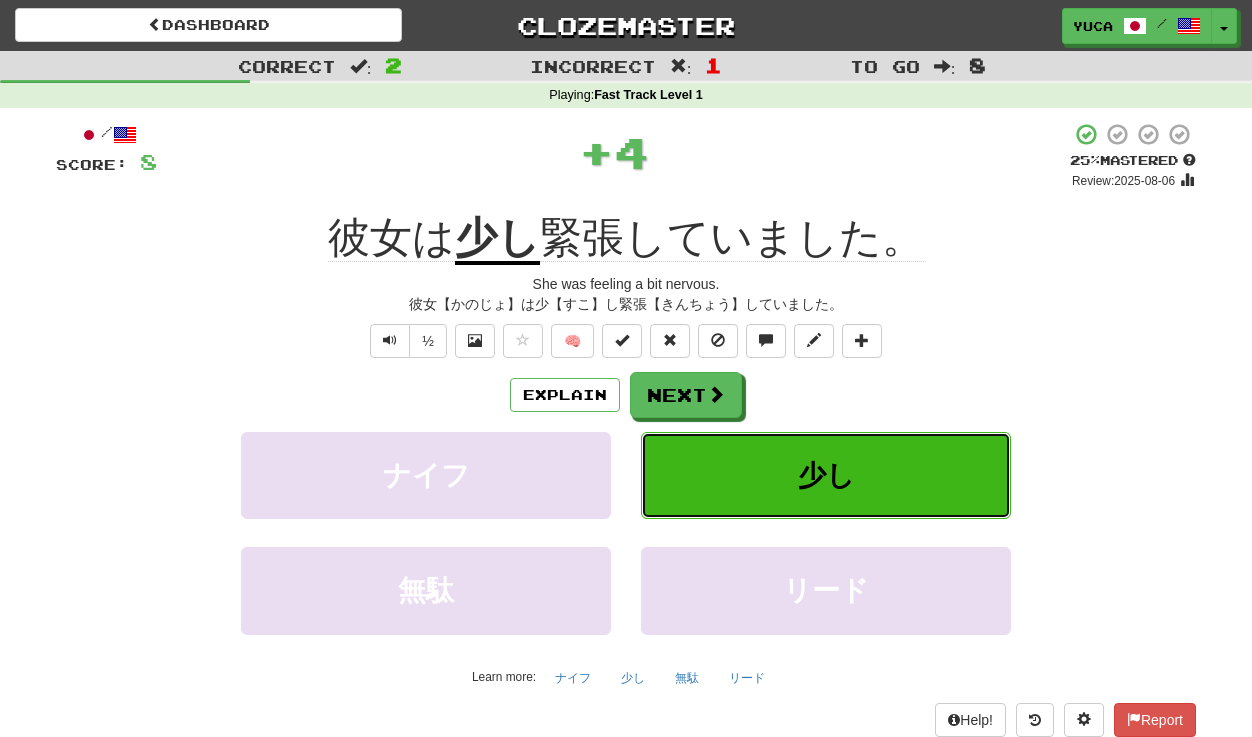 type 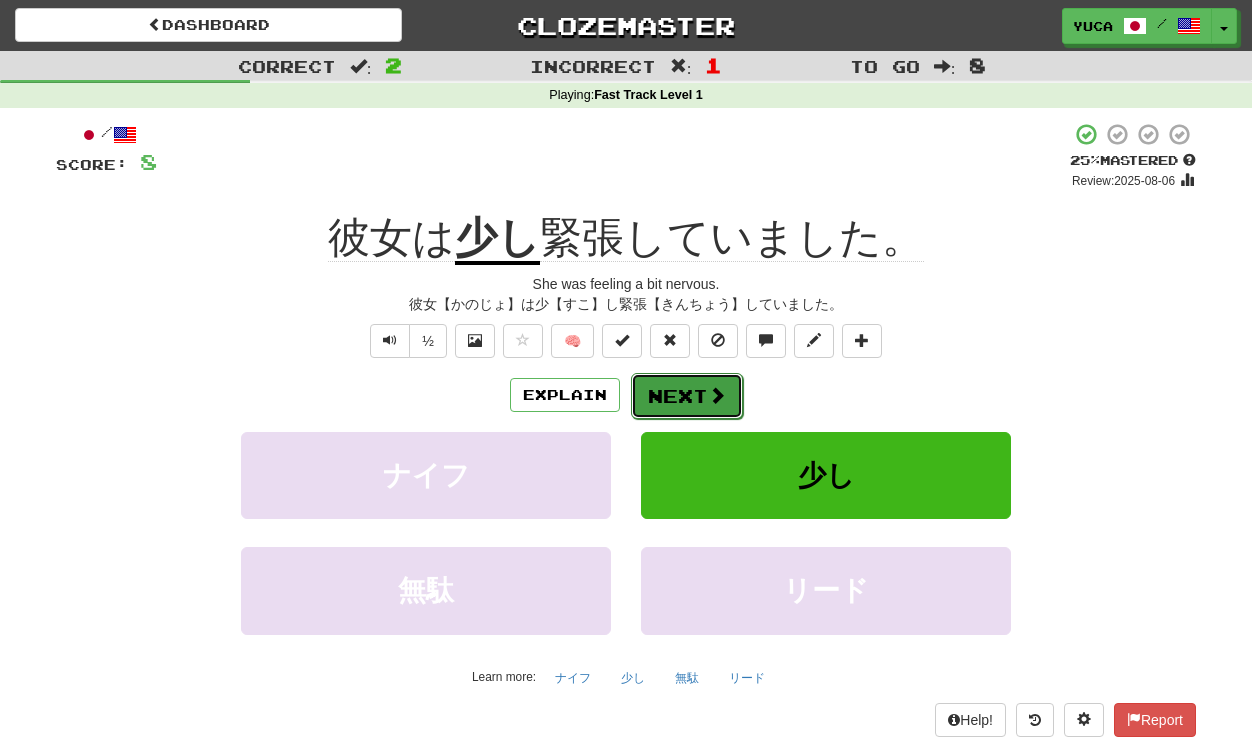 click at bounding box center (717, 395) 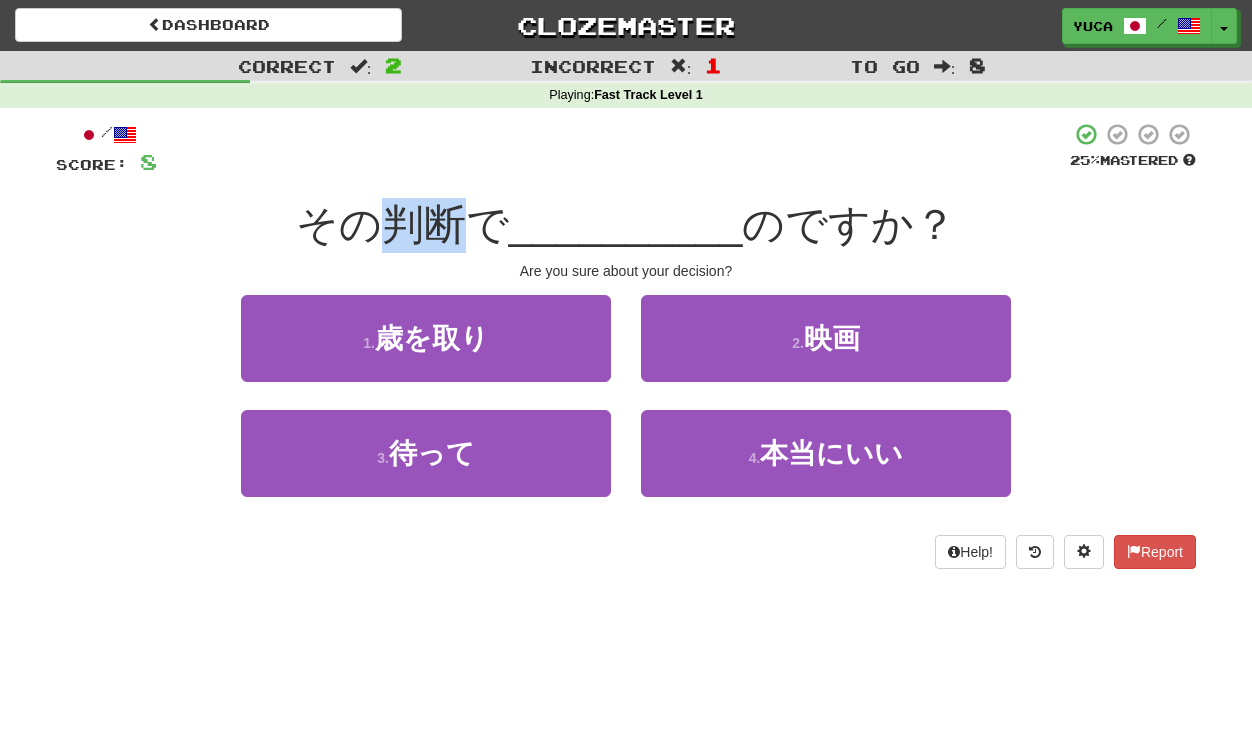 click on "__________" at bounding box center (626, 224) 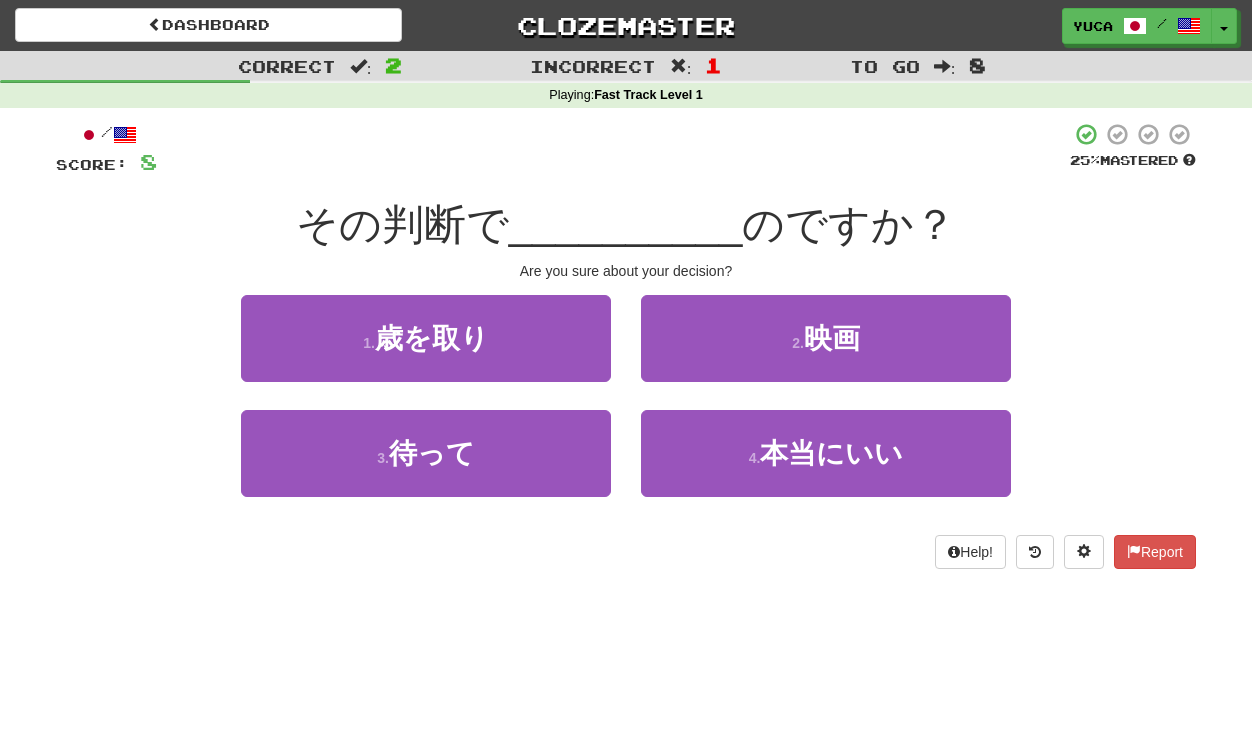 click on "Dashboard
Clozemaster
[NAME]
/
Toggle Dropdown
Dashboard
Leaderboard
Activity Feed
Notifications
Profile
Discussions
日本語
/
English
Streak:
2
Review:
40
Points Today: 0
Languages
Account
Logout
[NAME]
/
Toggle Dropdown
Dashboard
Leaderboard
Activity Feed
Notifications
Profile
Discussions
日本語
/
English
Streak:
2
Review:
40
Points Today: 0
Languages
Account
Logout
clozemaster
Correct   :   2 Incorrect   :   1 To go   :   8 Playing :  Fast Track Level 1  /  Score:   8 25 %  Masteredその判断で __________ のですか？ Are you sure about your decision? 1 .  歳を取り 2 .  映画 3 .  待って 4 .  本当にいい" at bounding box center [626, 368] 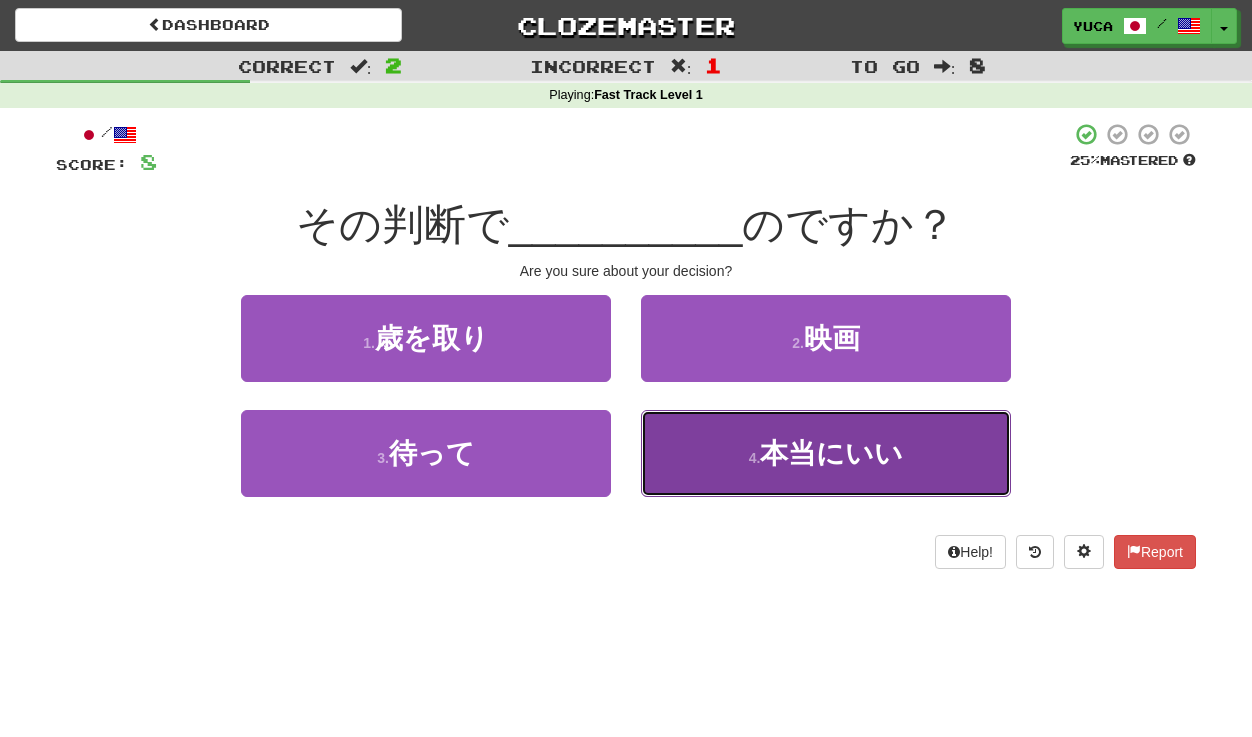 click on "本当にいい" at bounding box center (831, 453) 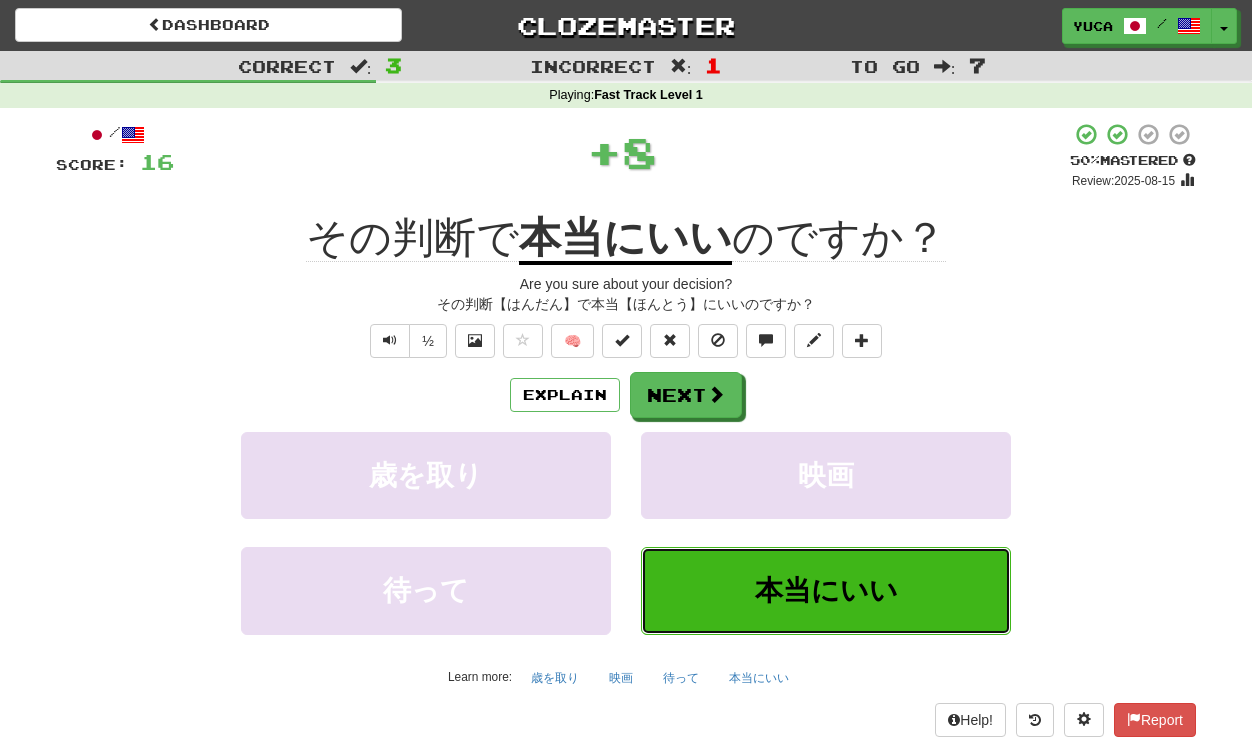type 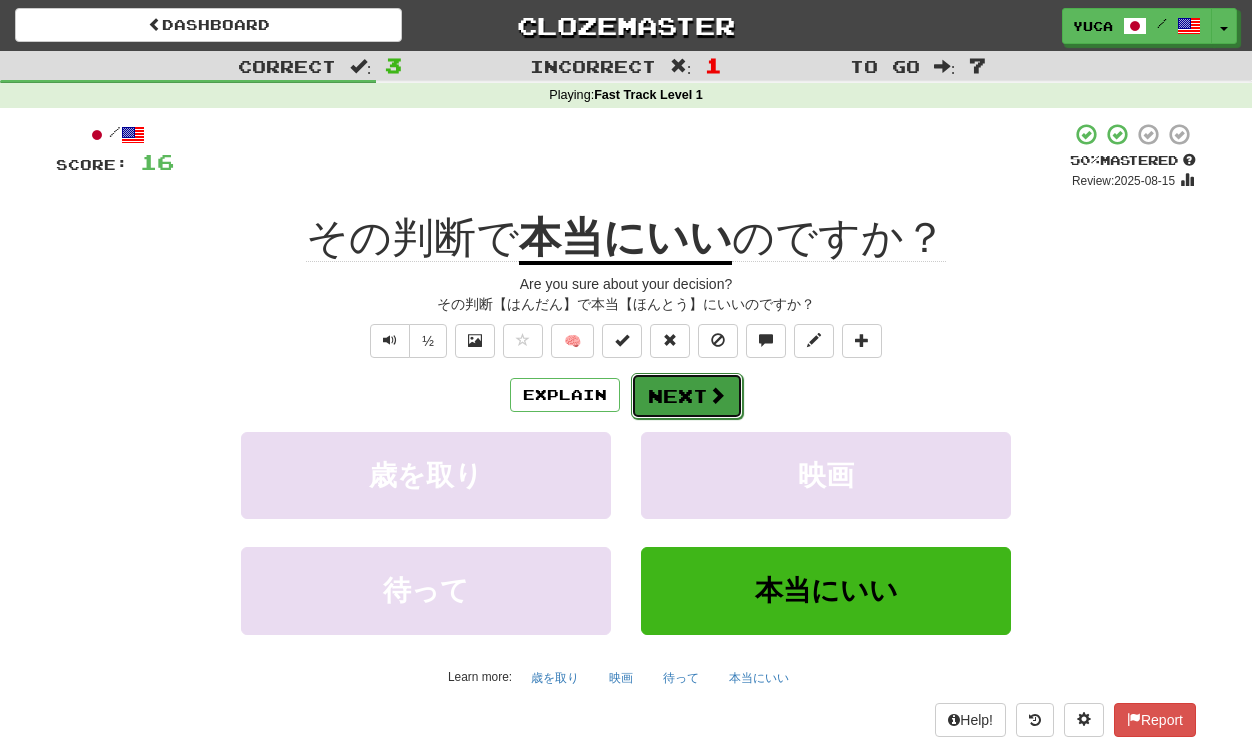 click on "Next" at bounding box center [687, 396] 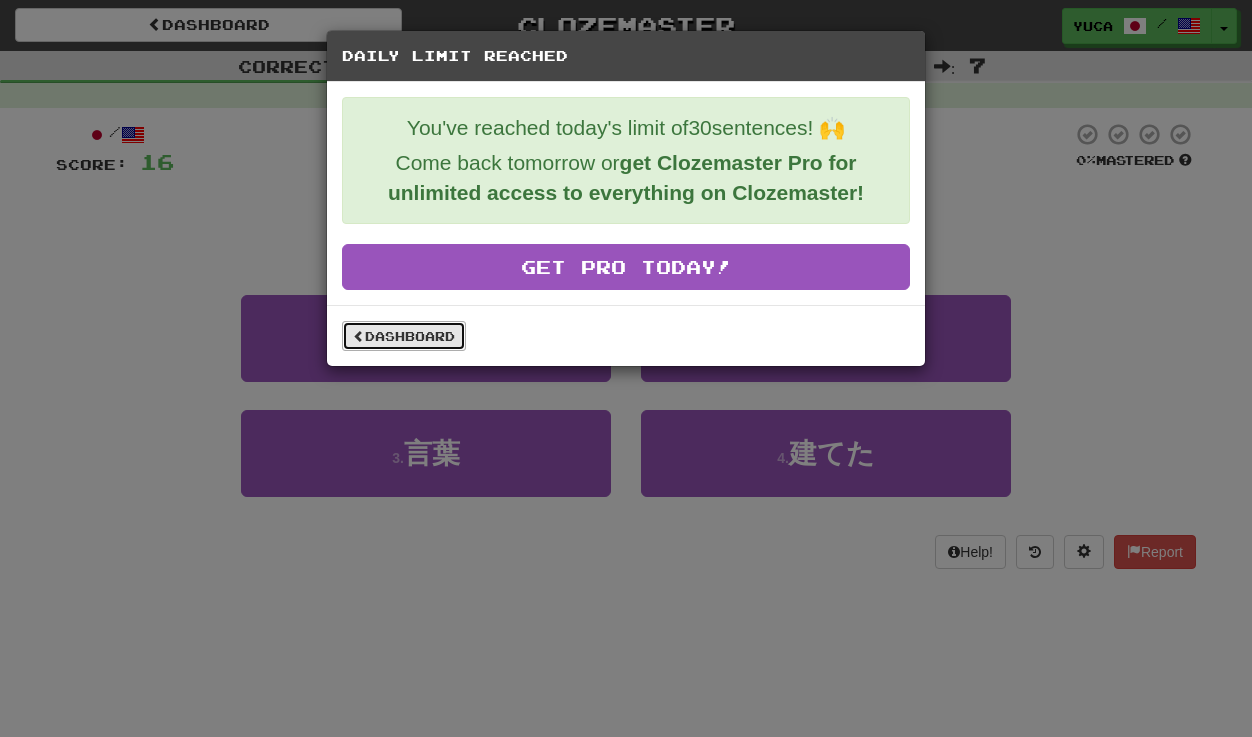click on "Dashboard" at bounding box center [404, 336] 